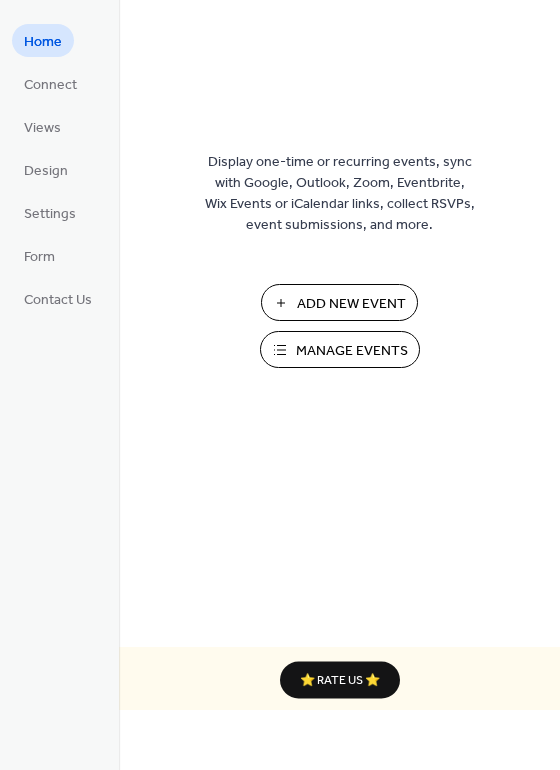 scroll, scrollTop: 0, scrollLeft: 0, axis: both 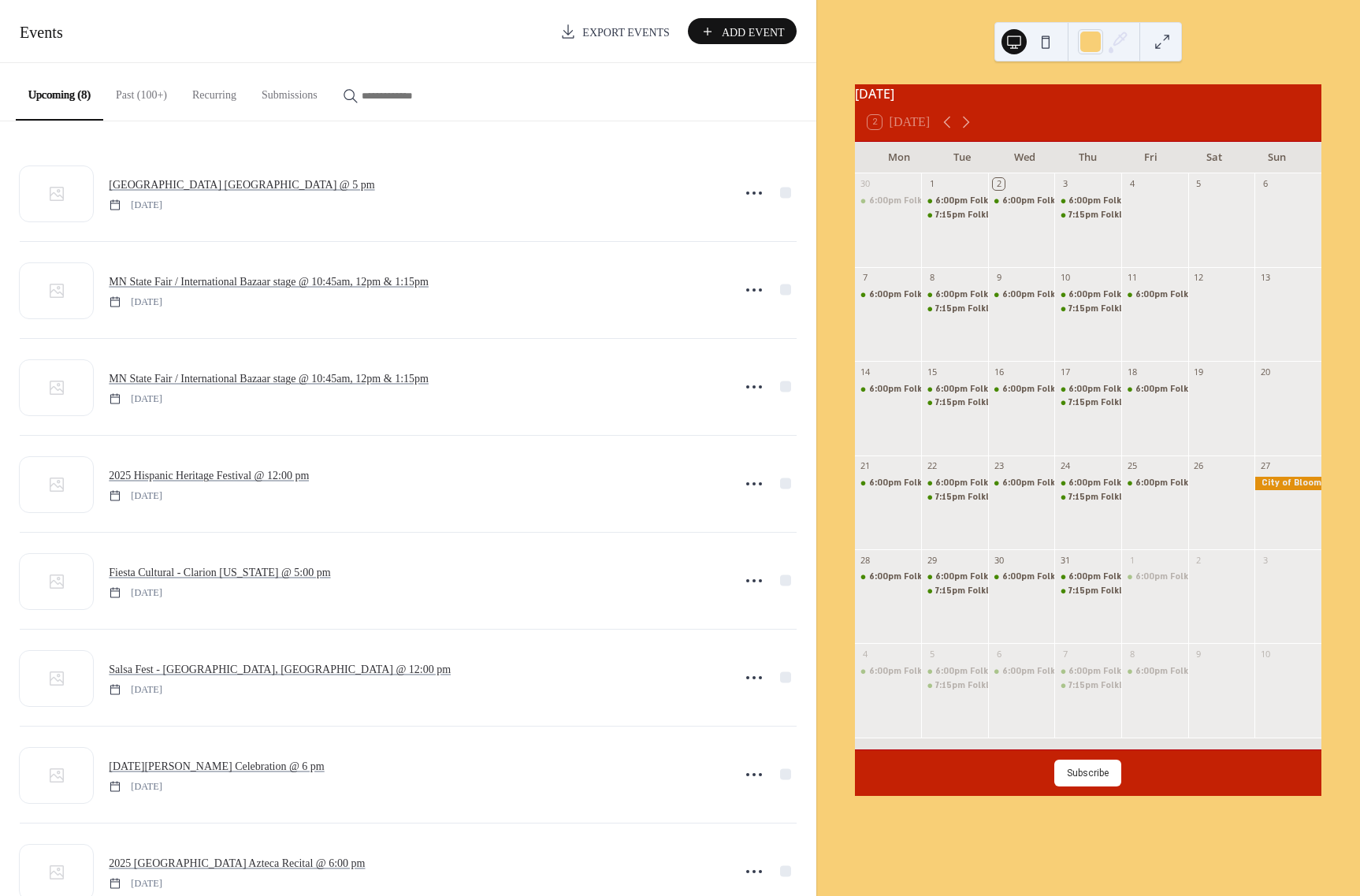 click 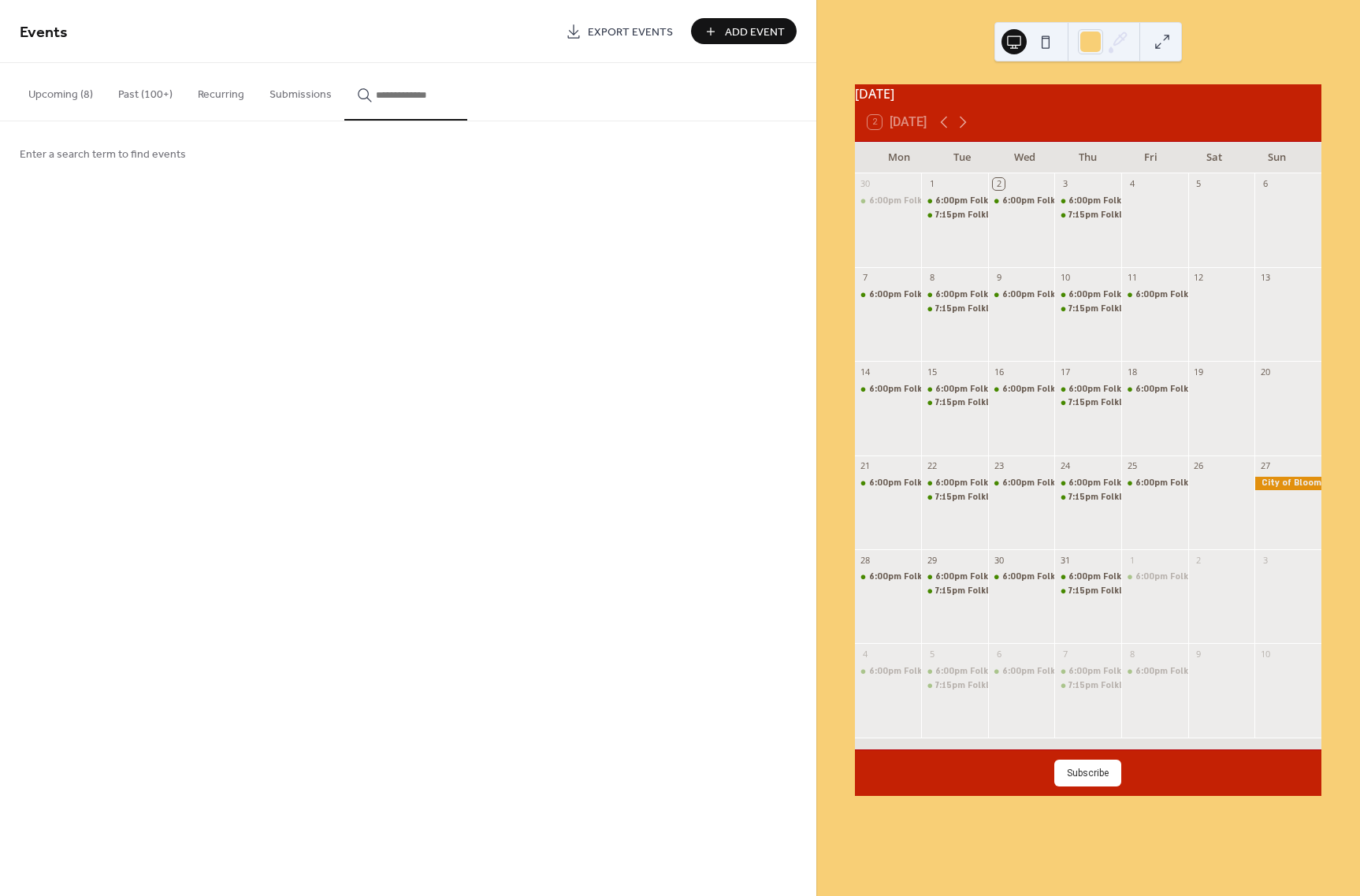click 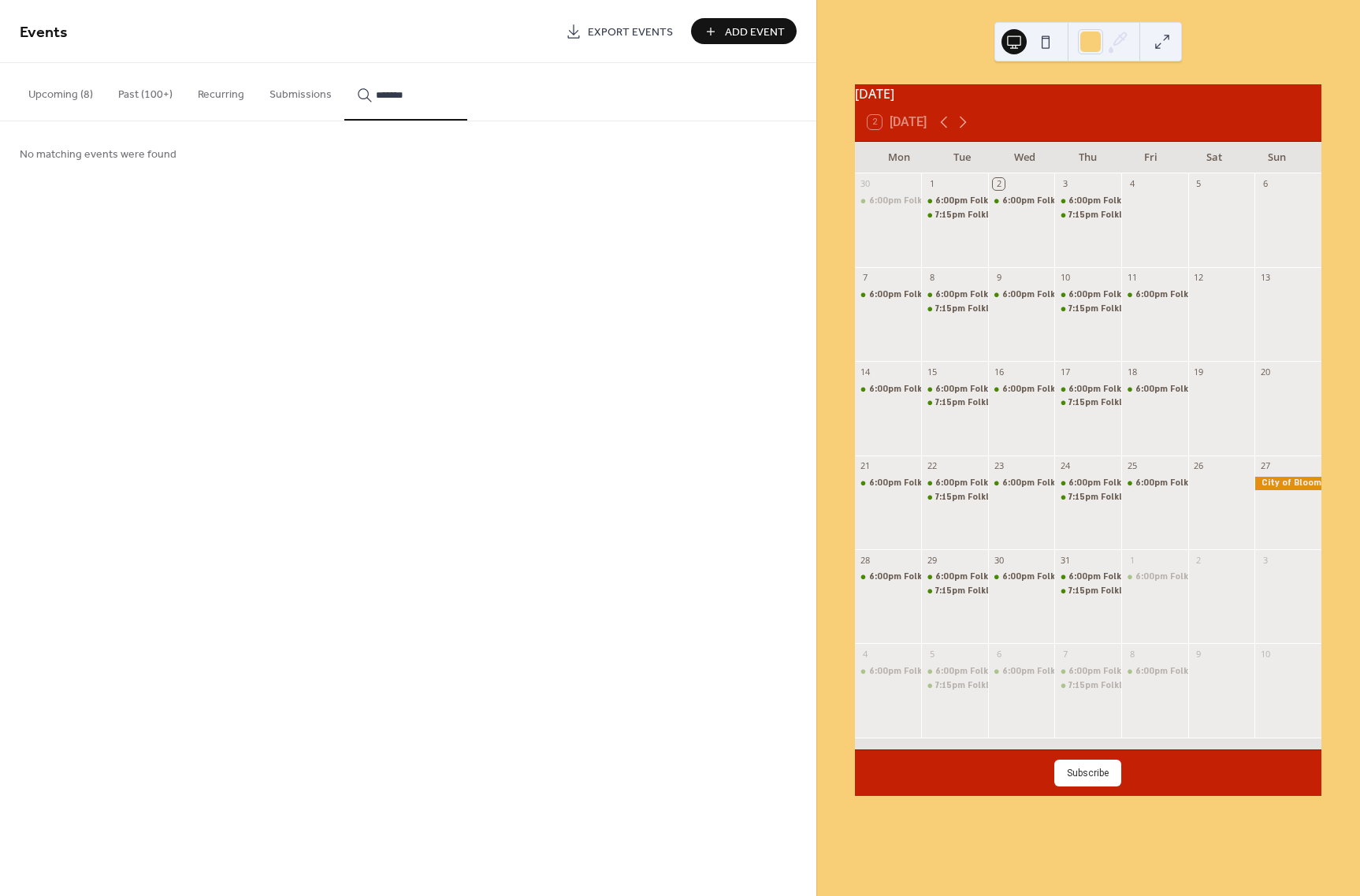click on "******" at bounding box center (406, 91) 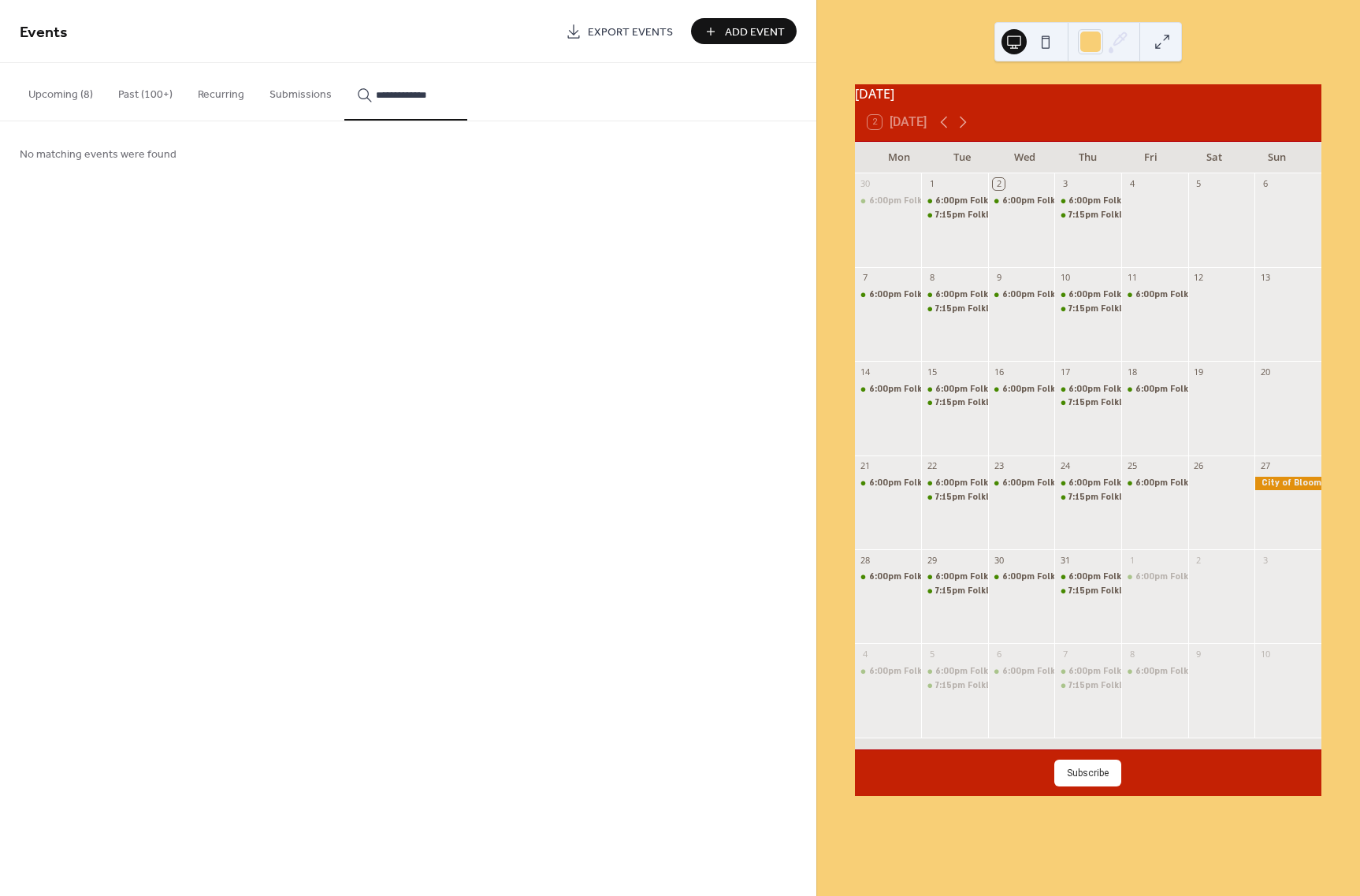 click on "Past  (100+)" at bounding box center (145, 91) 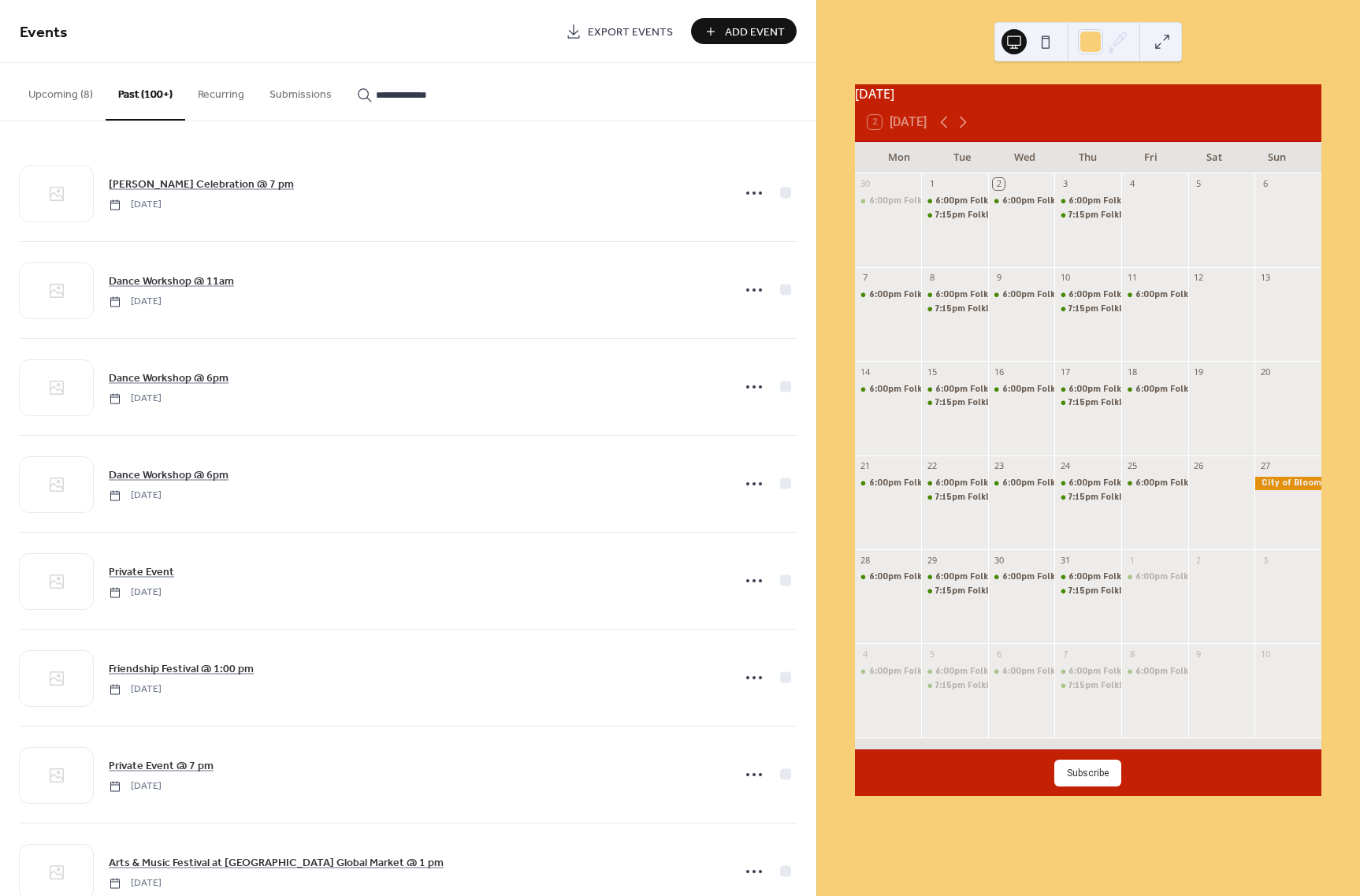 click on "**********" at bounding box center [406, 91] 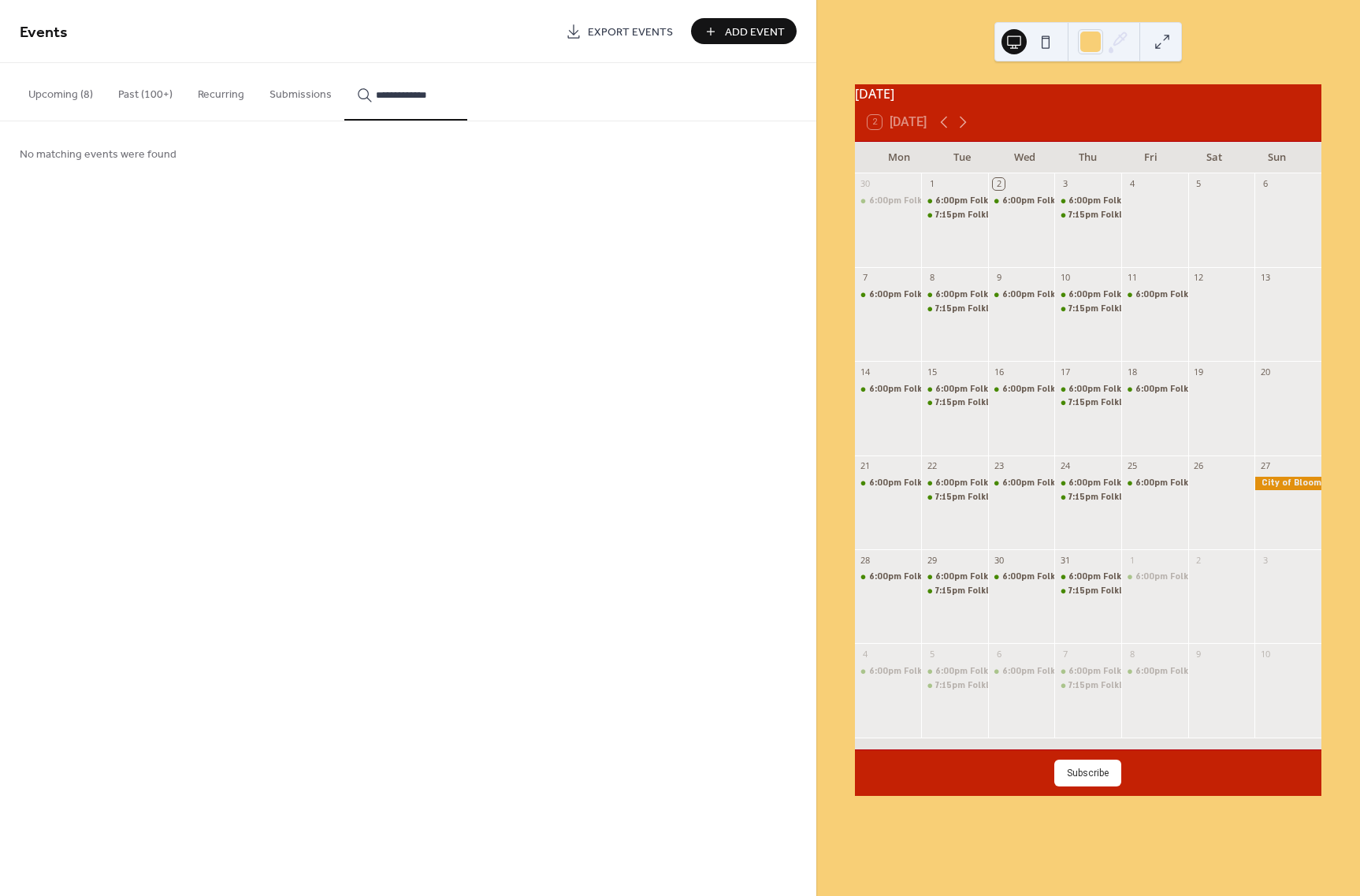 click on "**********" at bounding box center (415, 95) 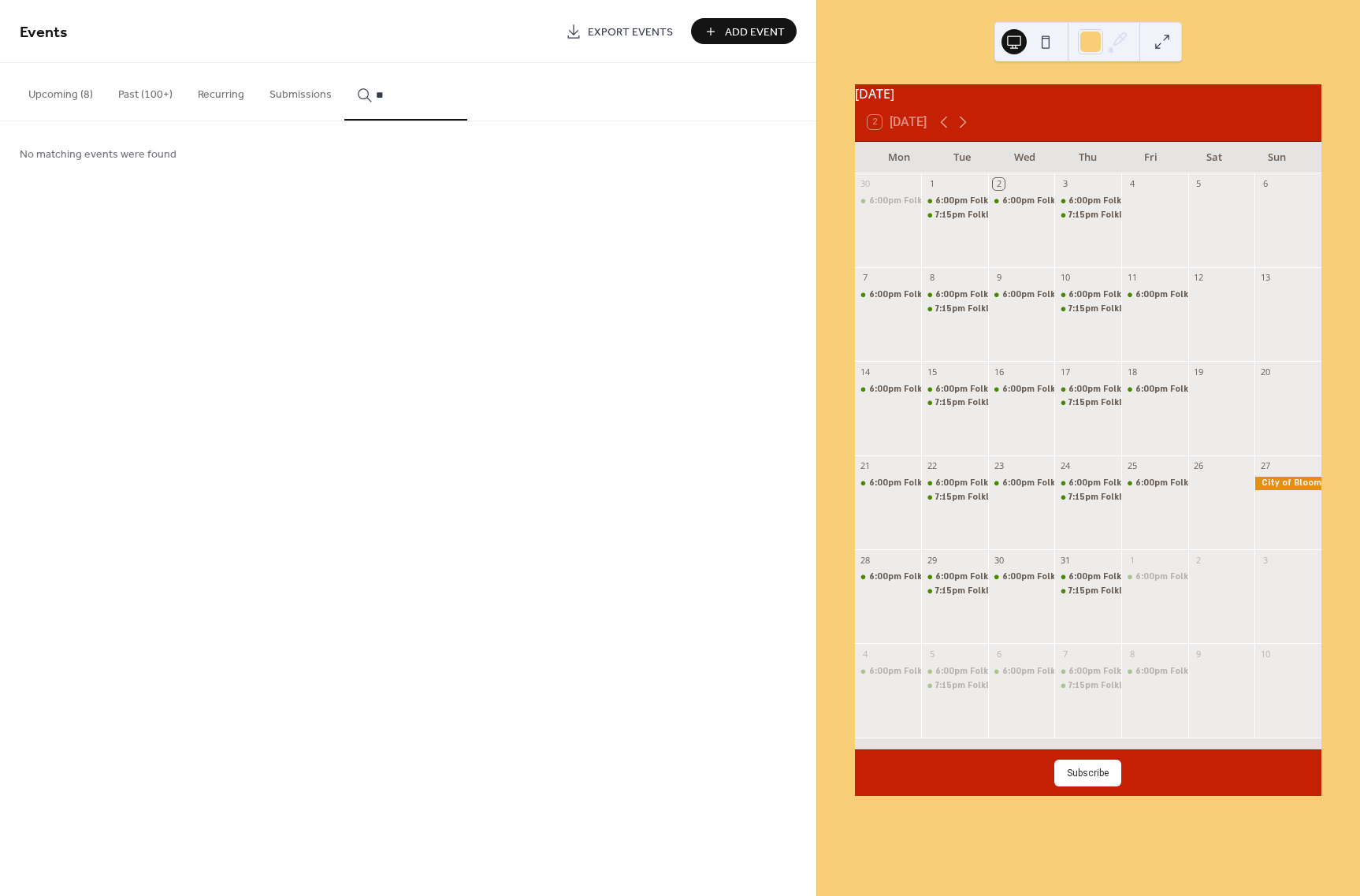 type on "*" 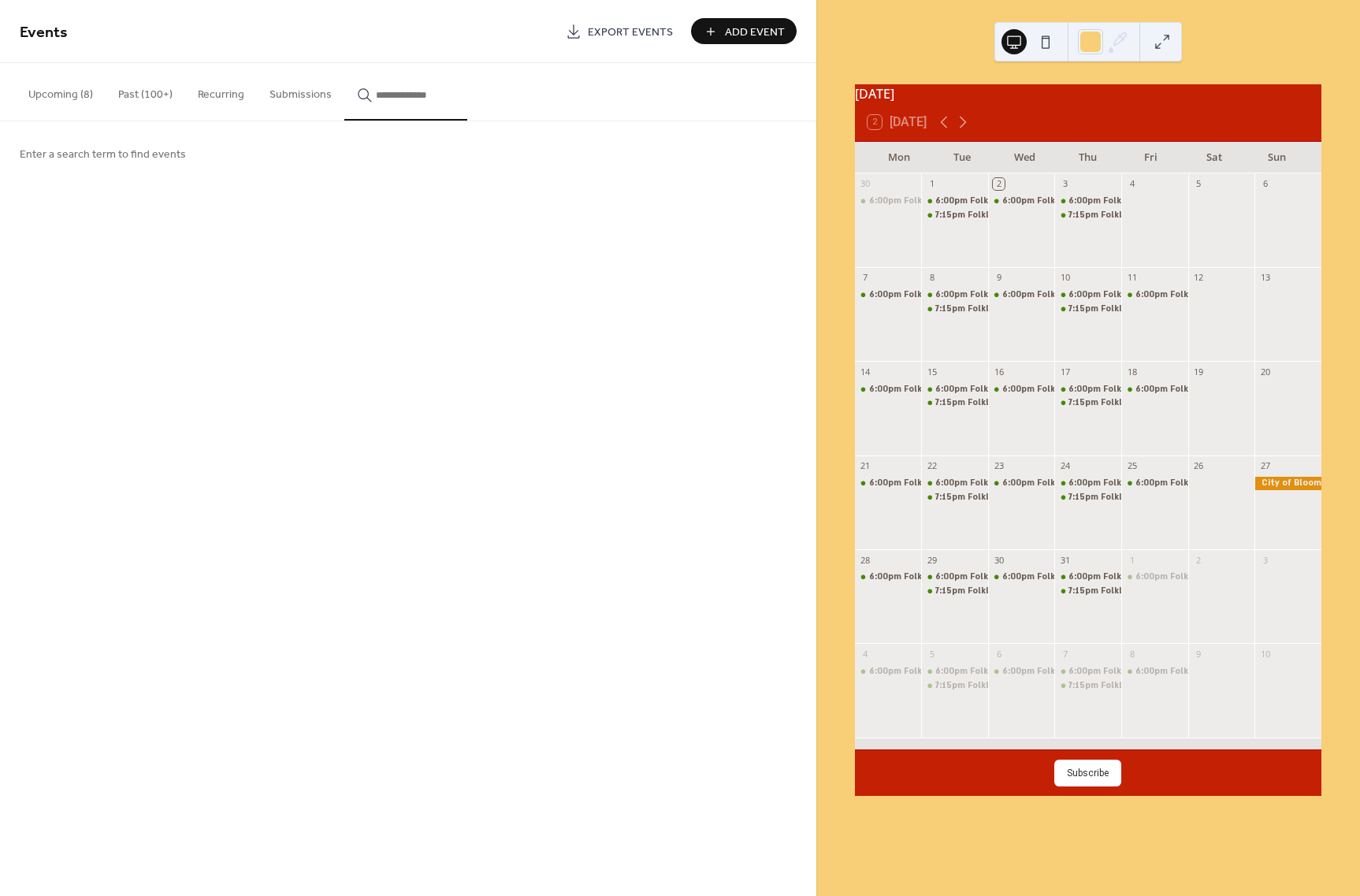 type 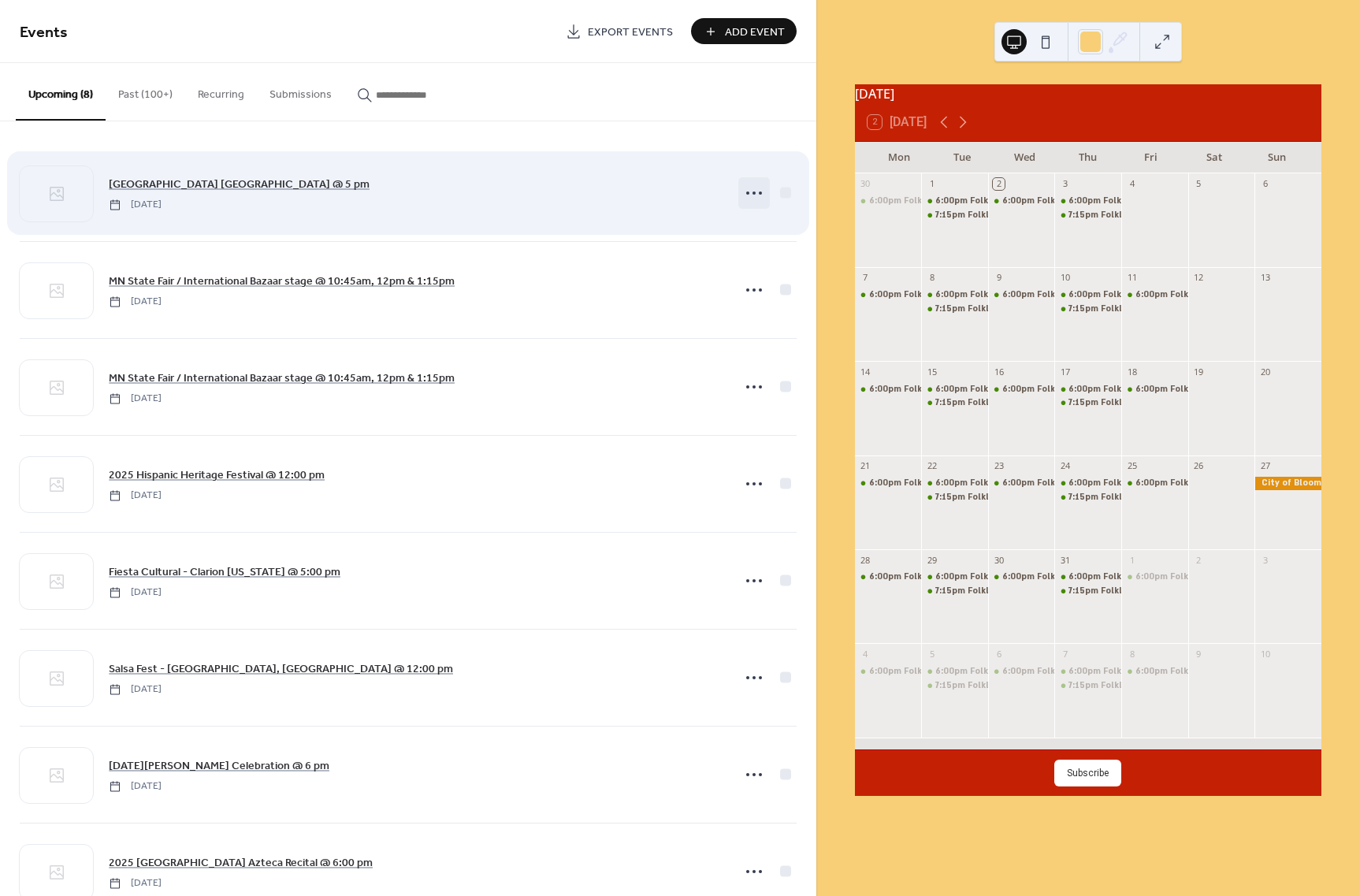 click 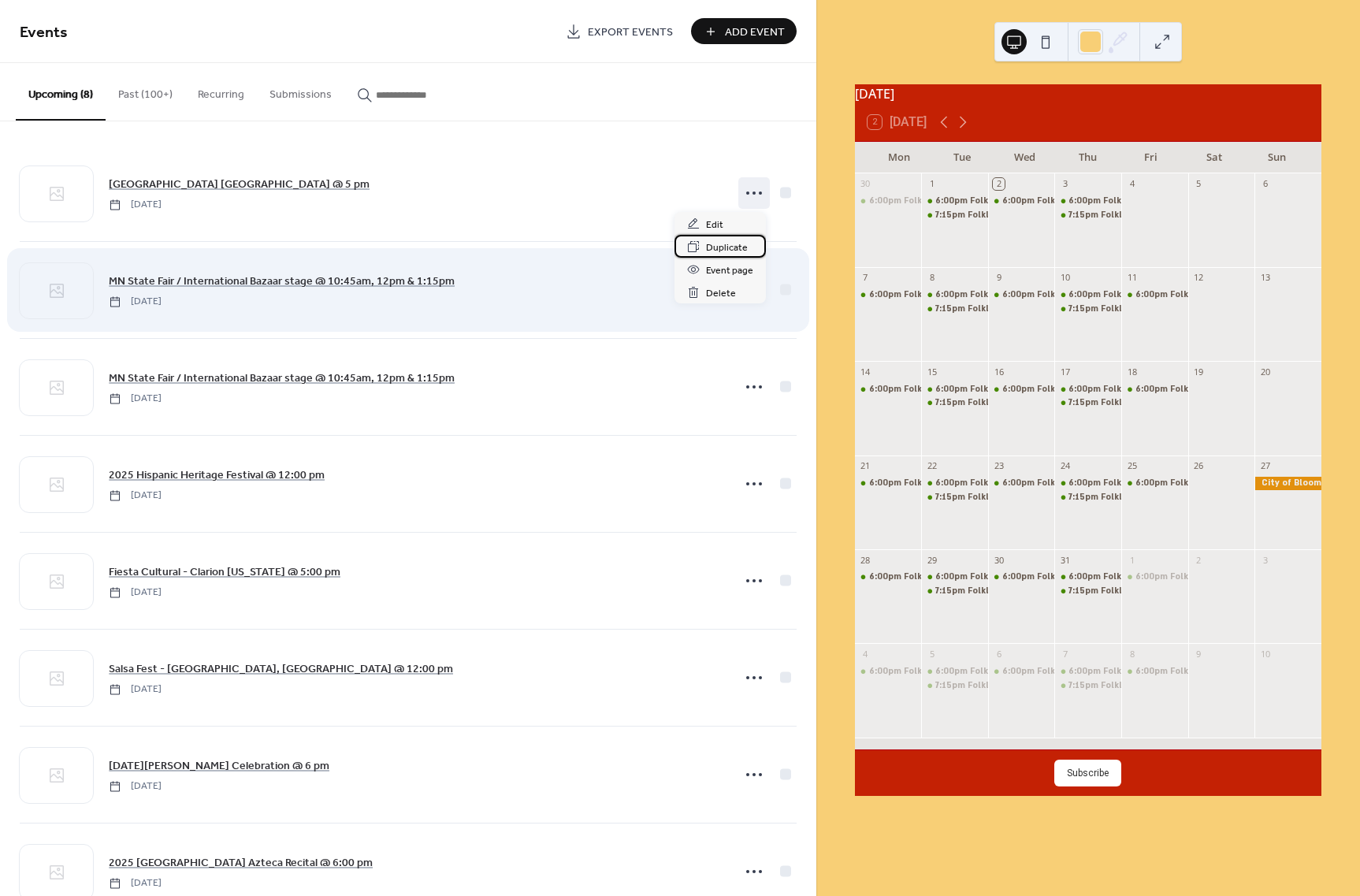 click on "Duplicate" at bounding box center [726, 247] 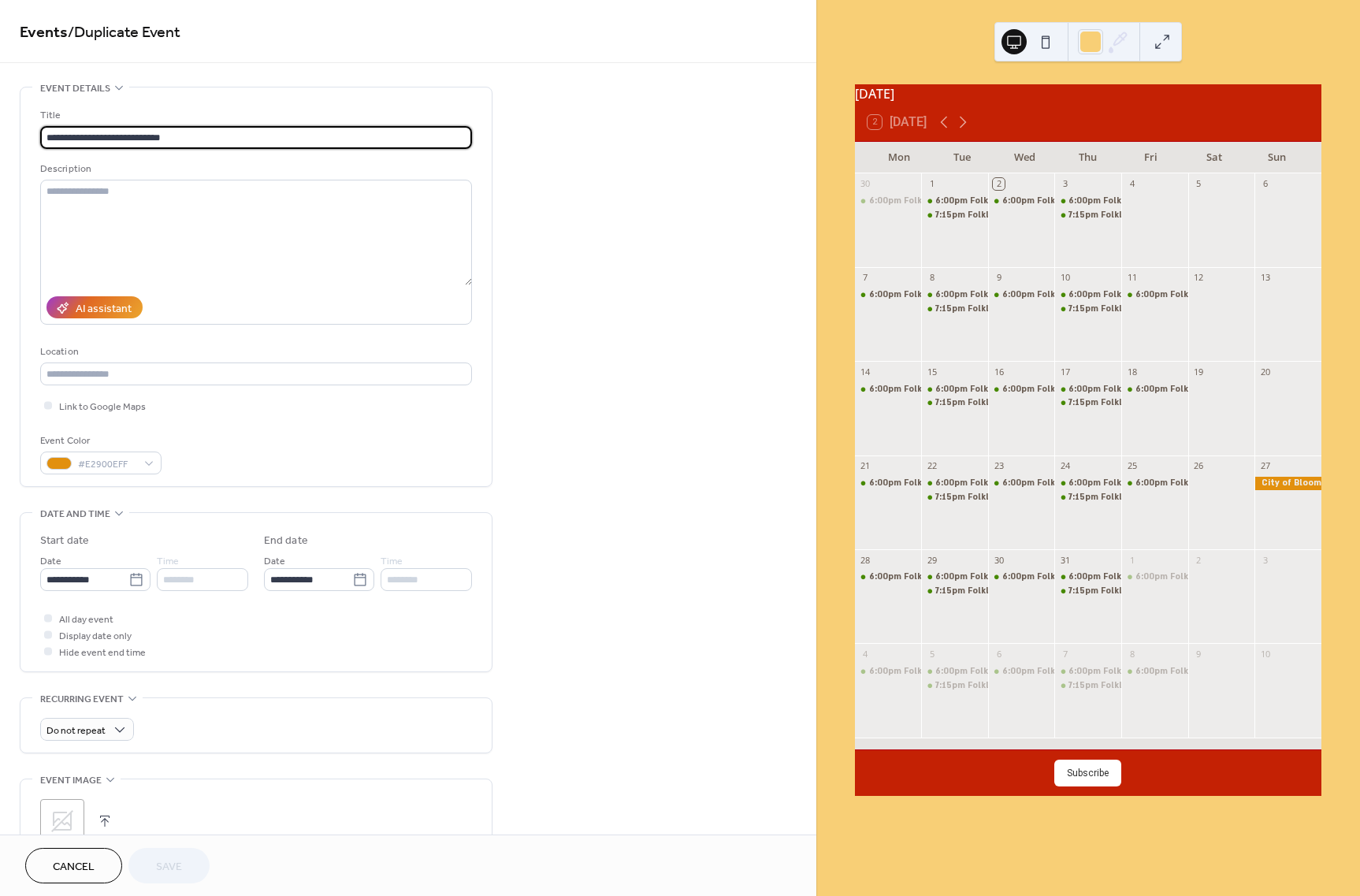 drag, startPoint x: 143, startPoint y: 135, endPoint x: 4, endPoint y: 135, distance: 139 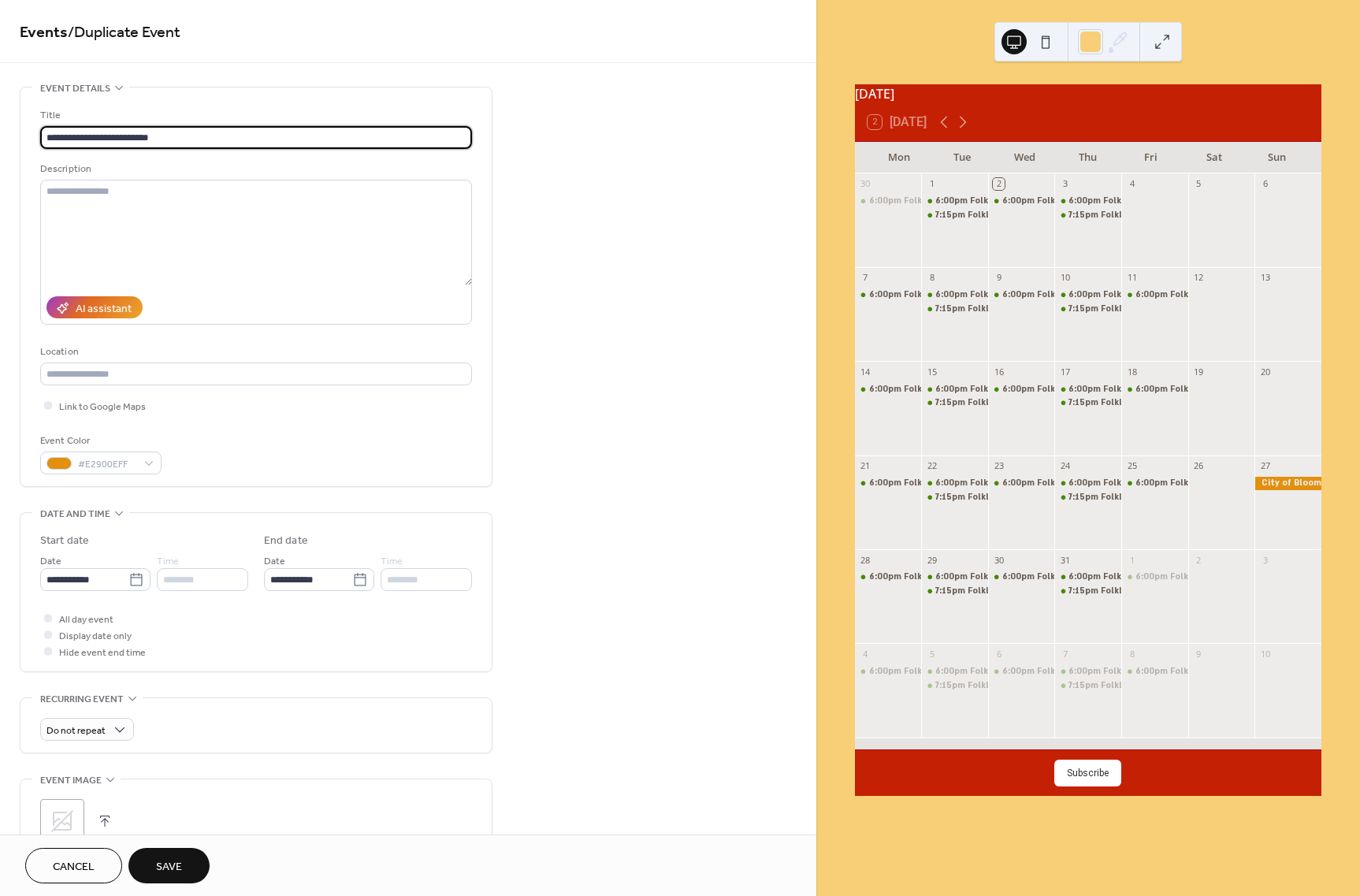 click on "**********" at bounding box center [256, 137] 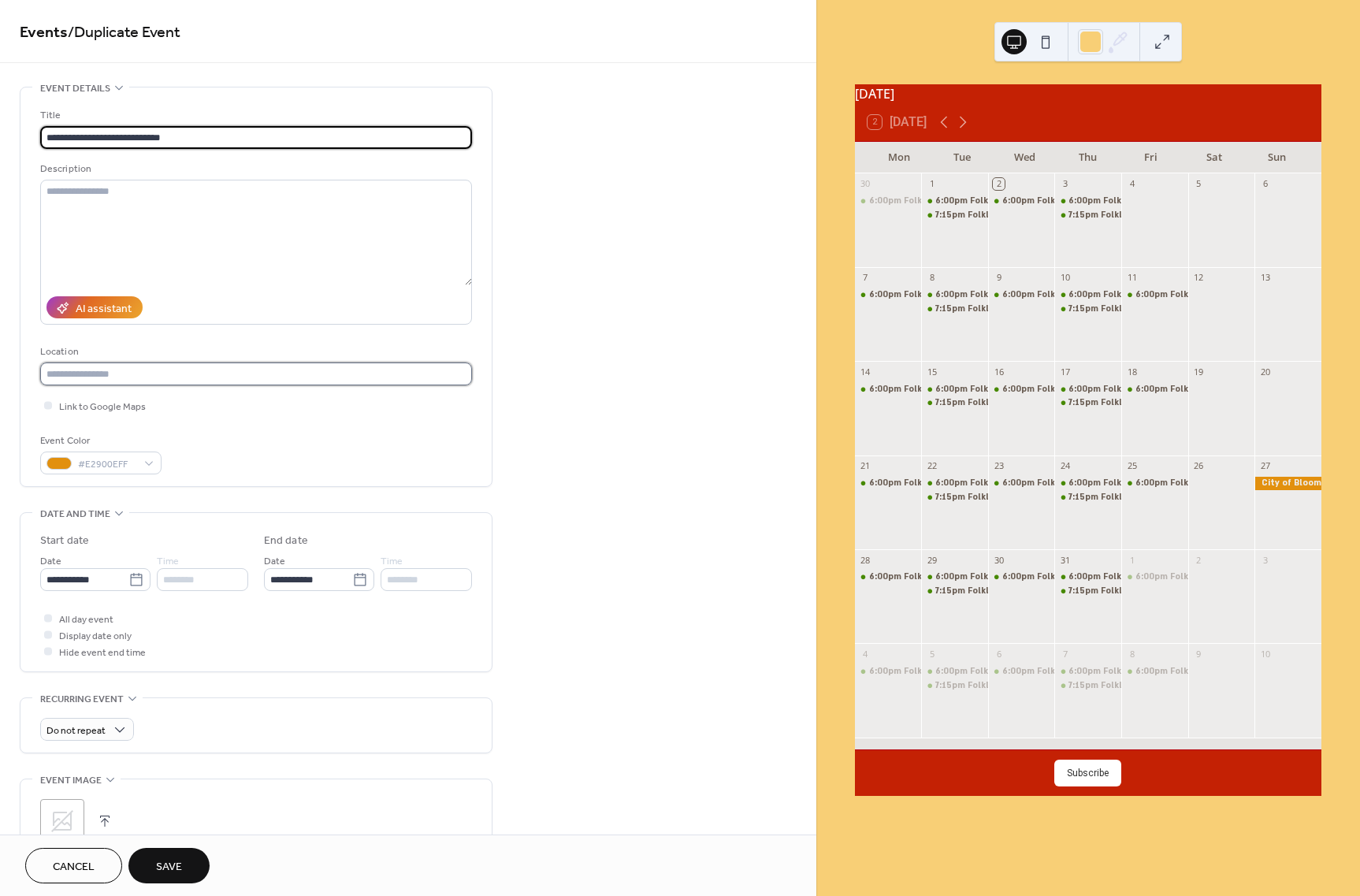 click at bounding box center (256, 374) 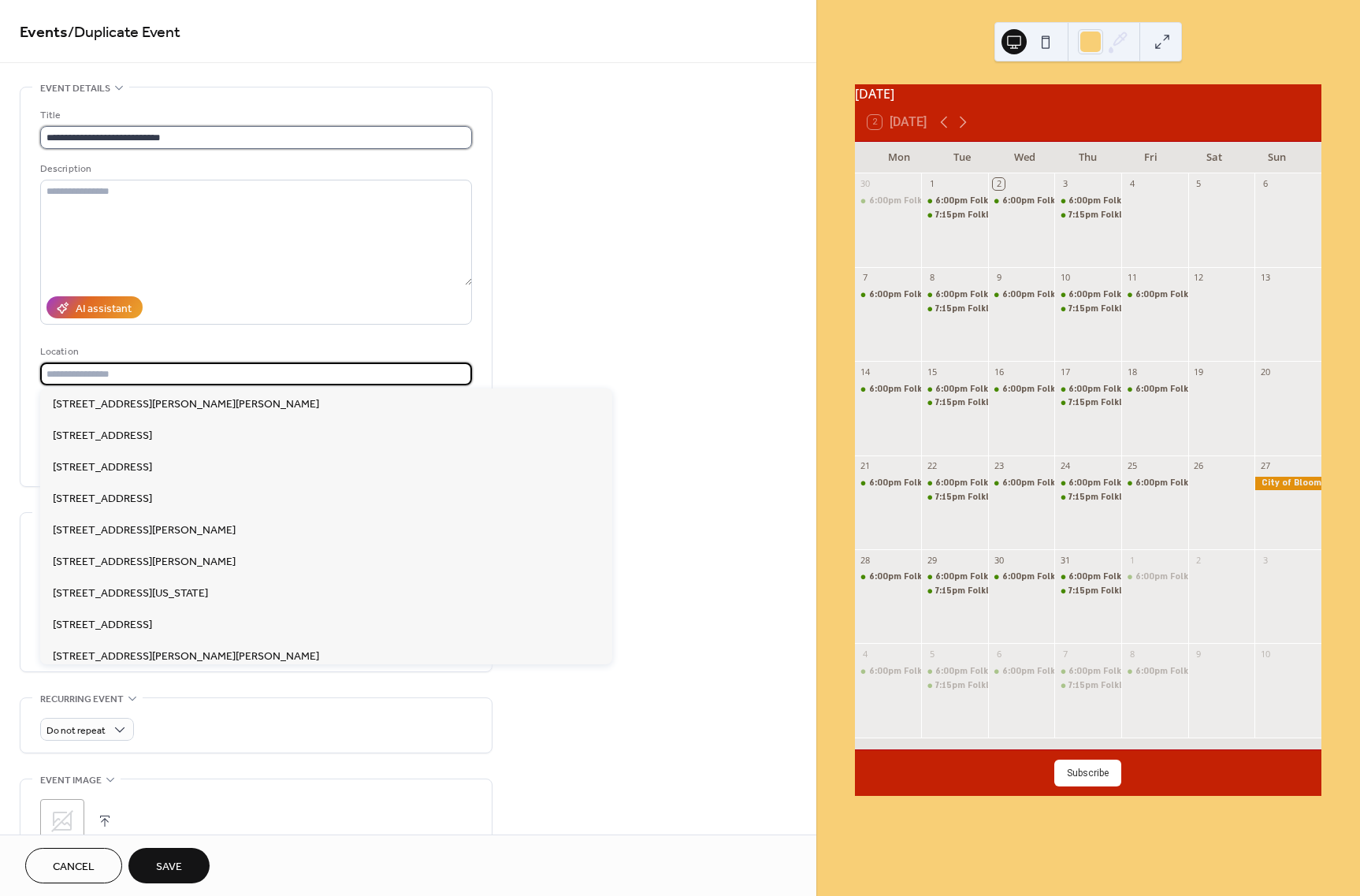 click on "**********" at bounding box center [256, 137] 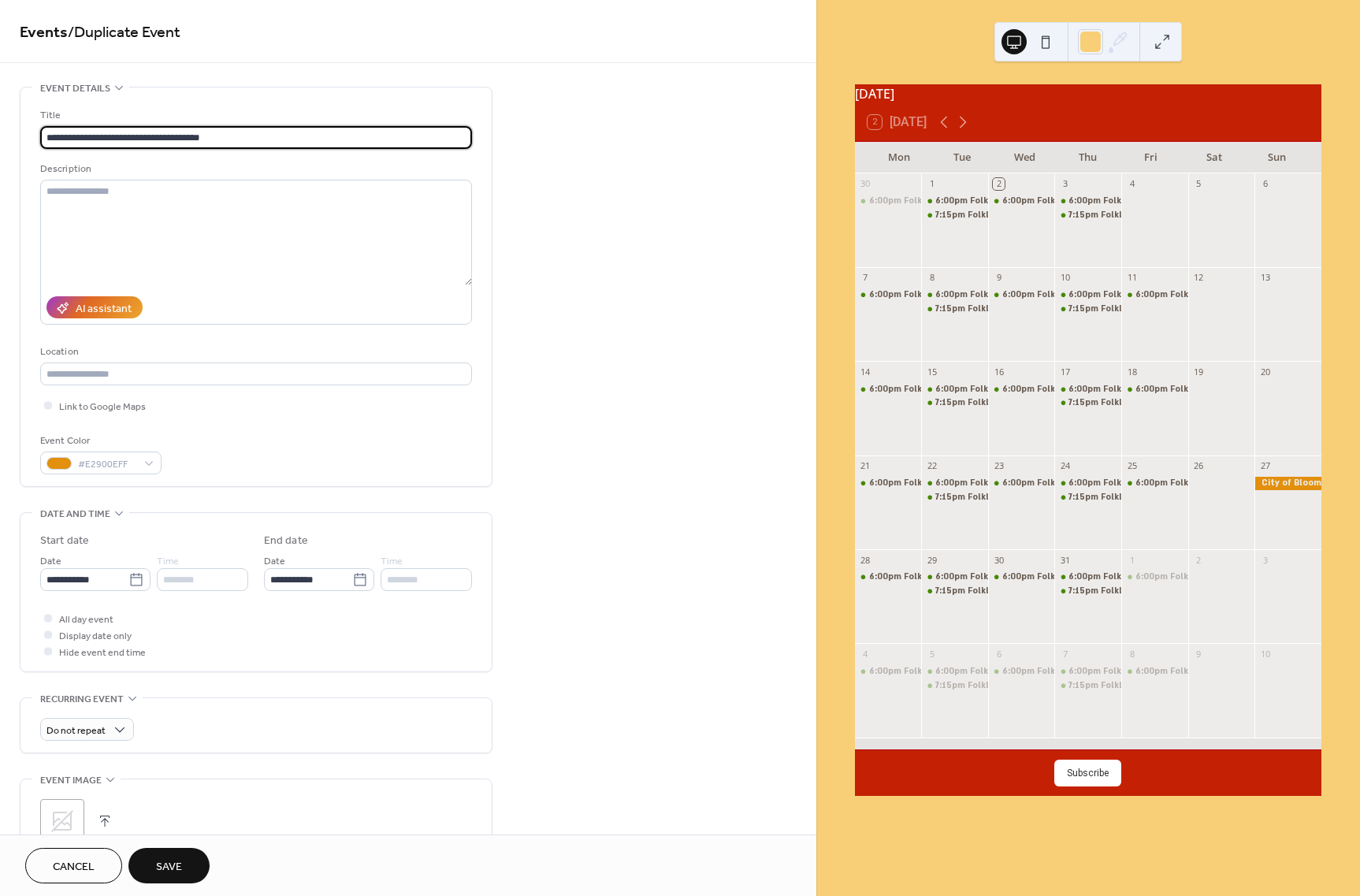type on "**********" 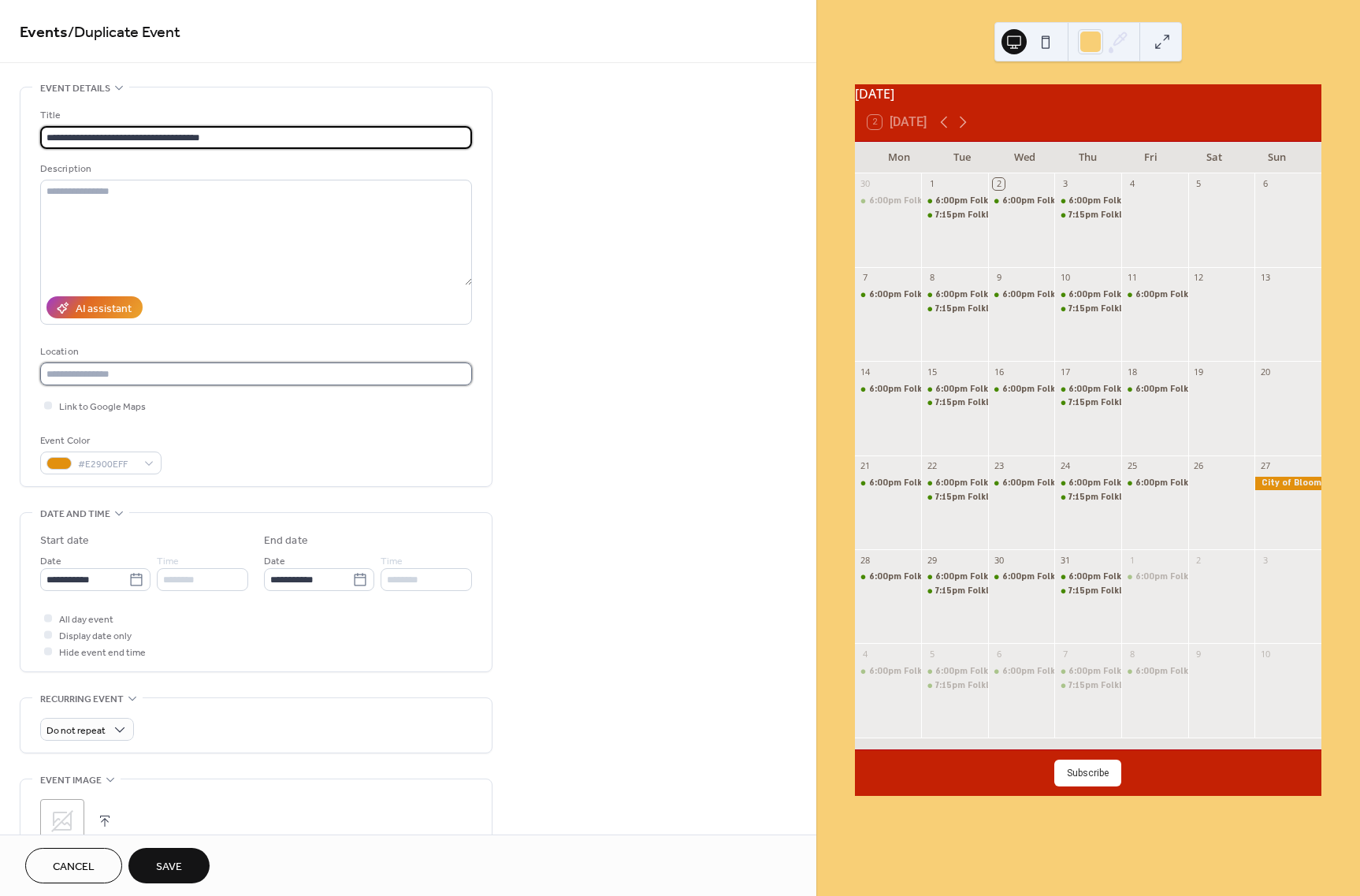 click at bounding box center [256, 374] 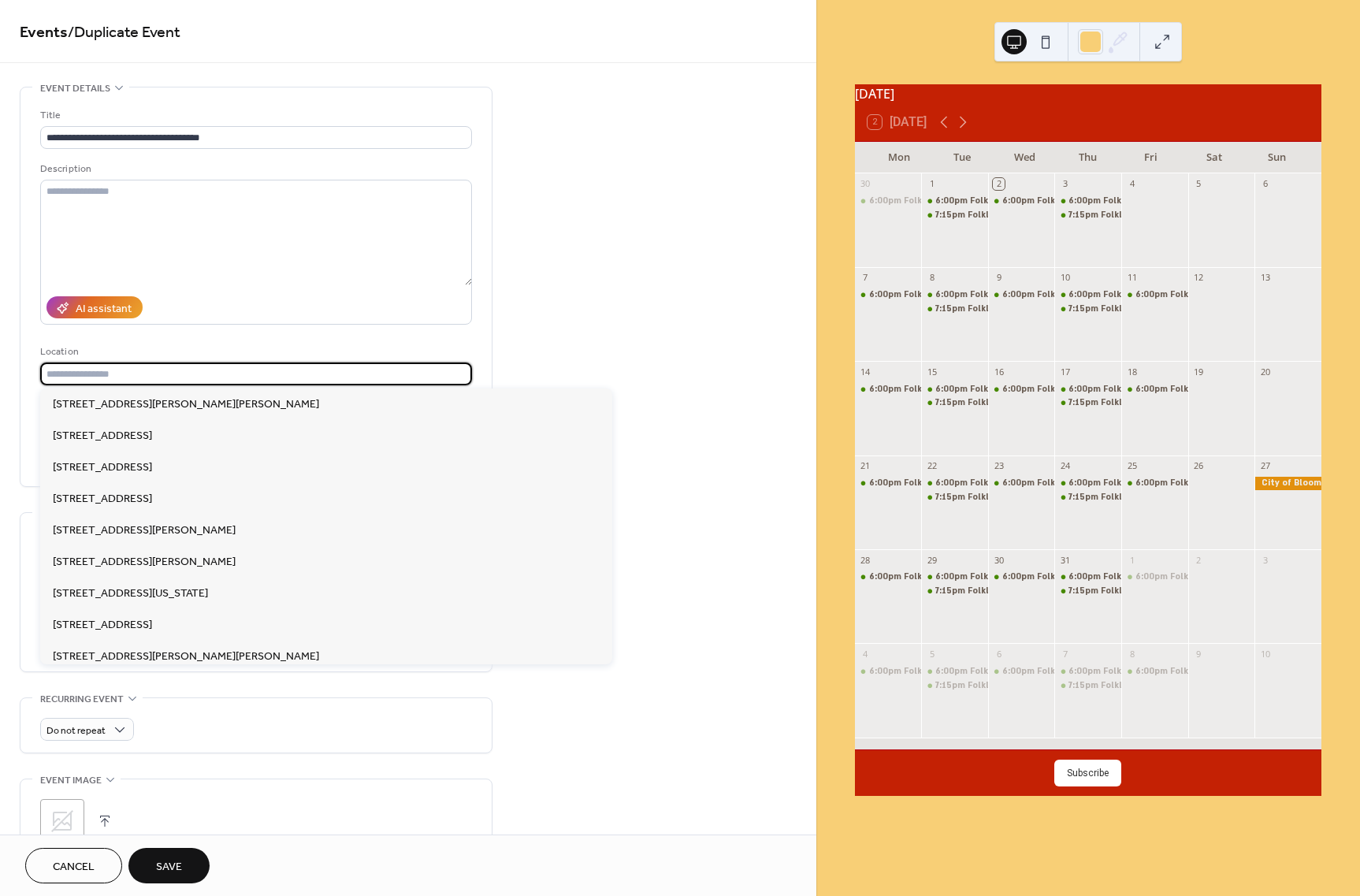 paste on "**********" 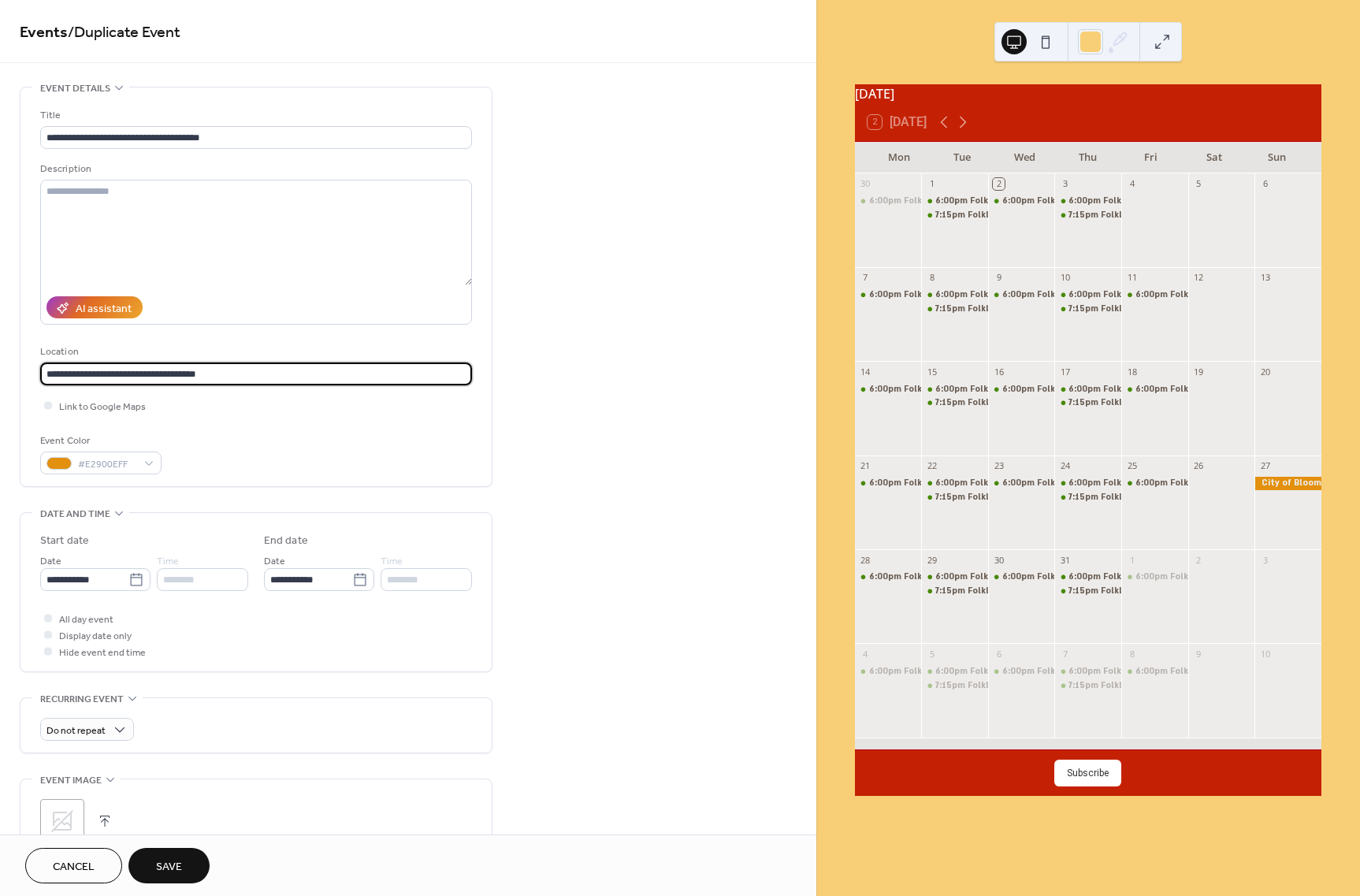 type on "**********" 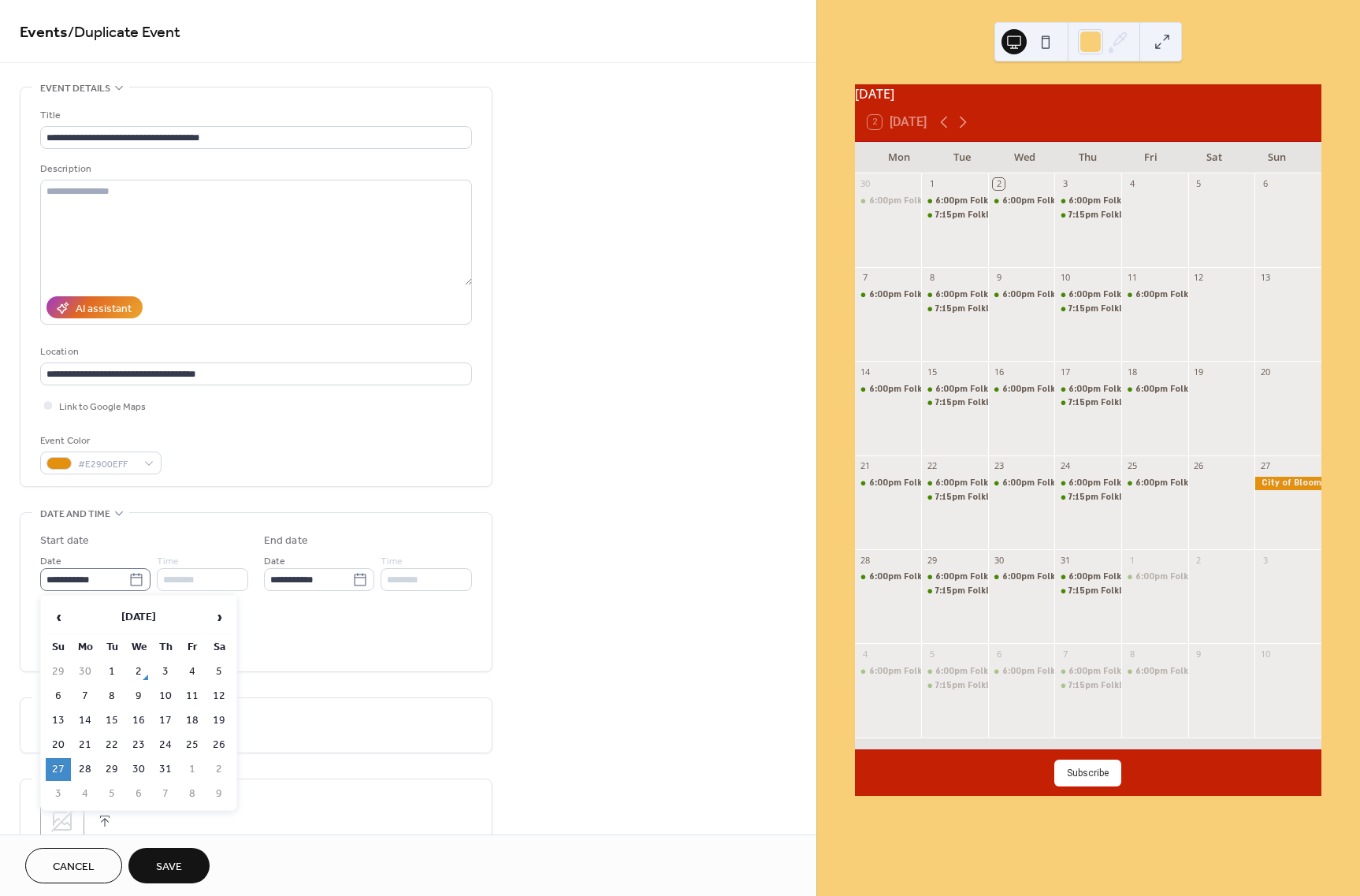 click 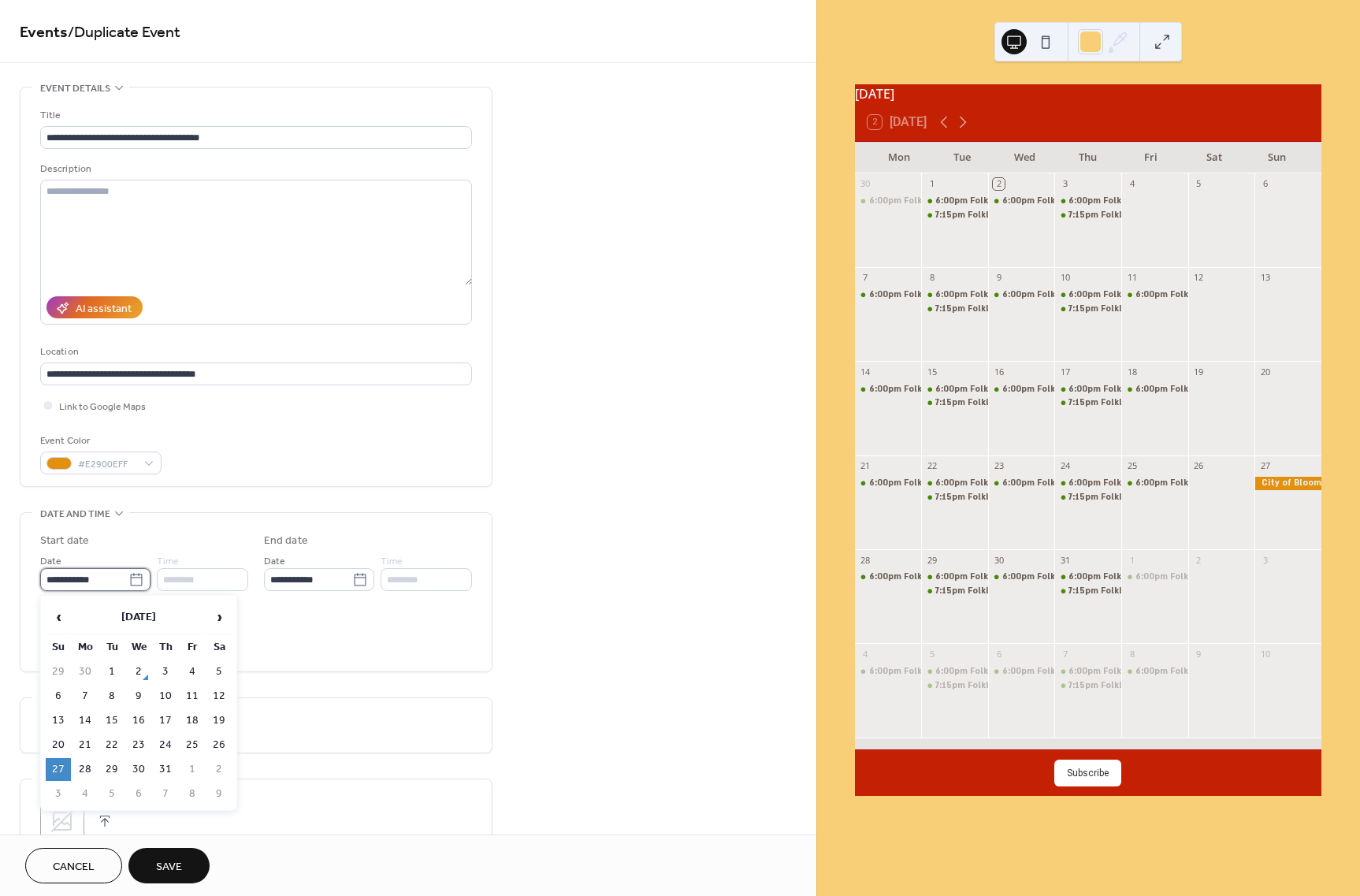 click on "**********" at bounding box center (84, 579) 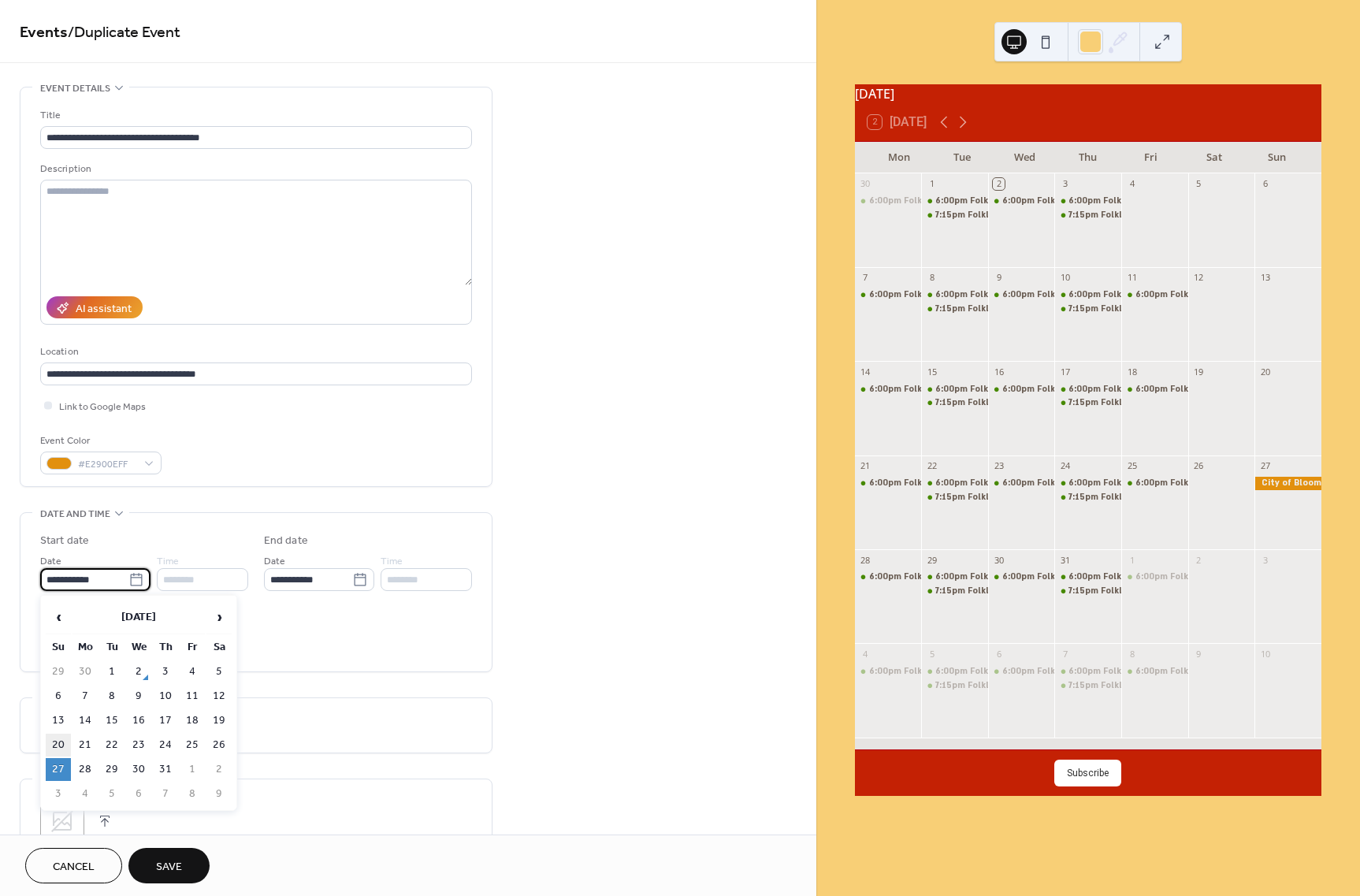click on "20" at bounding box center (58, 745) 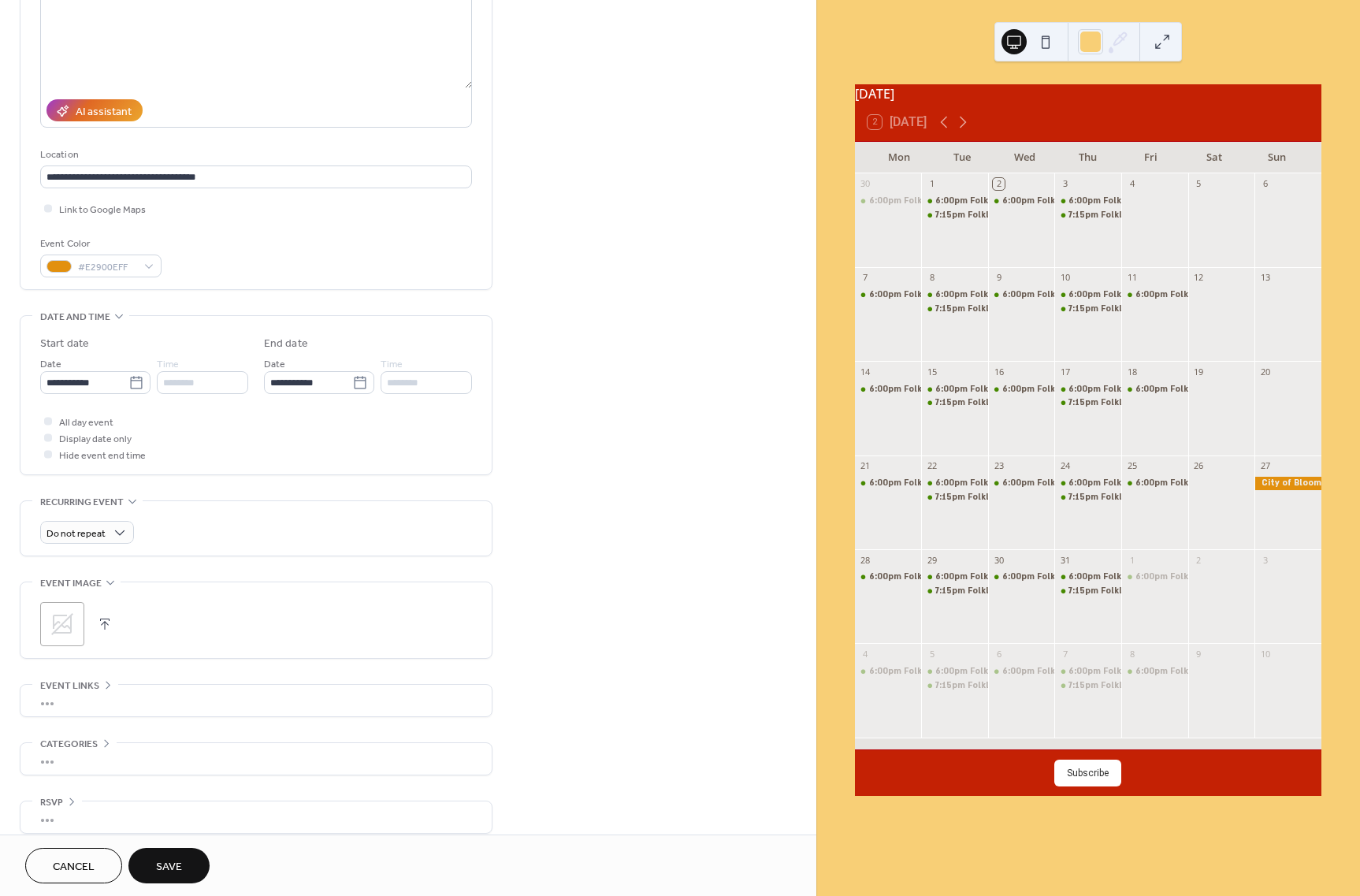 scroll, scrollTop: 212, scrollLeft: 0, axis: vertical 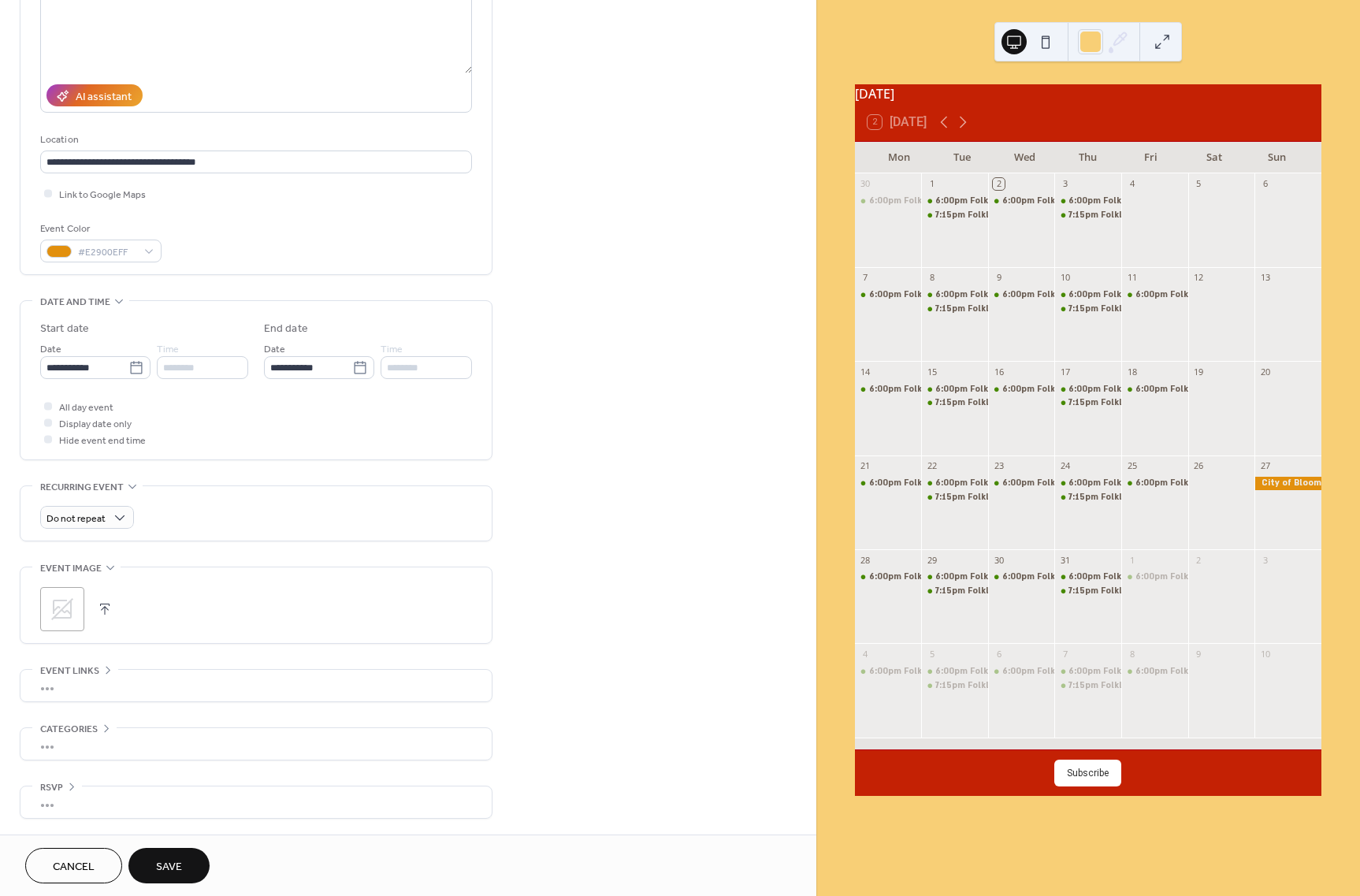 click on "Save" at bounding box center (169, 867) 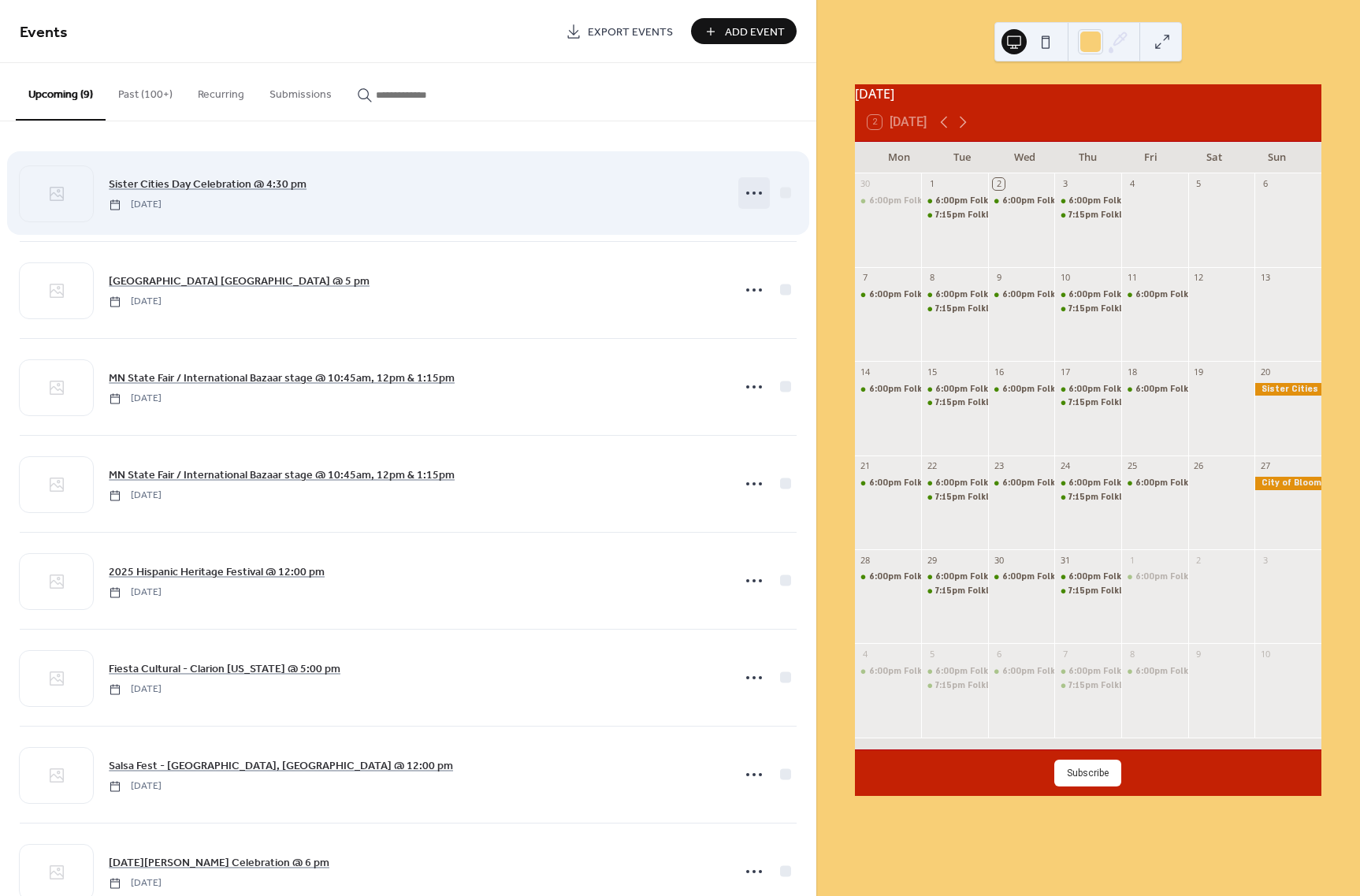 click 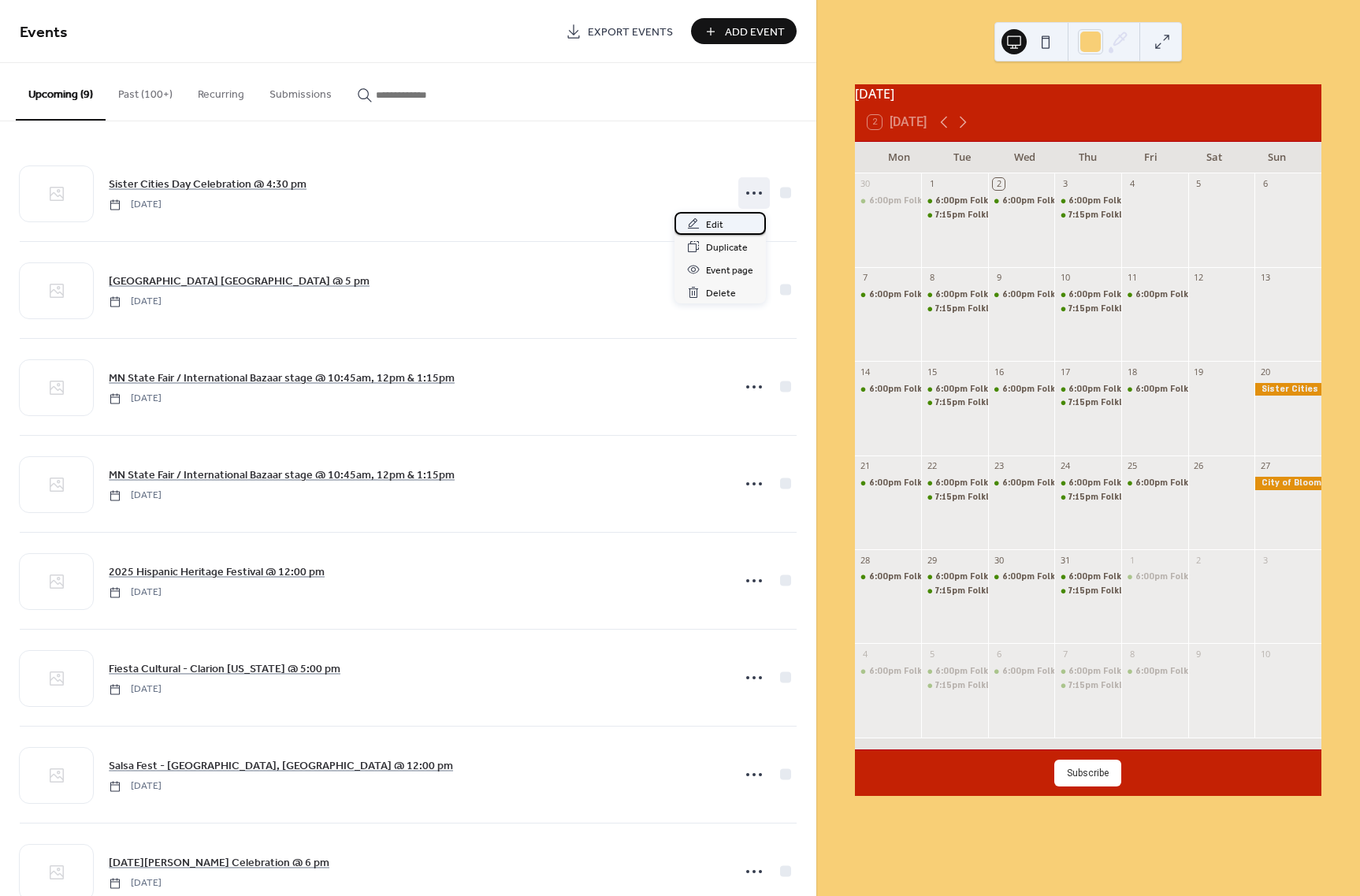 click on "Edit" at bounding box center (715, 225) 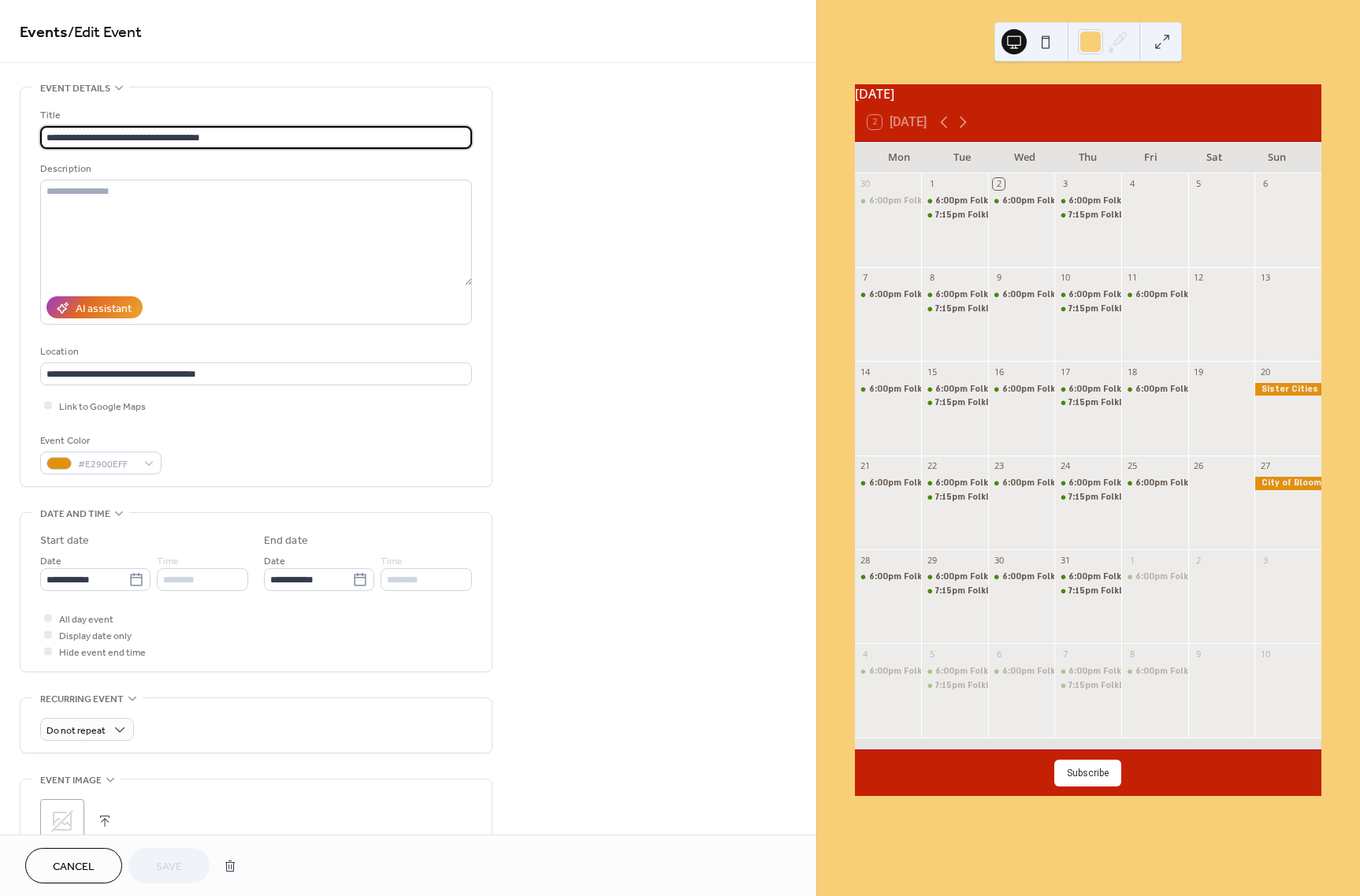 drag, startPoint x: 164, startPoint y: 135, endPoint x: -68, endPoint y: 131, distance: 232.0345 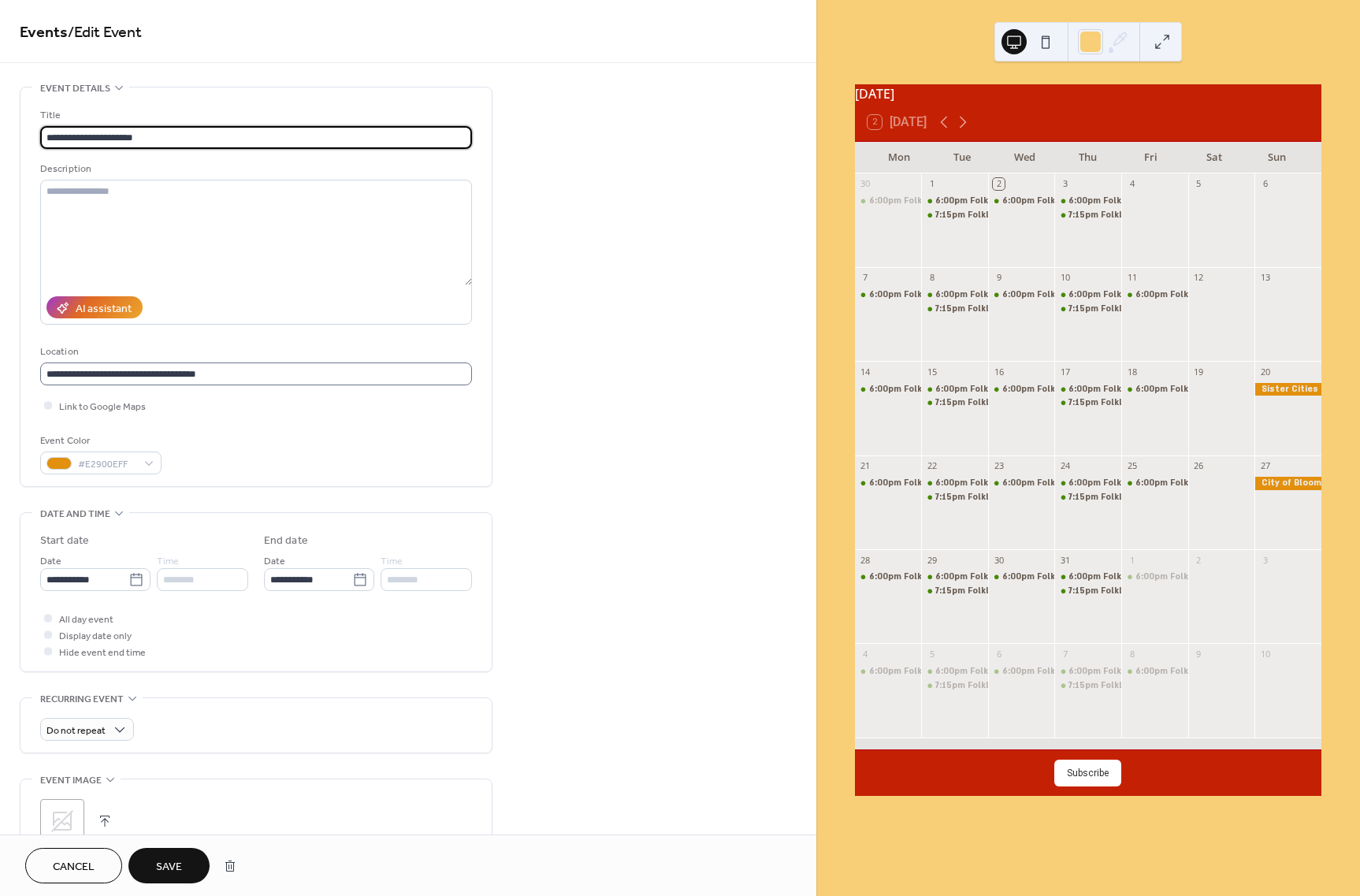 type on "**********" 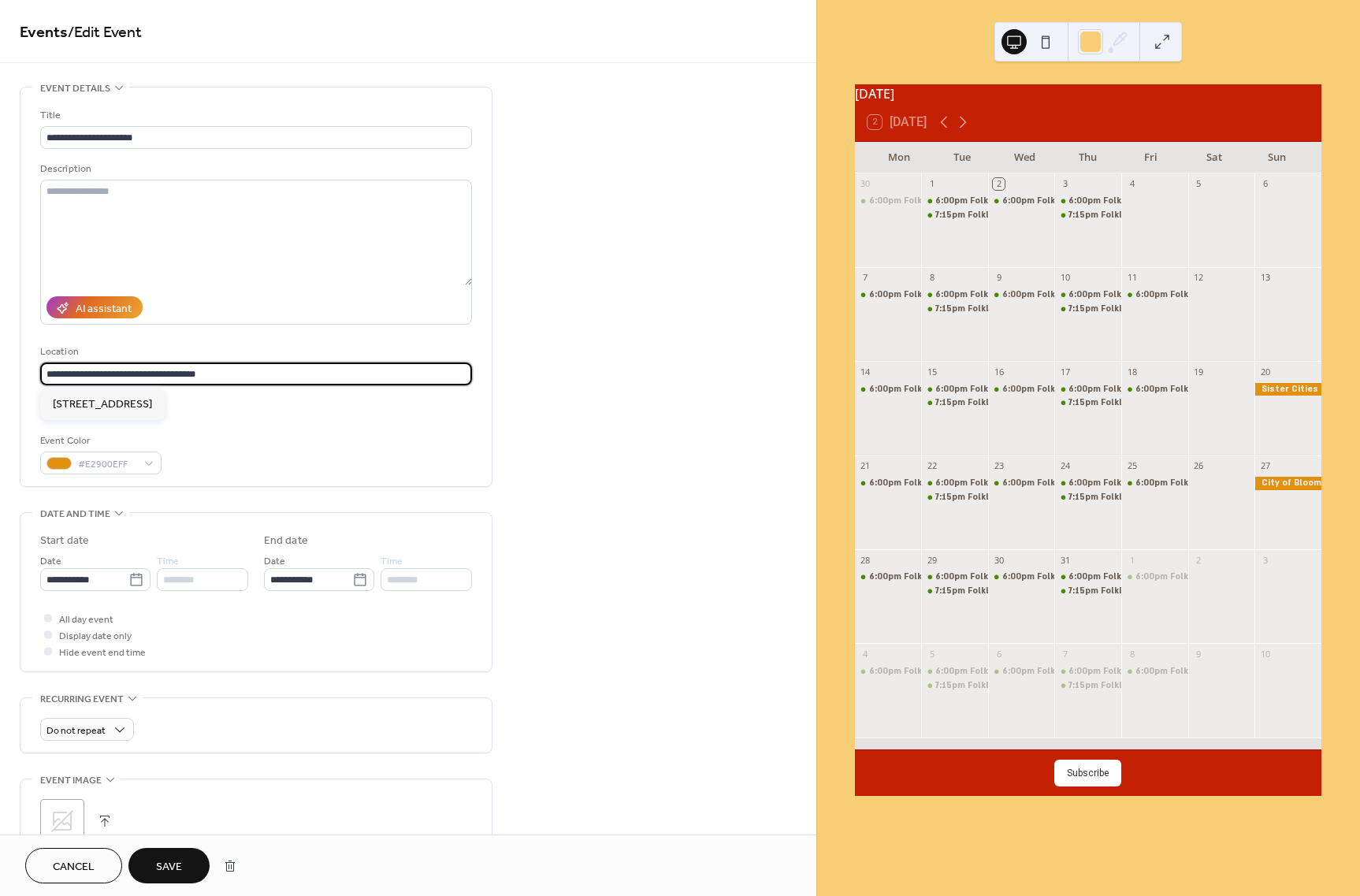 drag, startPoint x: 219, startPoint y: 372, endPoint x: 14, endPoint y: 370, distance: 205.0098 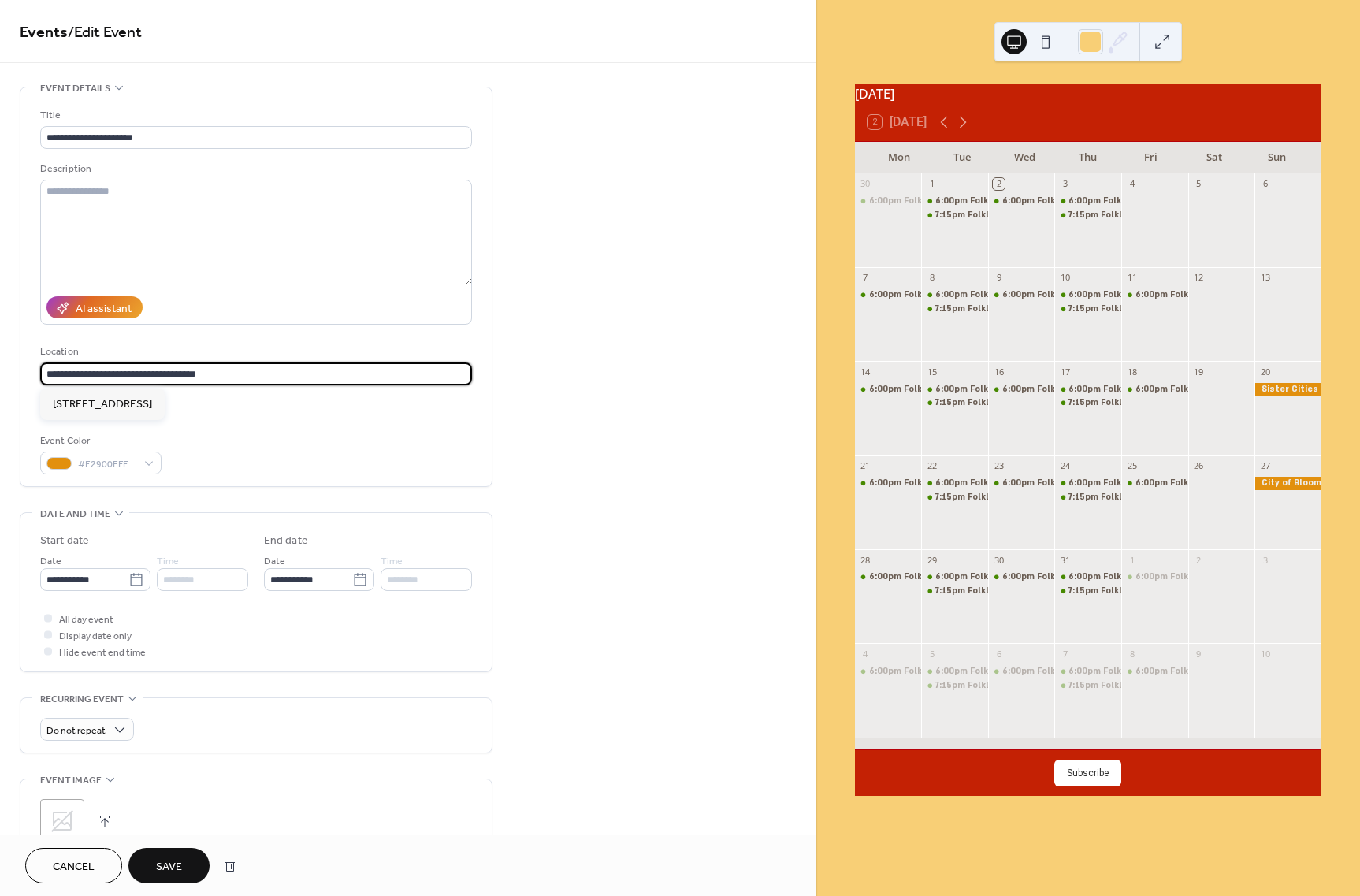 click on "**********" at bounding box center (408, 567) 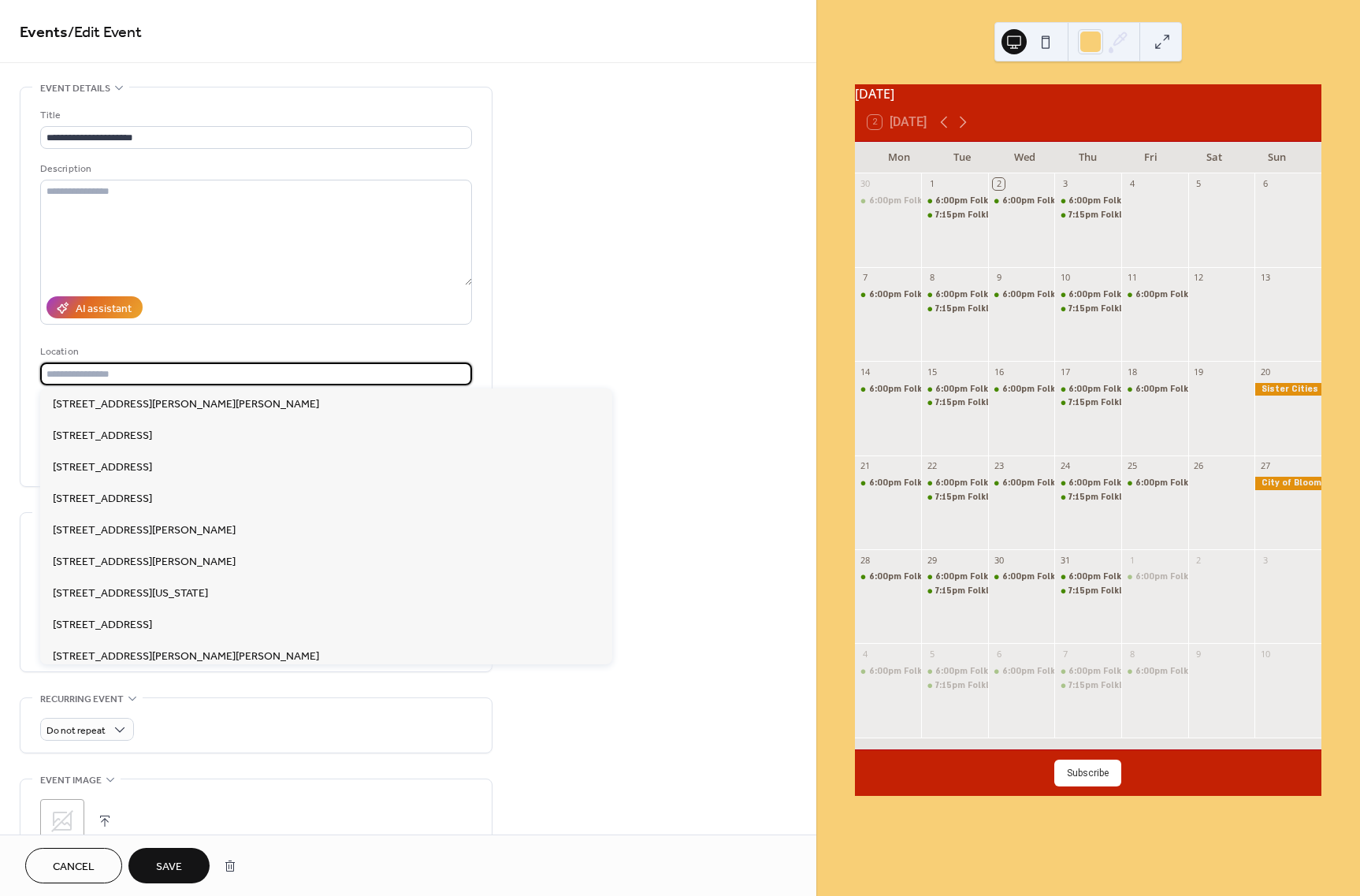 type 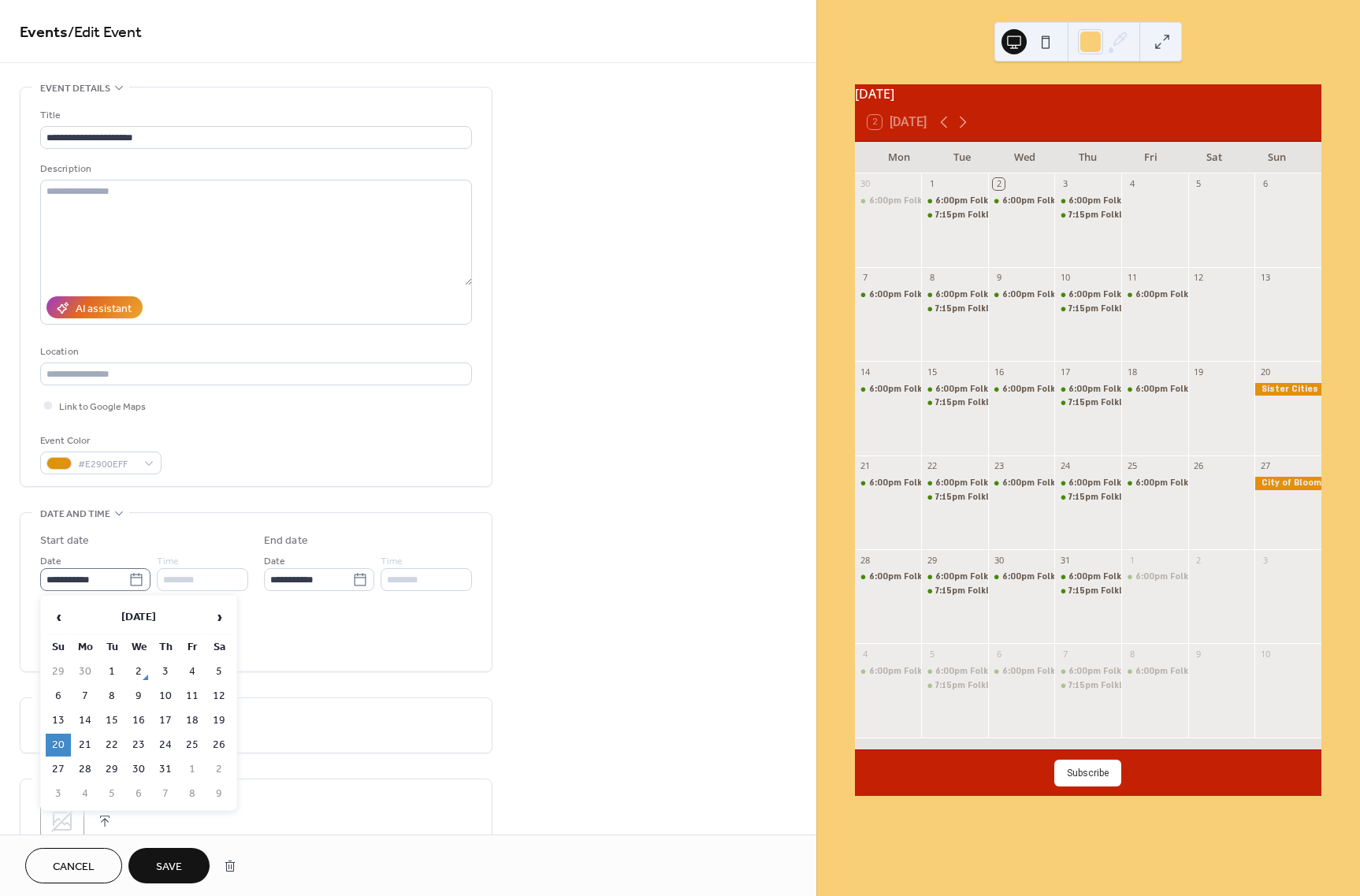 click 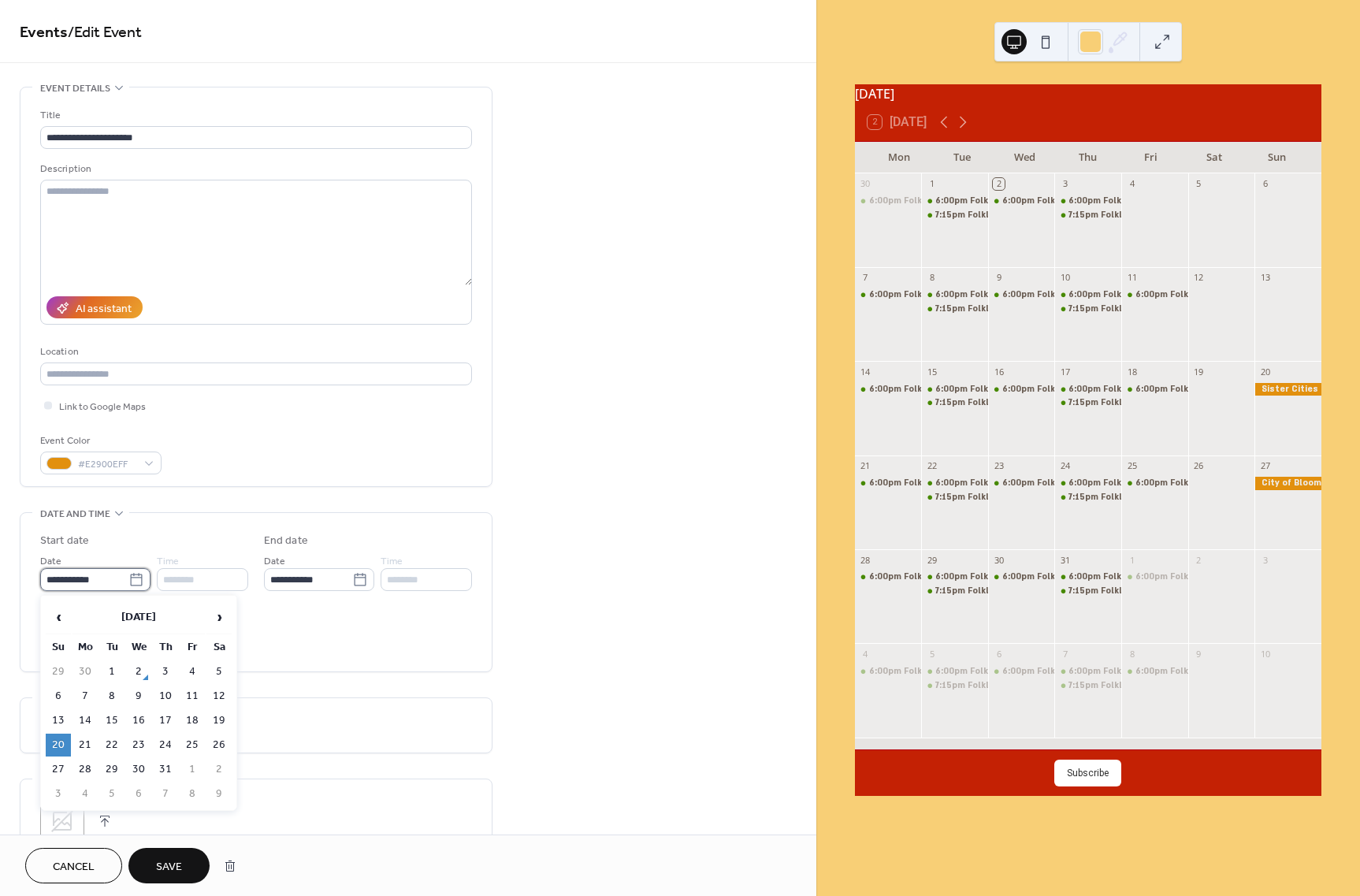 click on "**********" at bounding box center [84, 579] 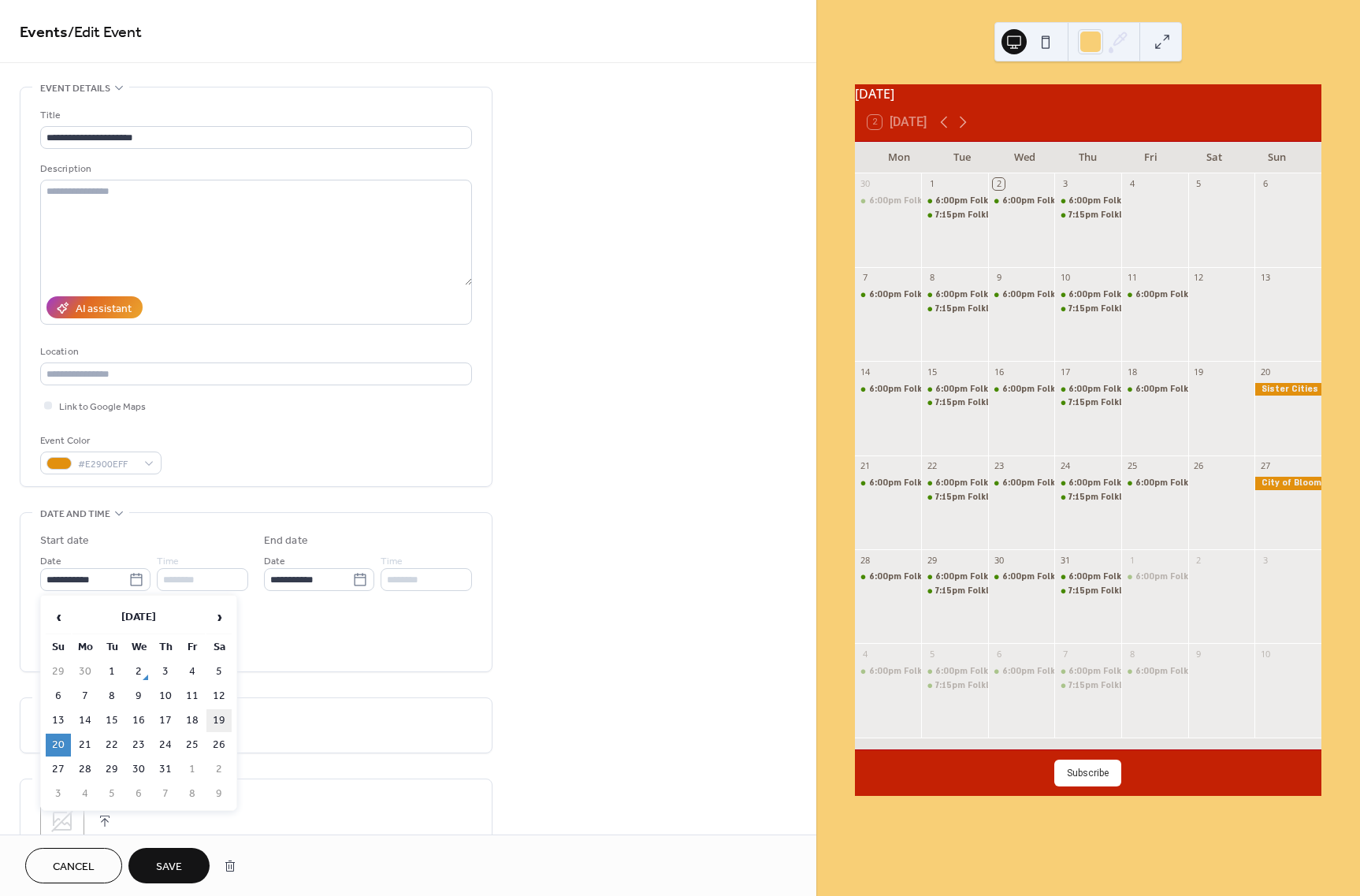 click on "19" at bounding box center [219, 720] 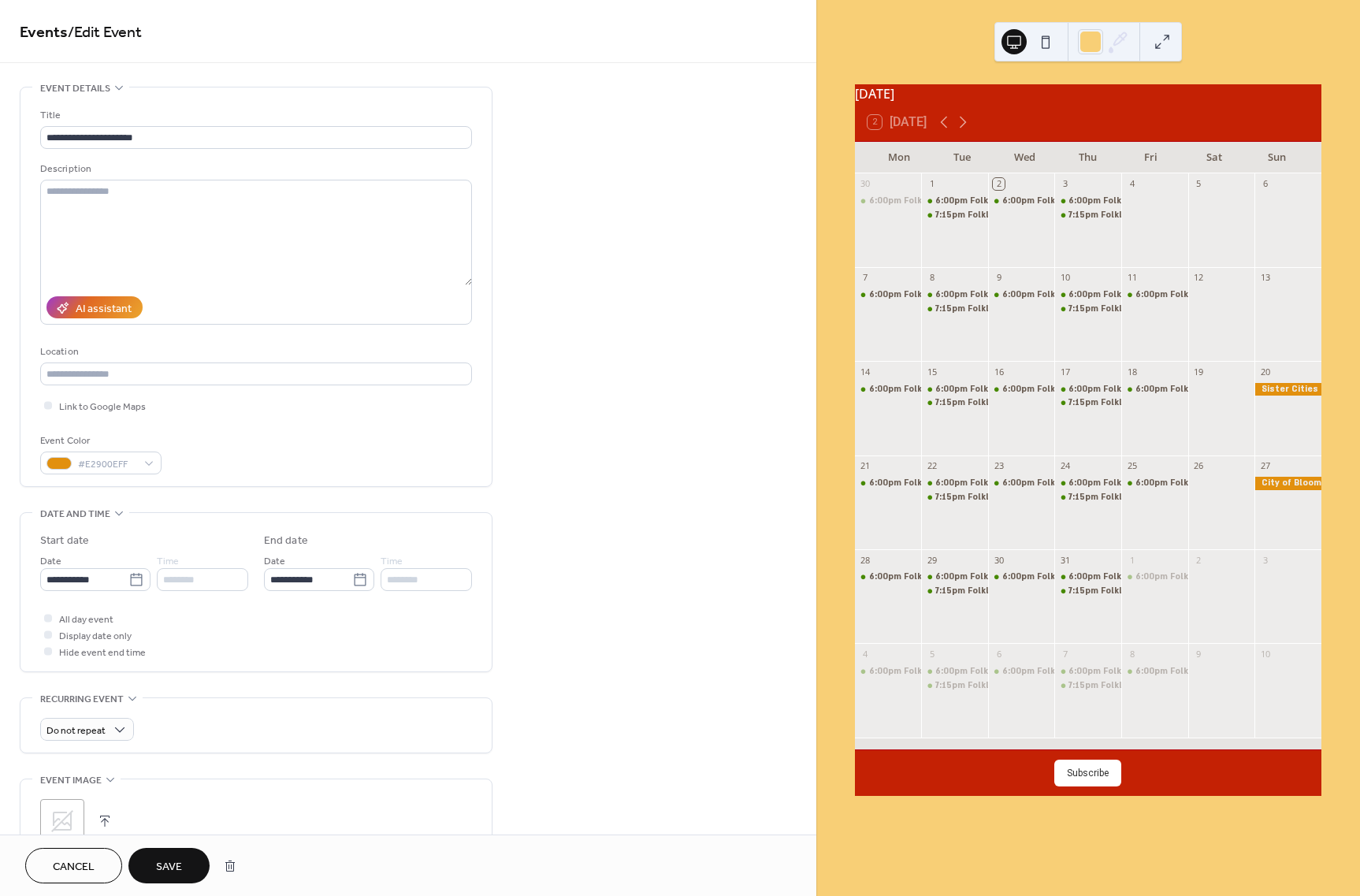 click on "Save" at bounding box center [169, 867] 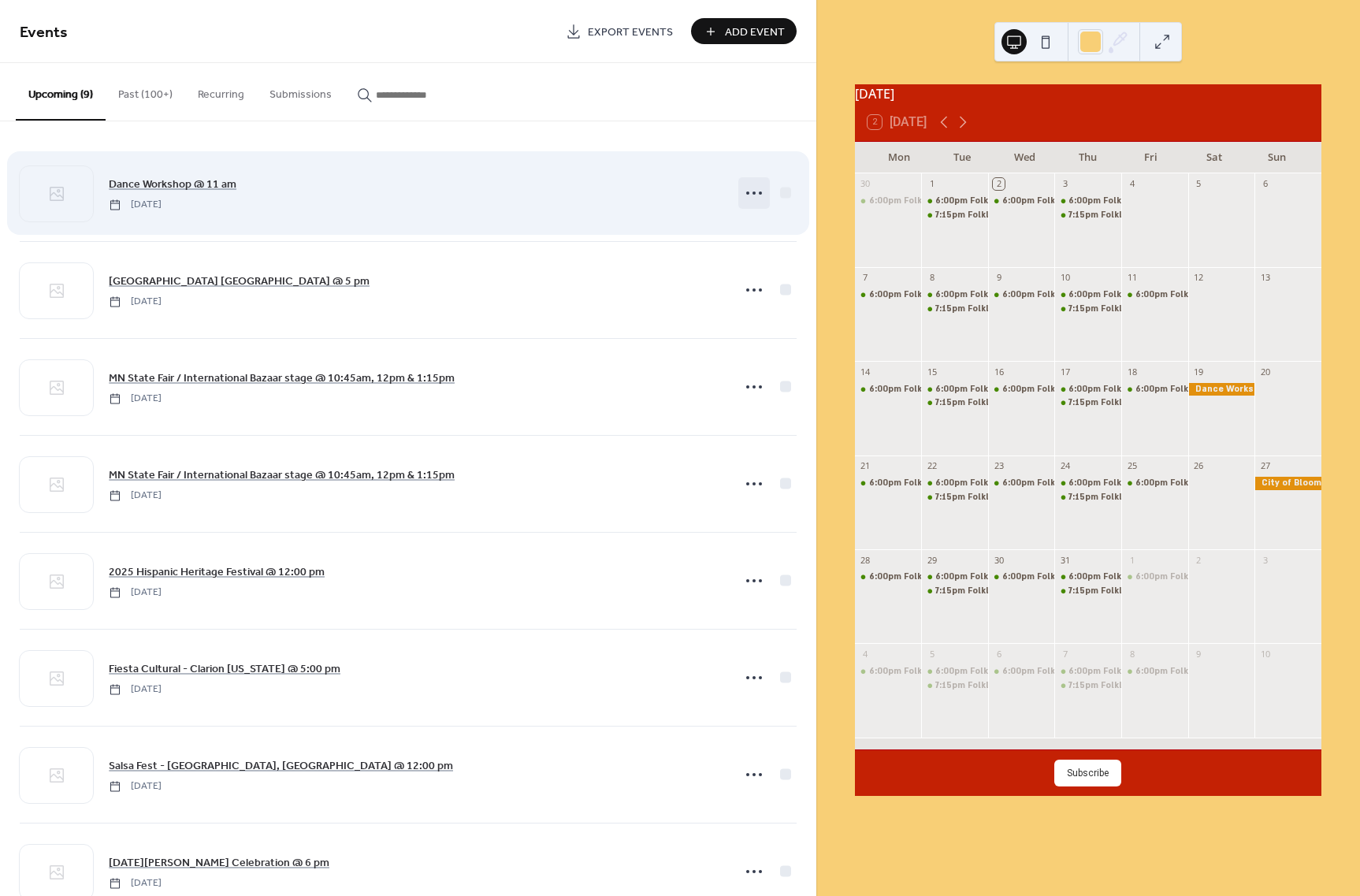 click 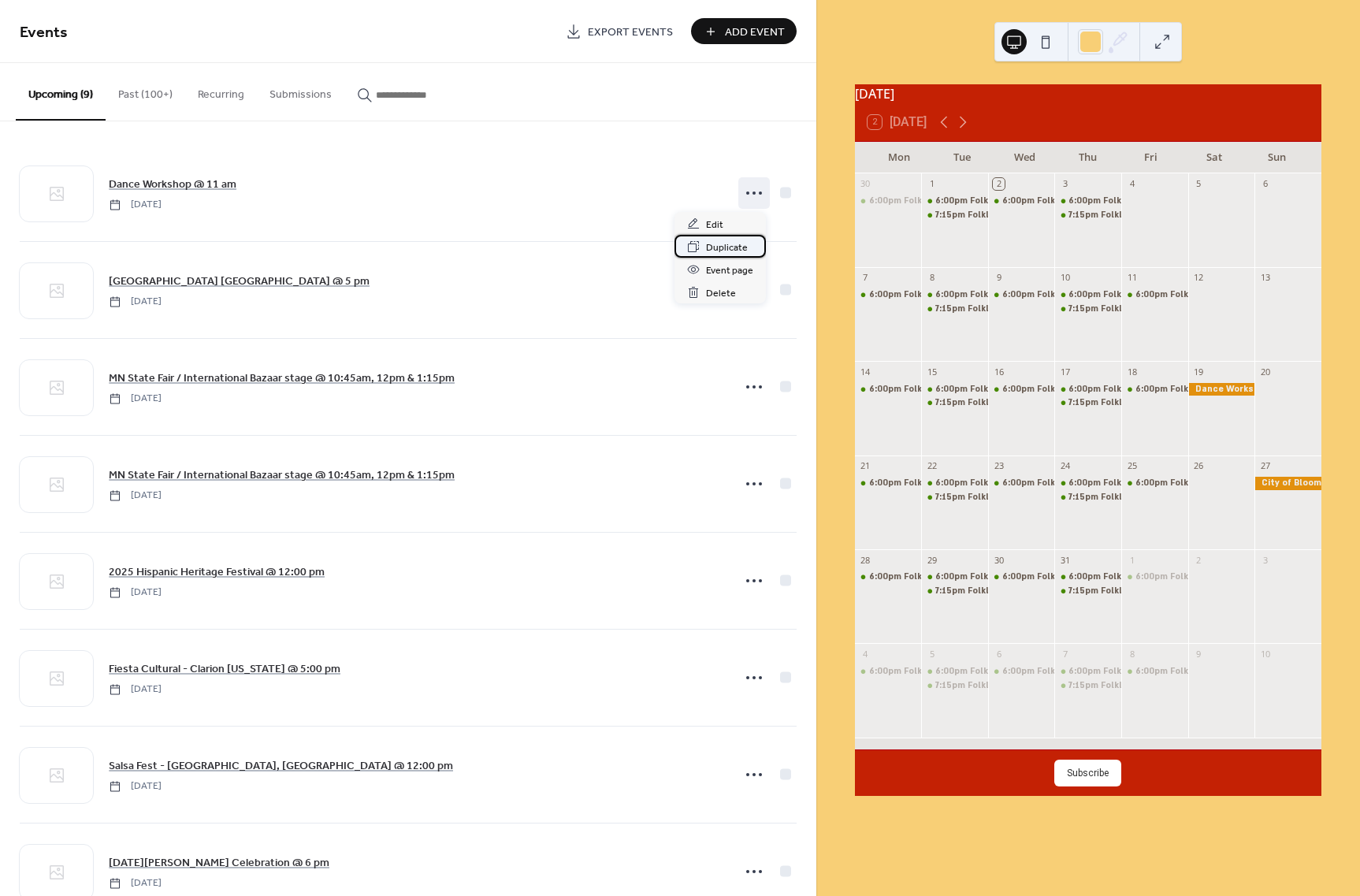 click on "Duplicate" at bounding box center [726, 247] 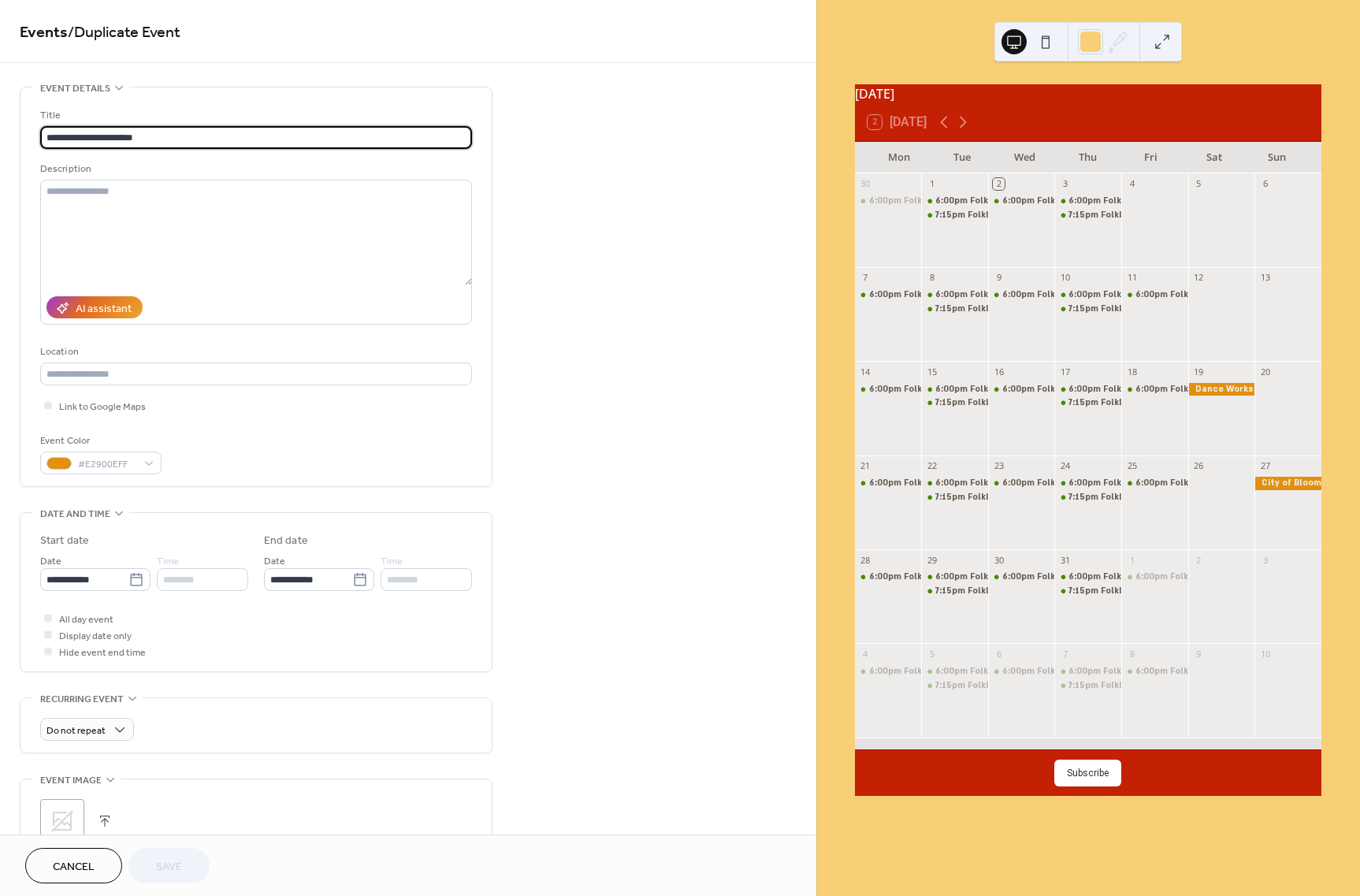 click on "**********" at bounding box center [256, 137] 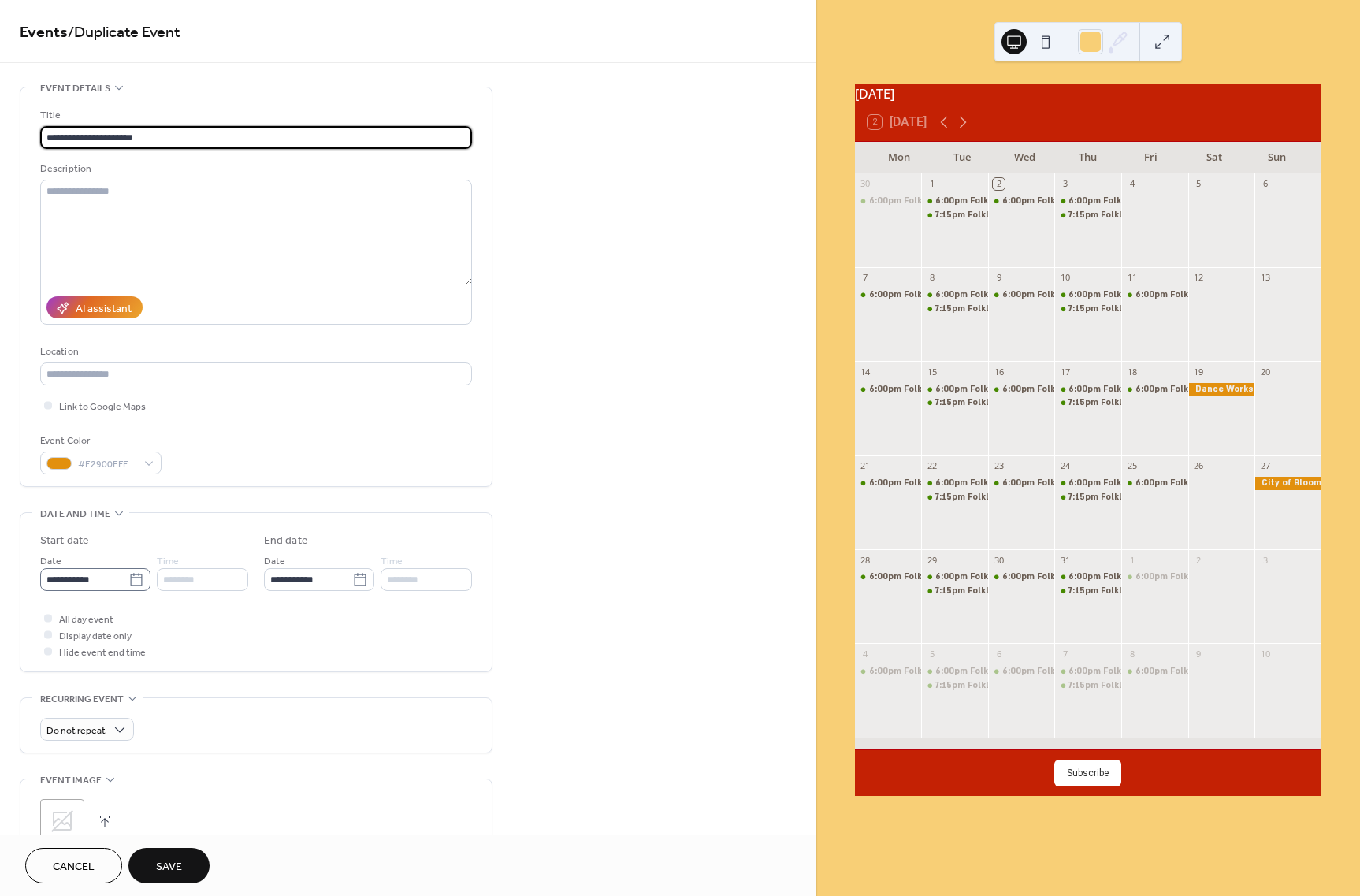 type on "**********" 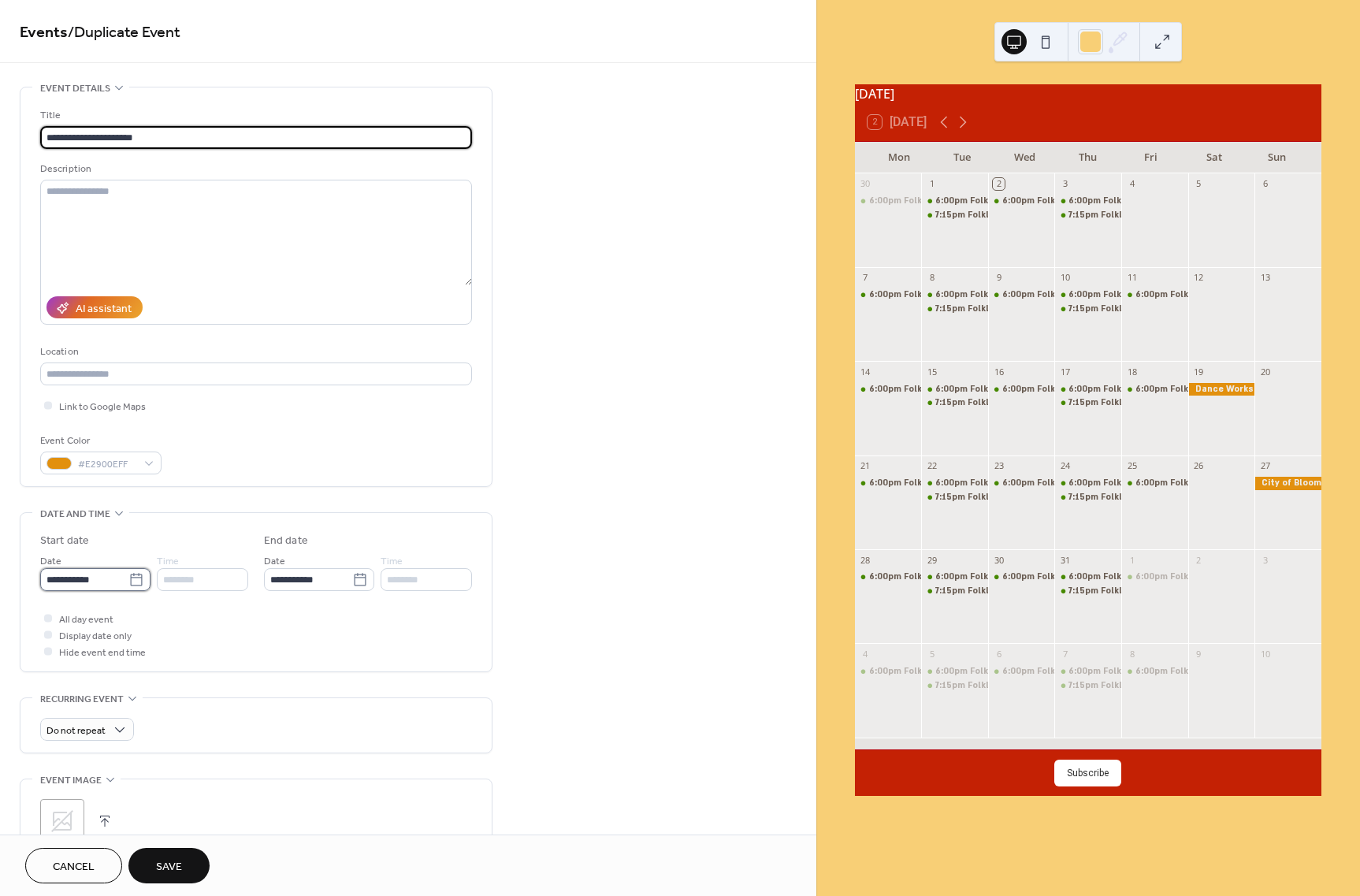 click on "**********" at bounding box center (84, 579) 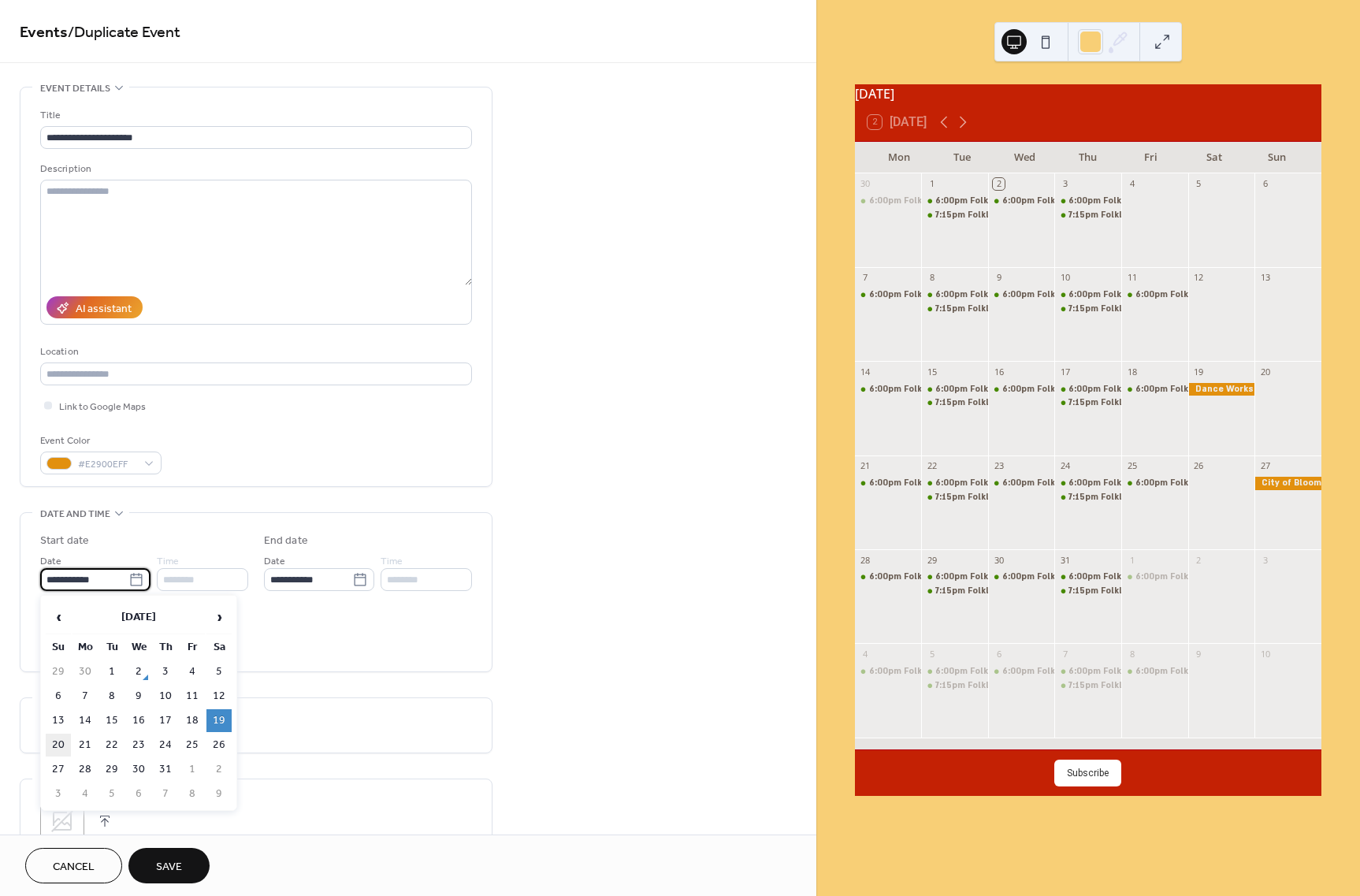 click on "20" at bounding box center (58, 745) 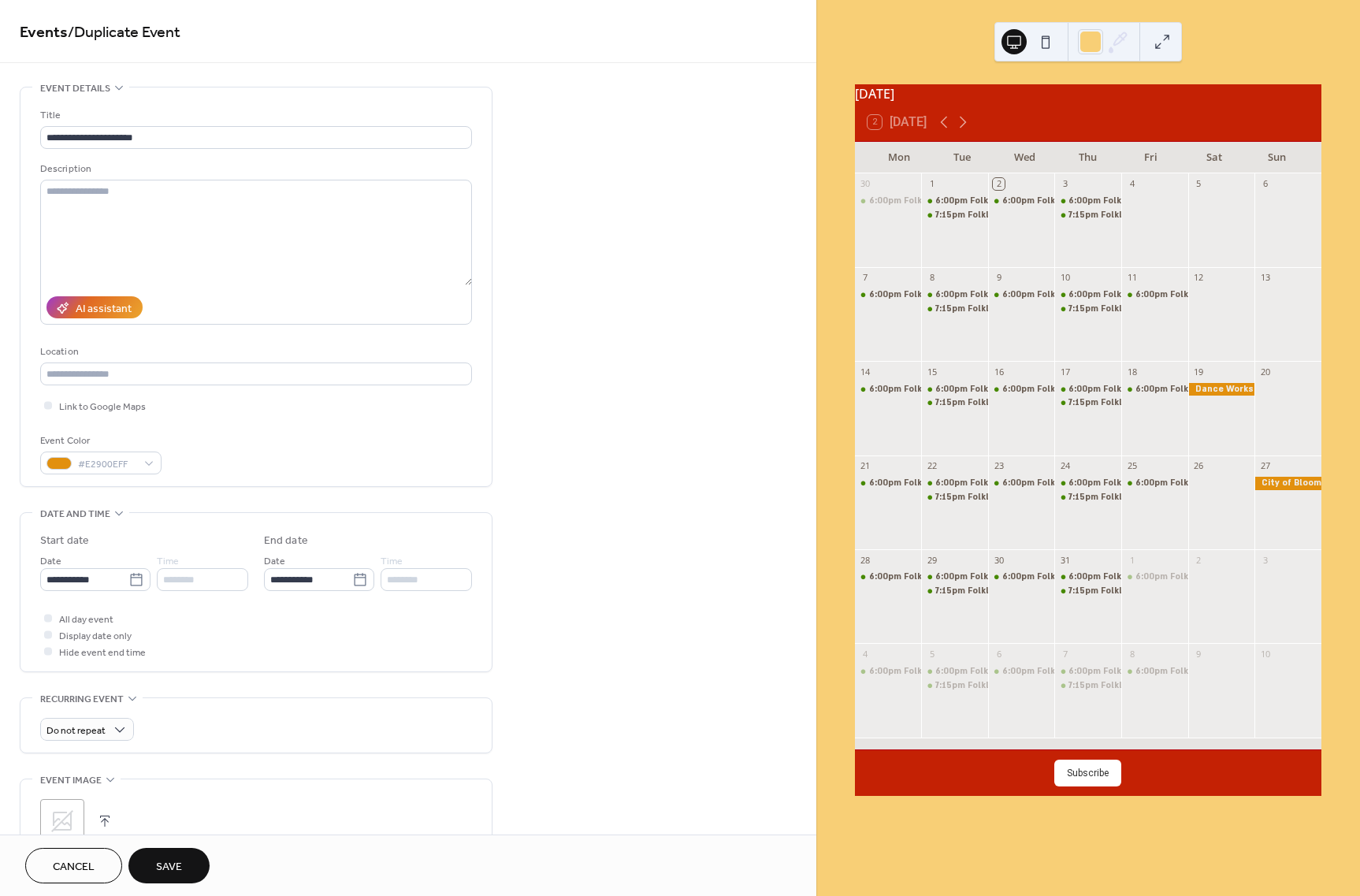 click on "Save" at bounding box center [169, 867] 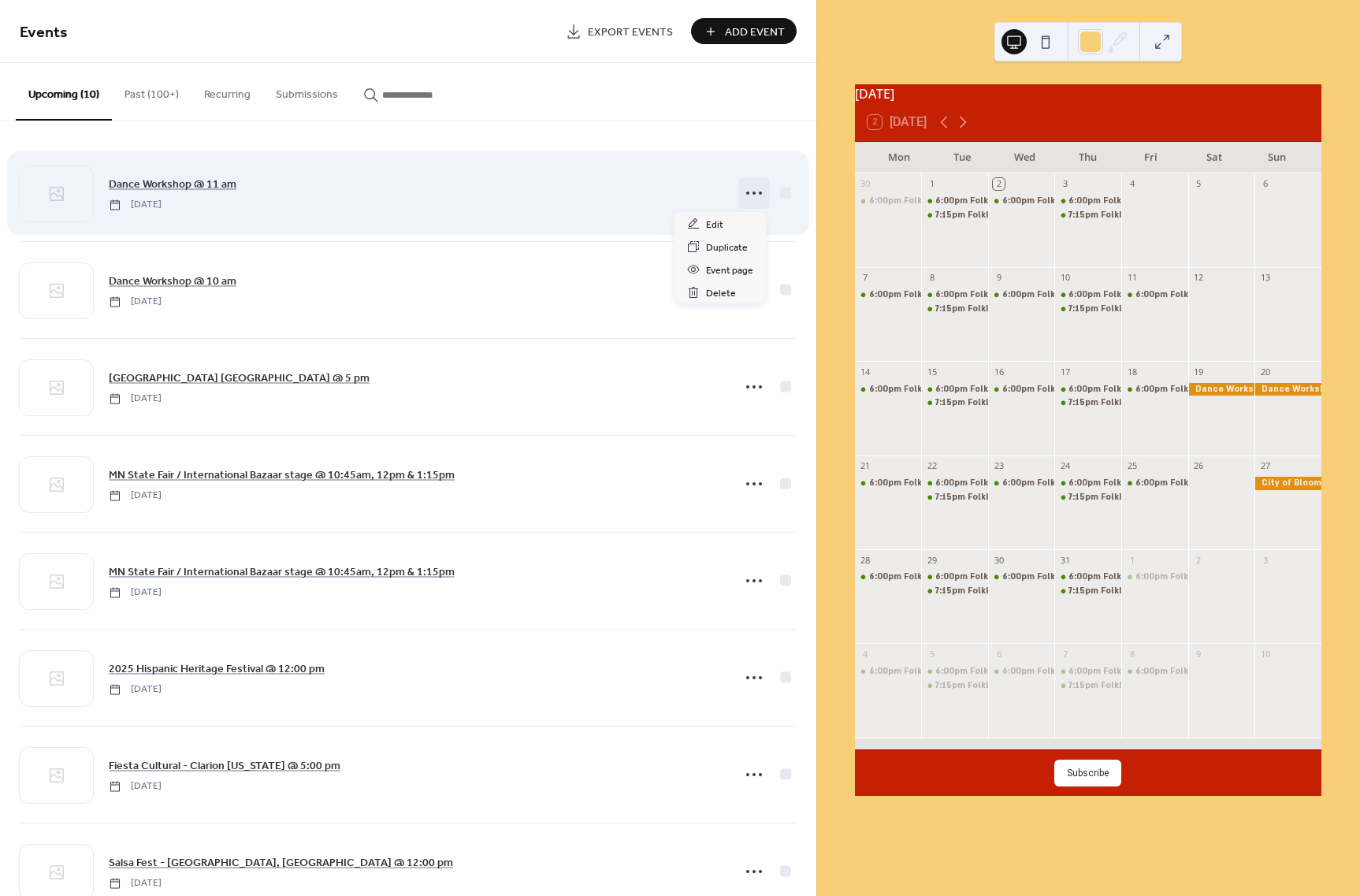 click 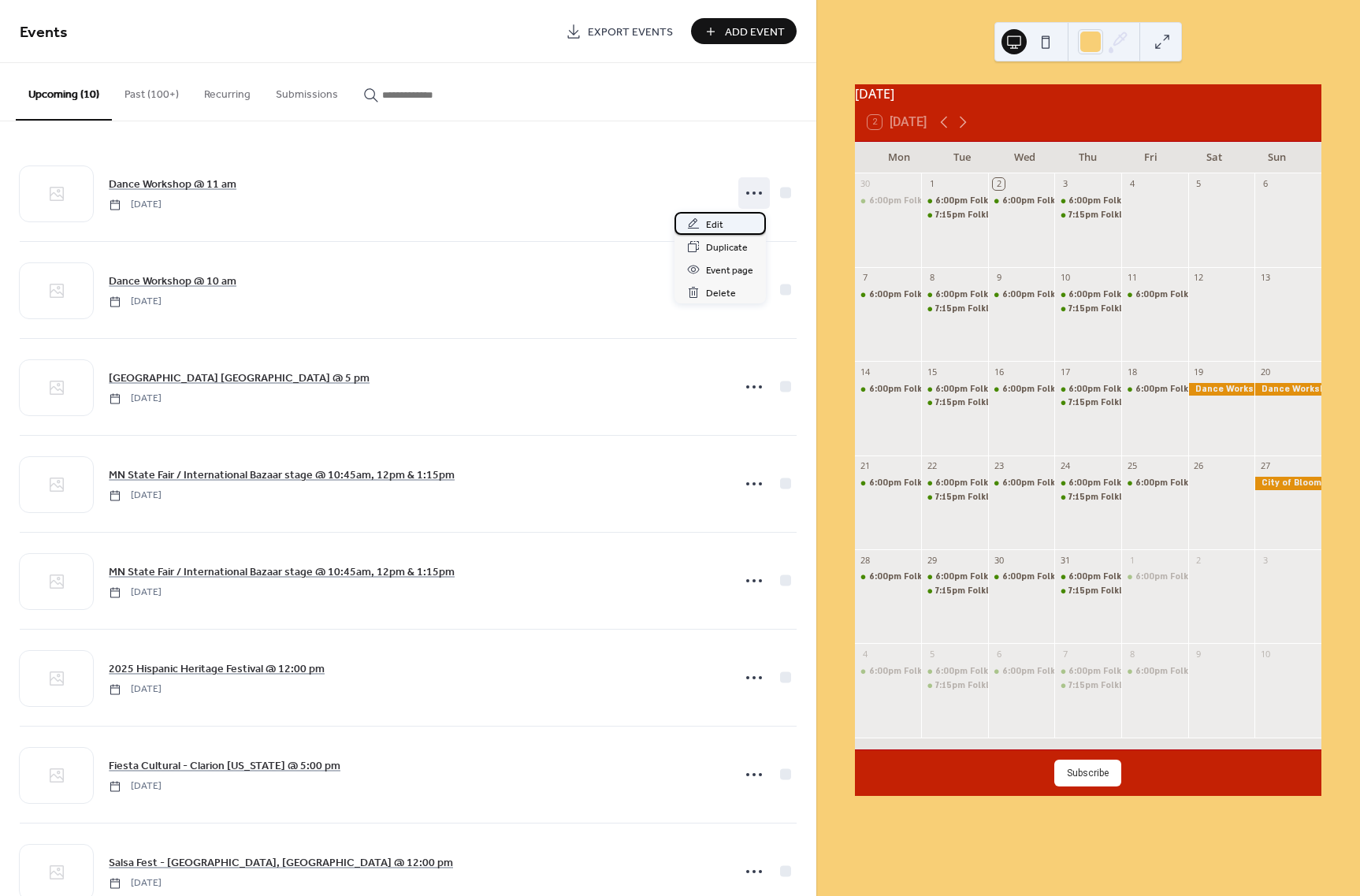 click on "Edit" at bounding box center [715, 225] 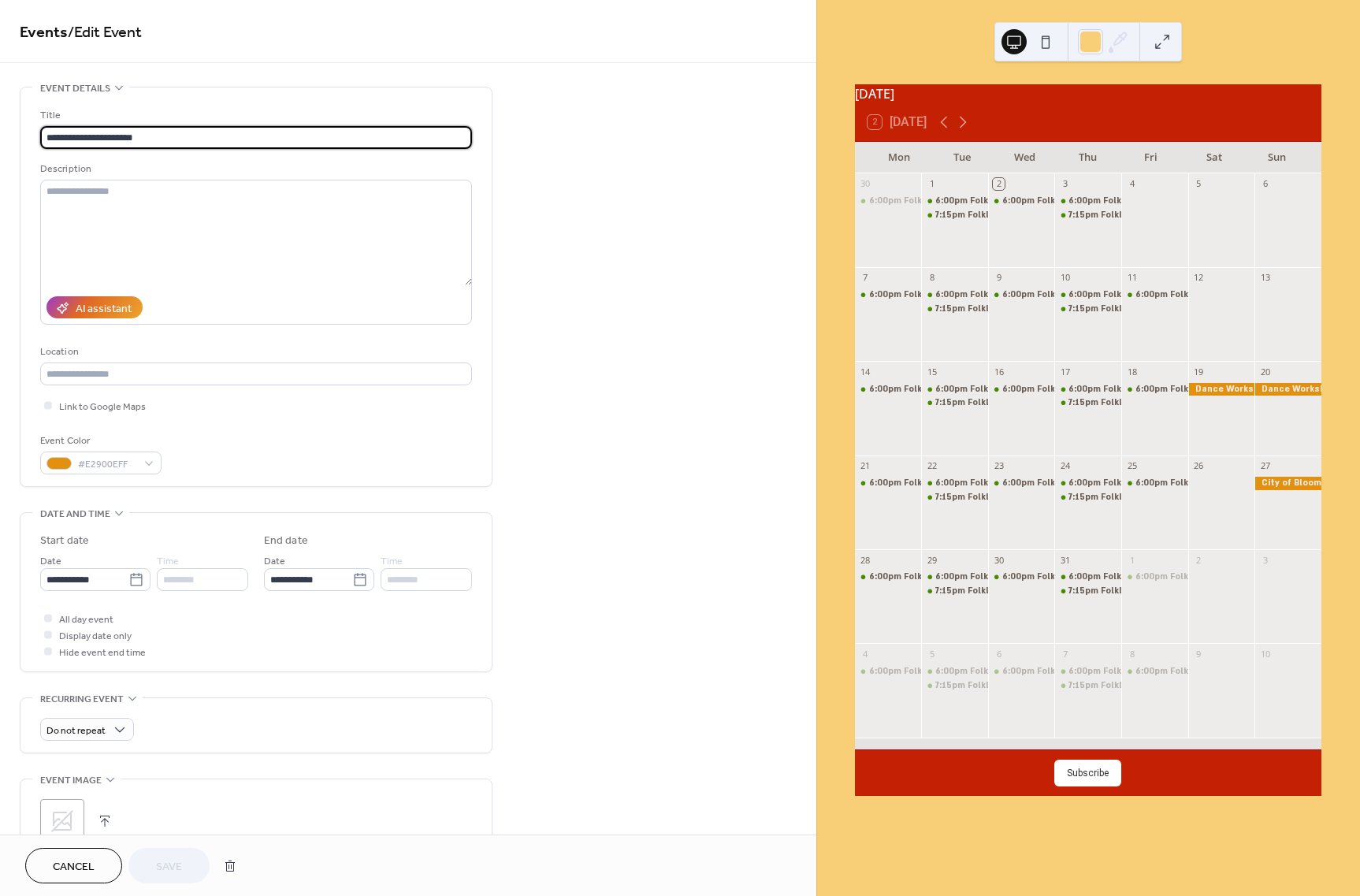 click on "Cancel" at bounding box center (73, 865) 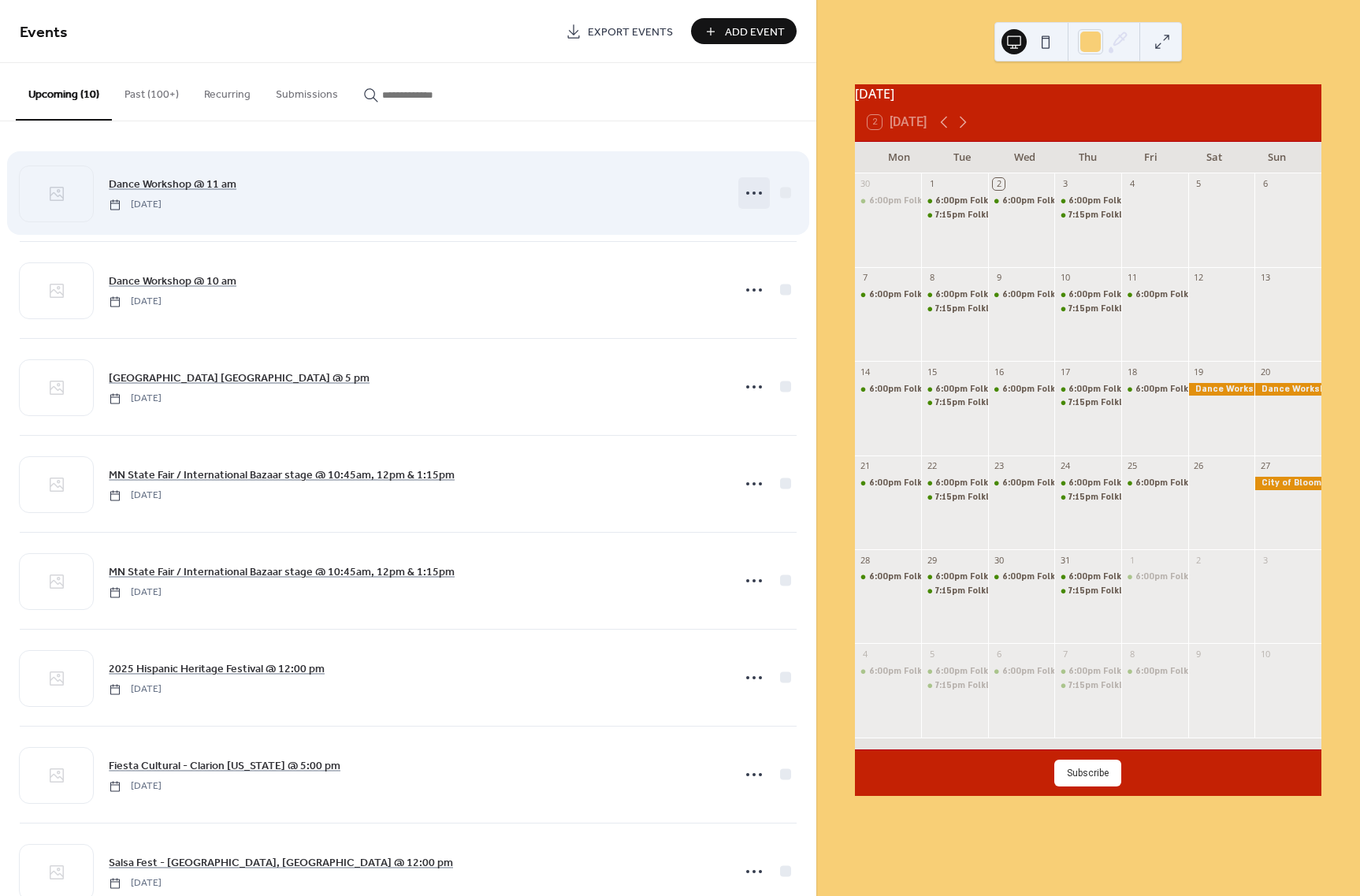click 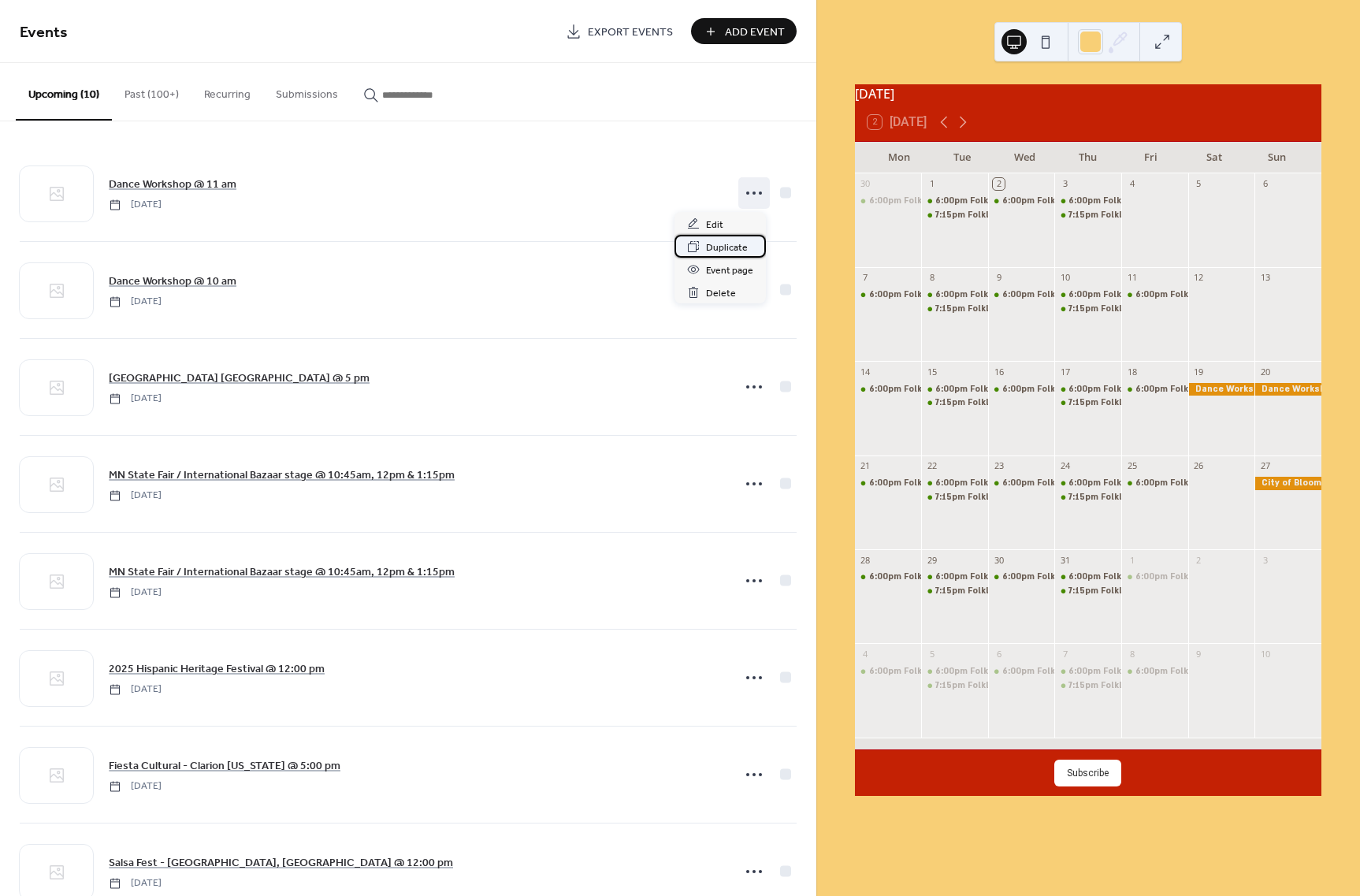 click on "Duplicate" at bounding box center (726, 247) 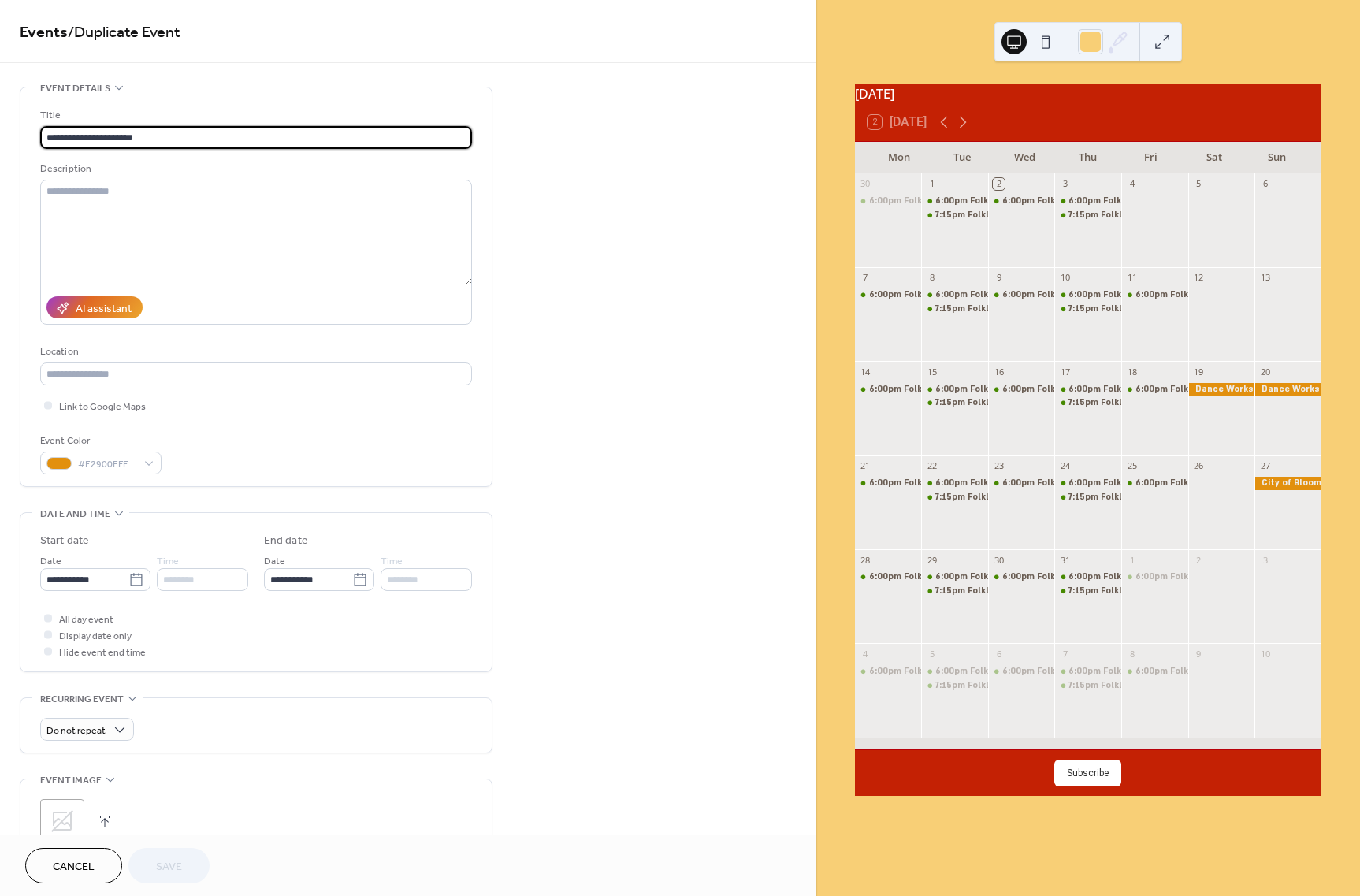 drag, startPoint x: 166, startPoint y: 141, endPoint x: 131, endPoint y: 141, distance: 35 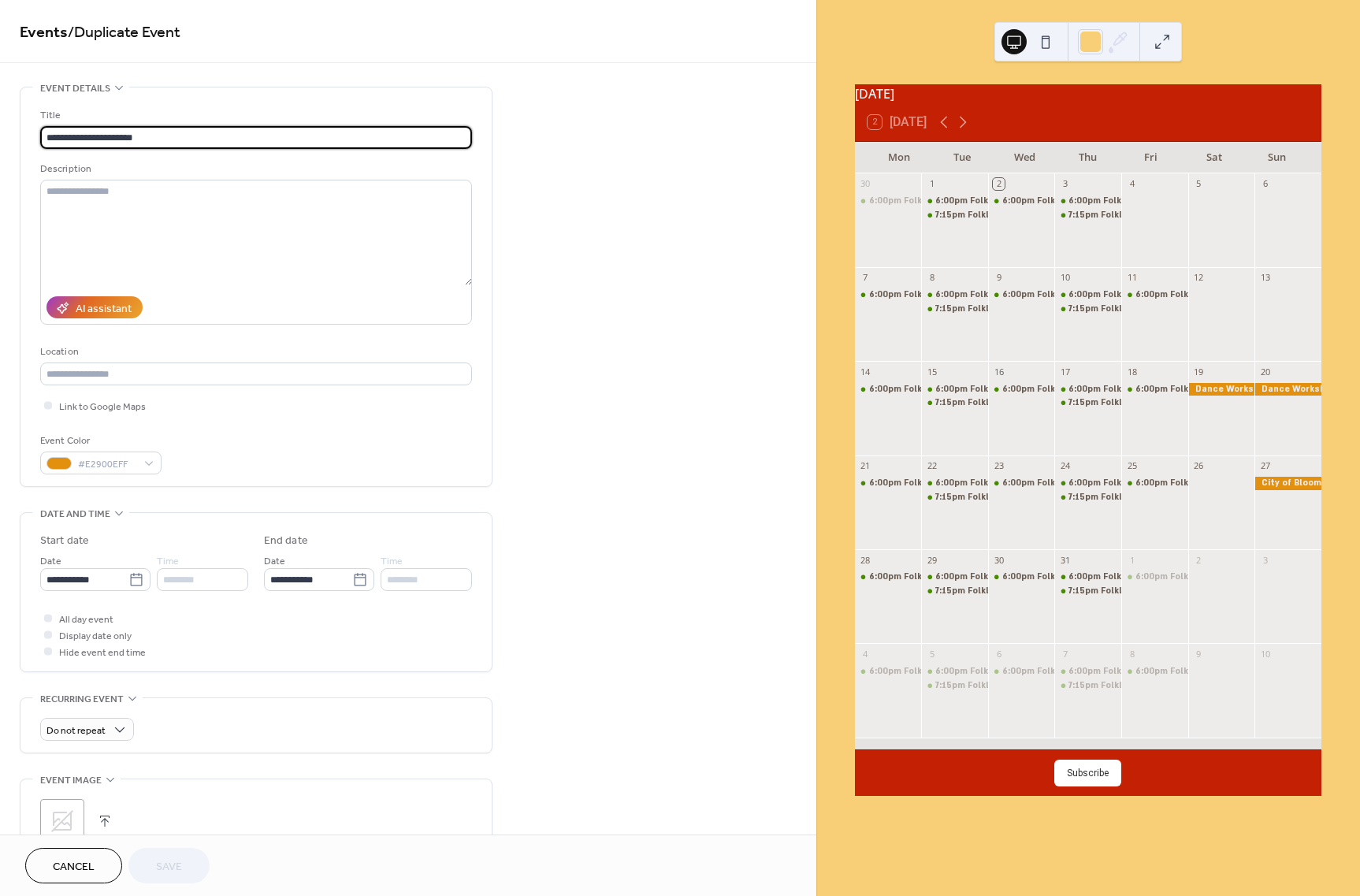 click on "**********" at bounding box center (256, 137) 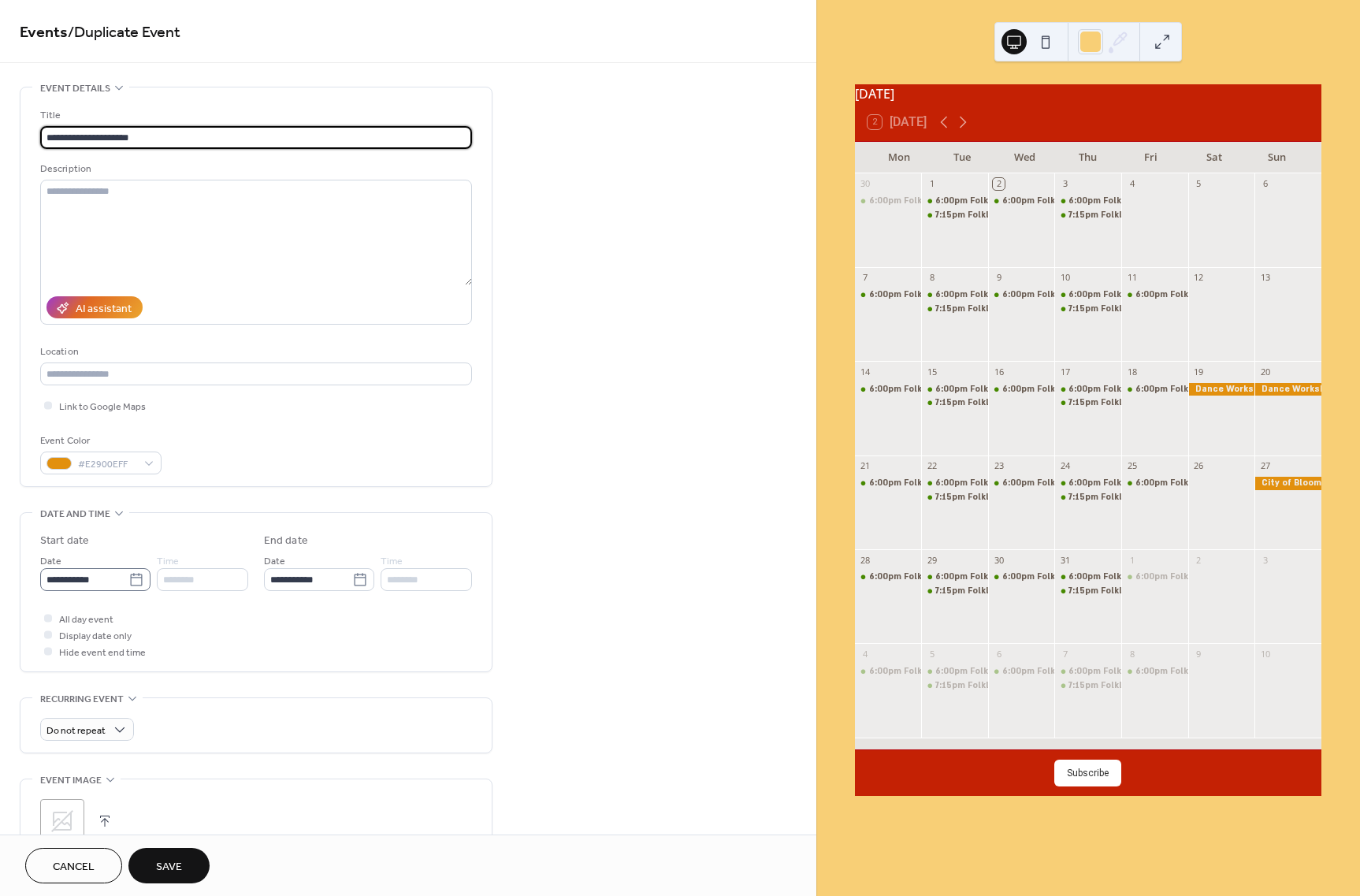 type on "**********" 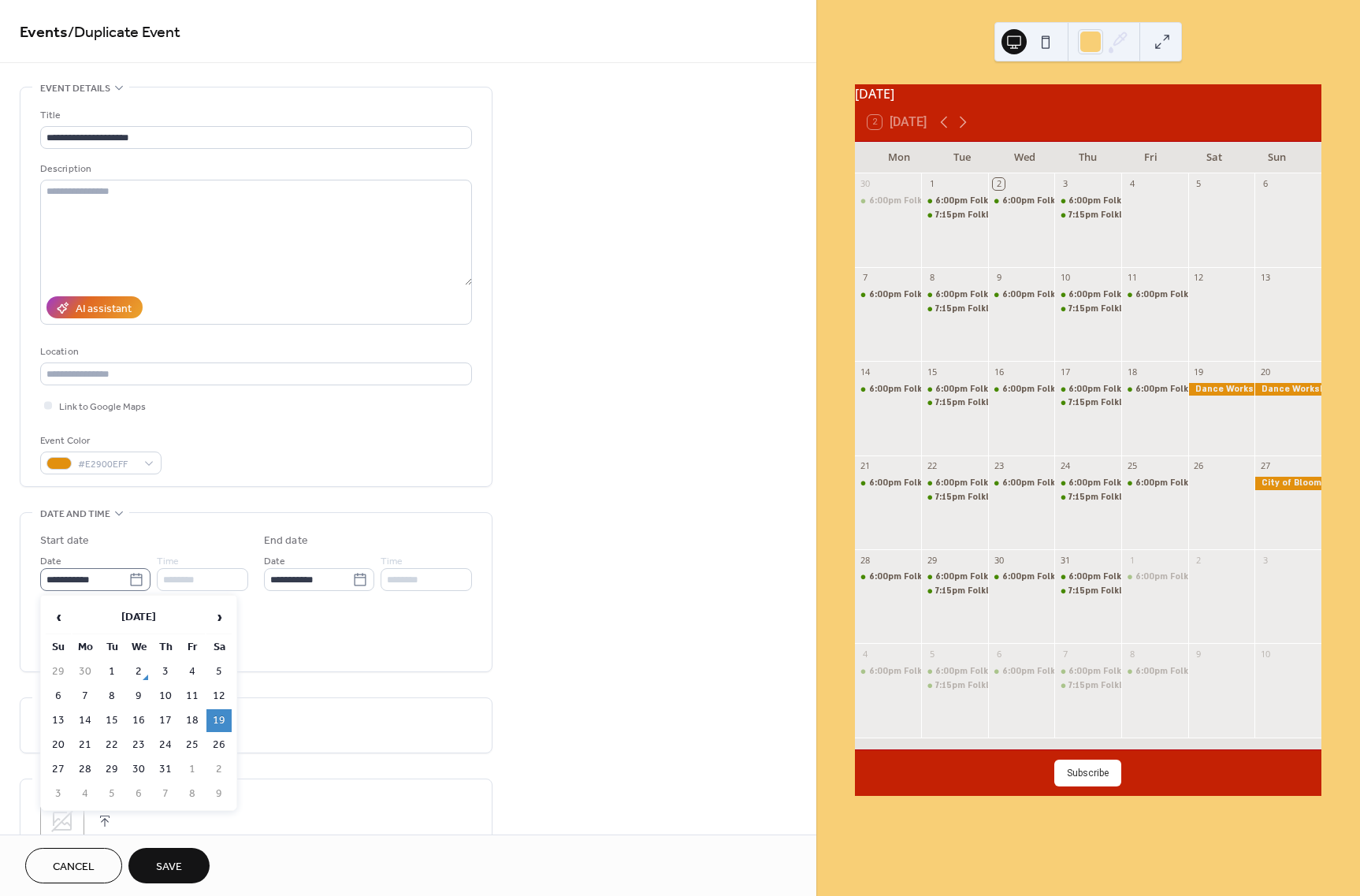 click 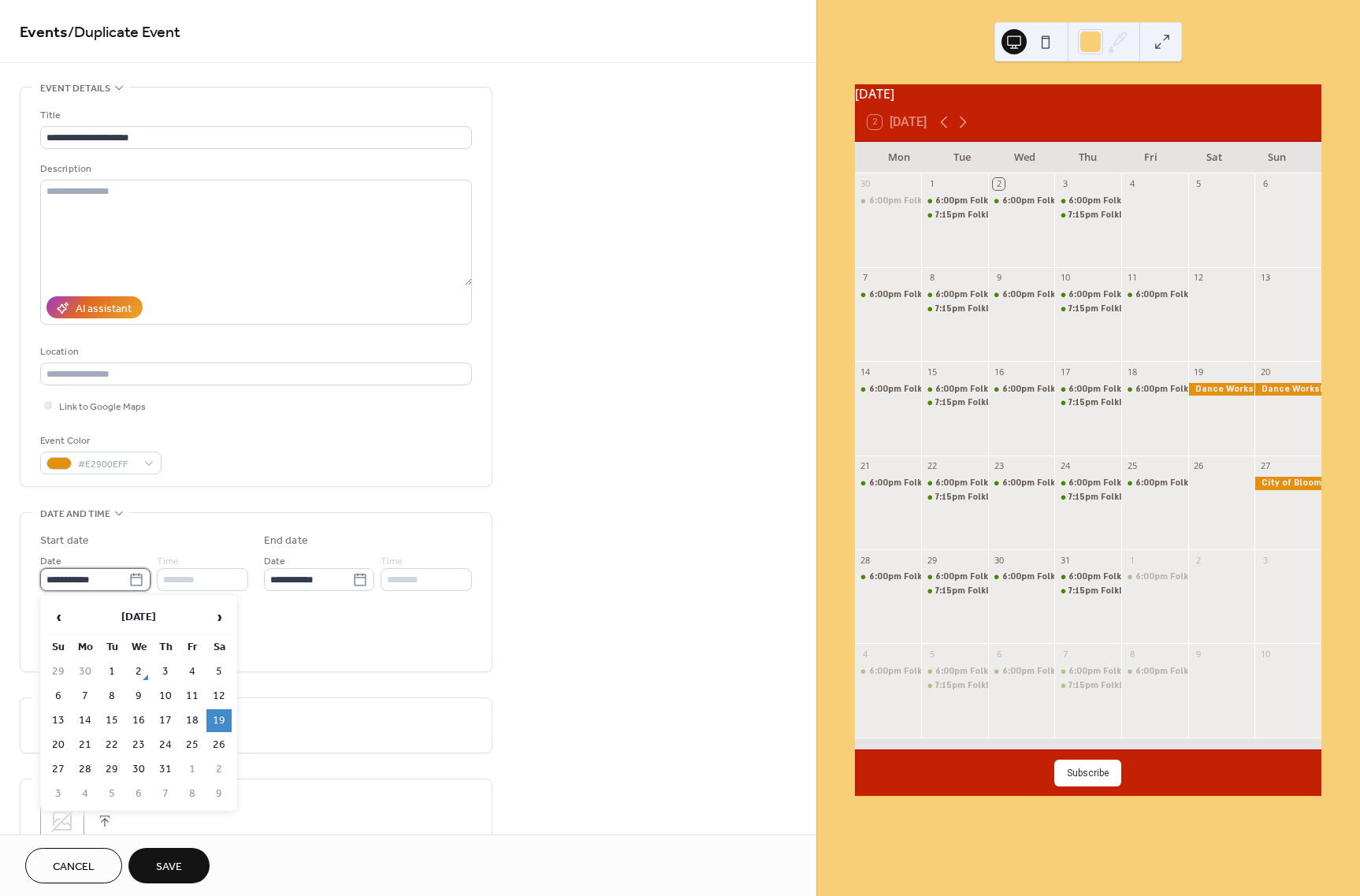 click on "**********" at bounding box center [84, 579] 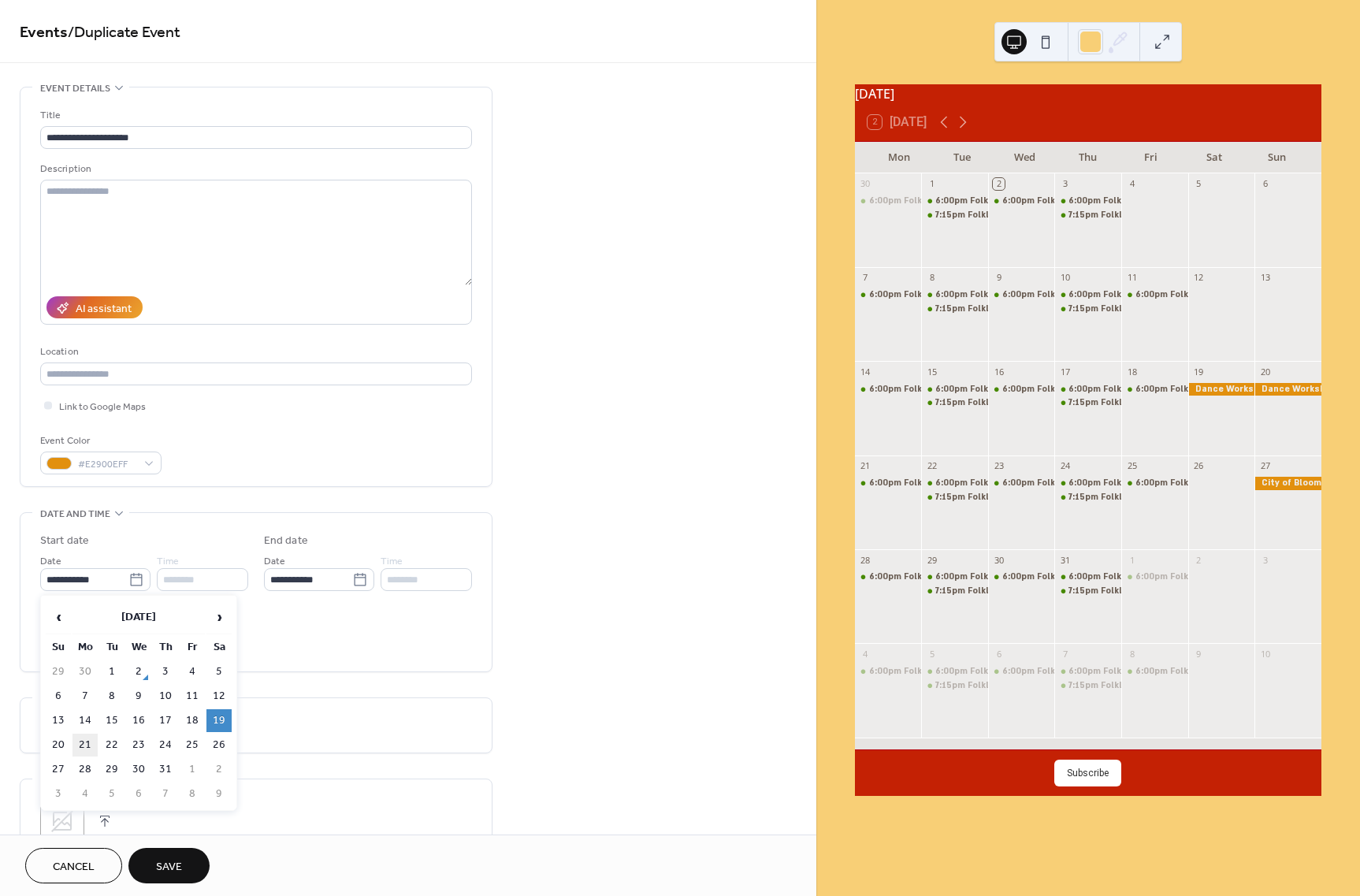 click on "21" at bounding box center [85, 745] 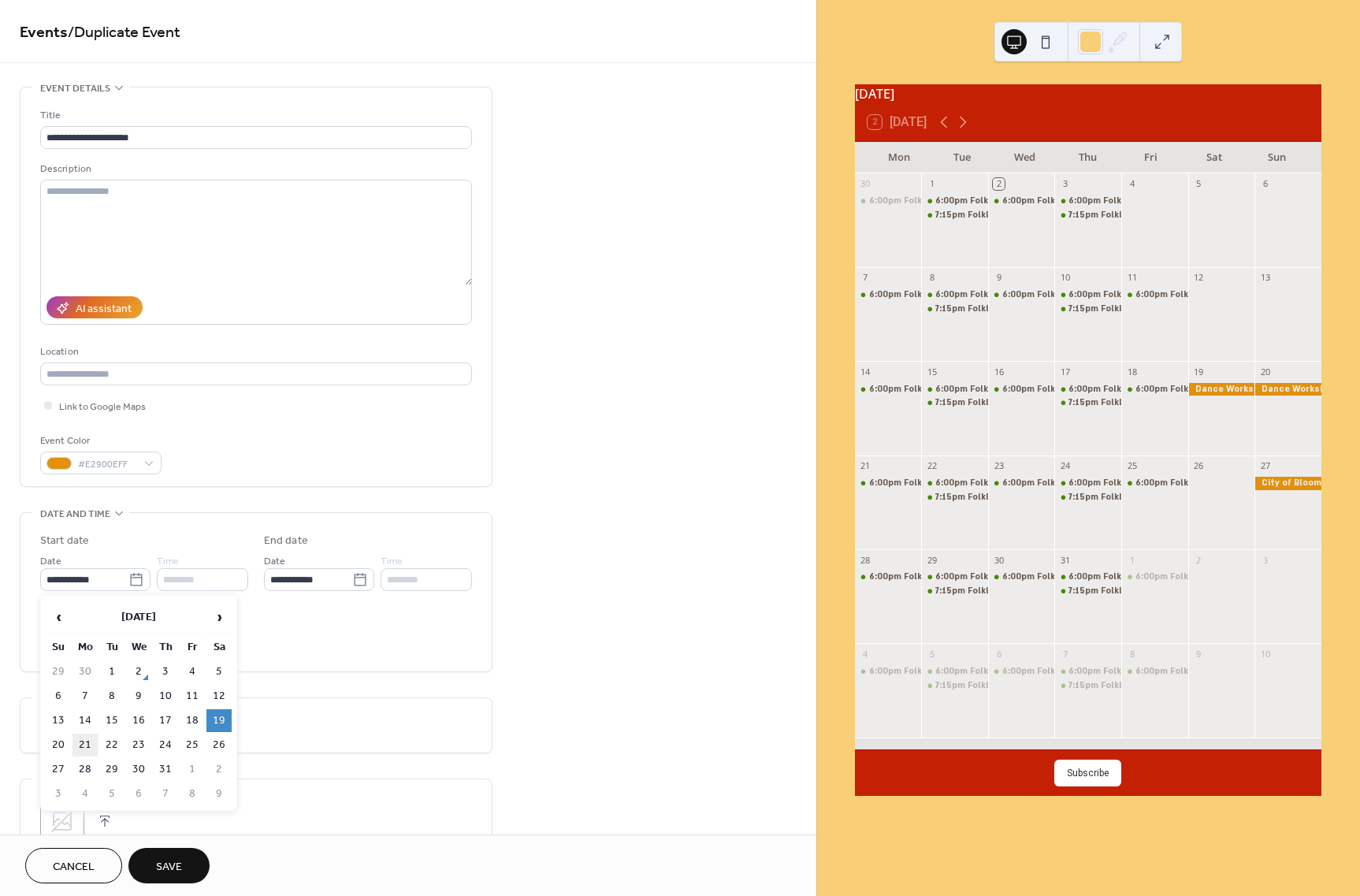 type on "**********" 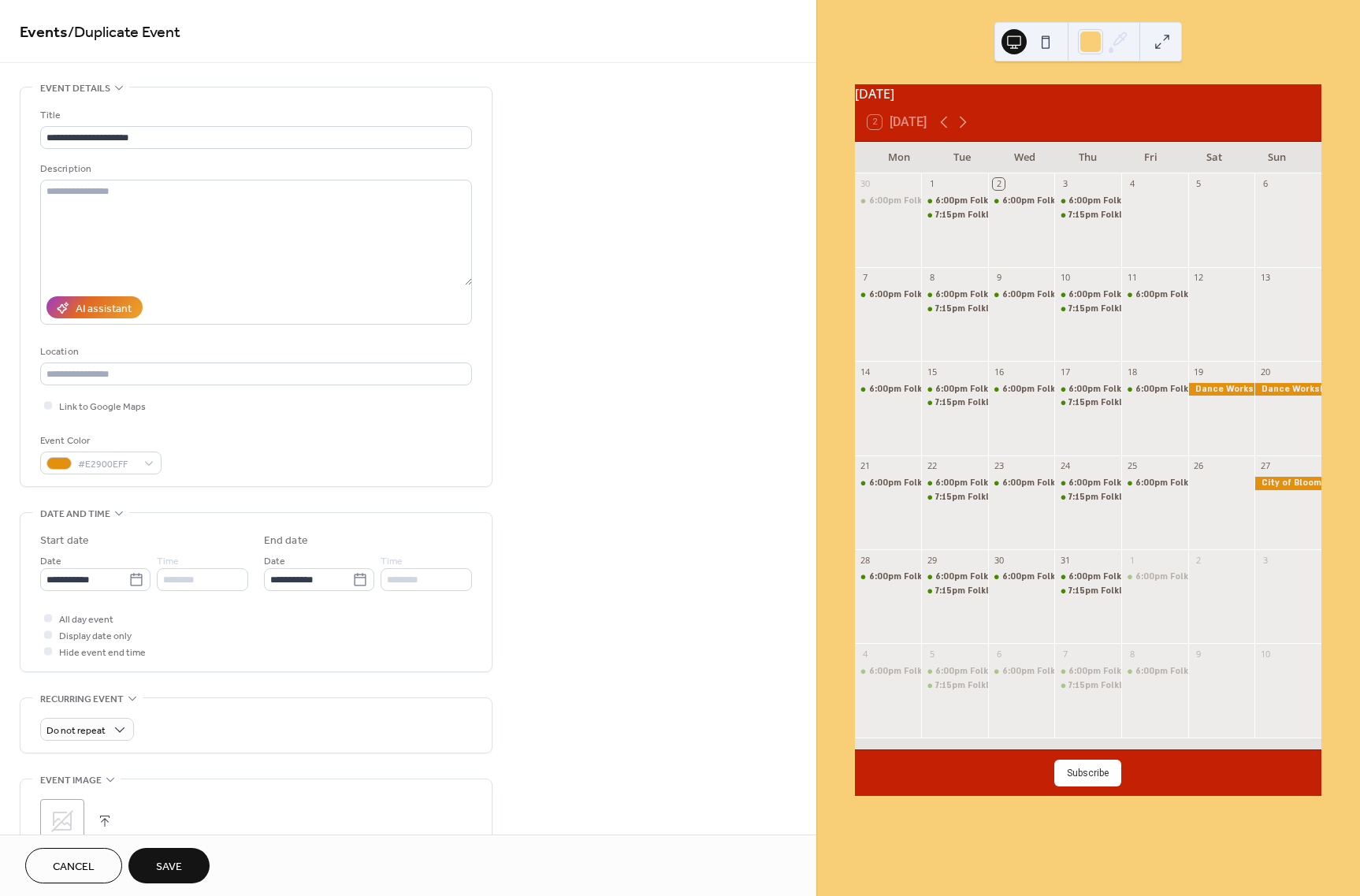 click on "Save" at bounding box center (169, 865) 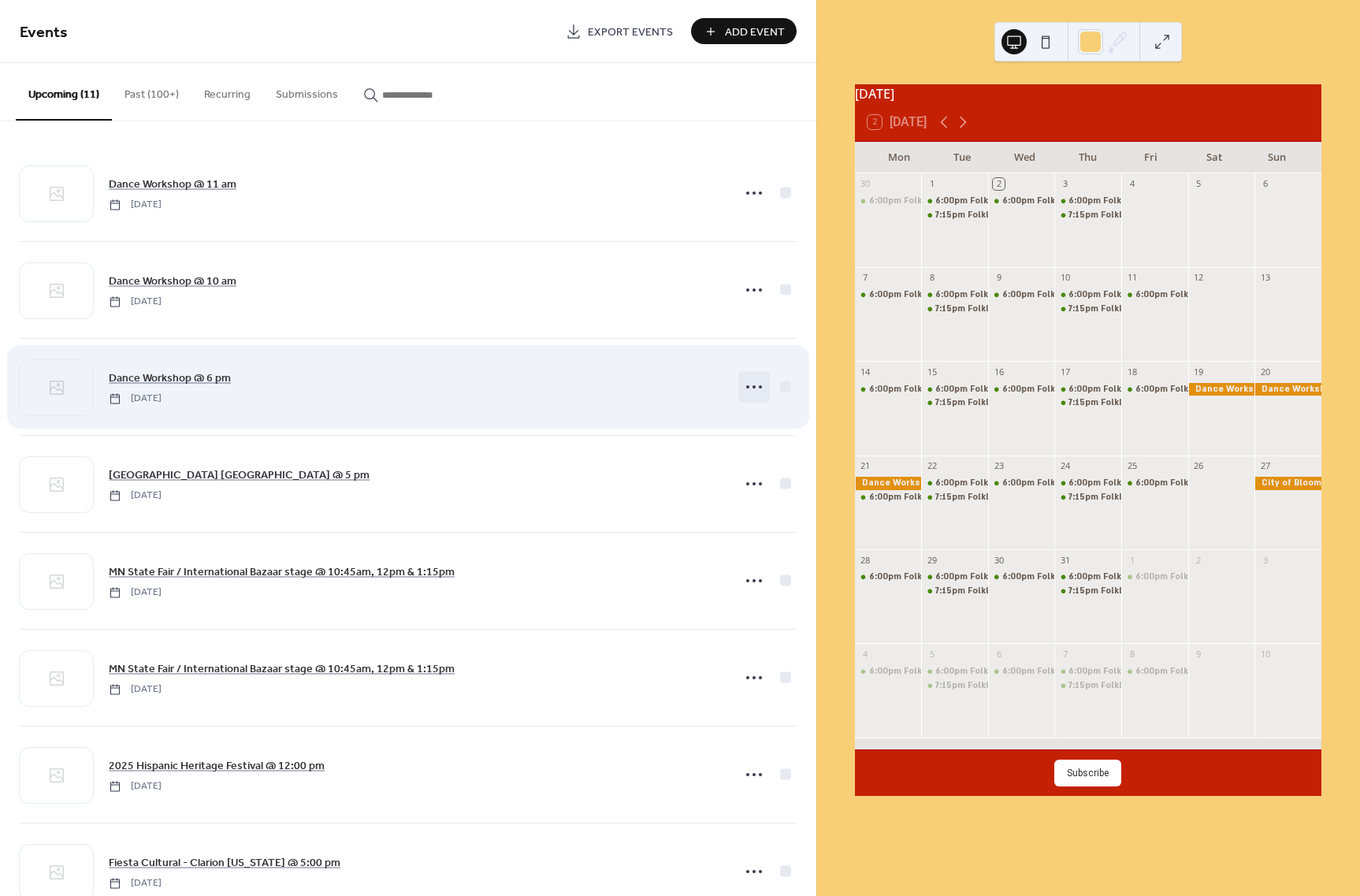 click 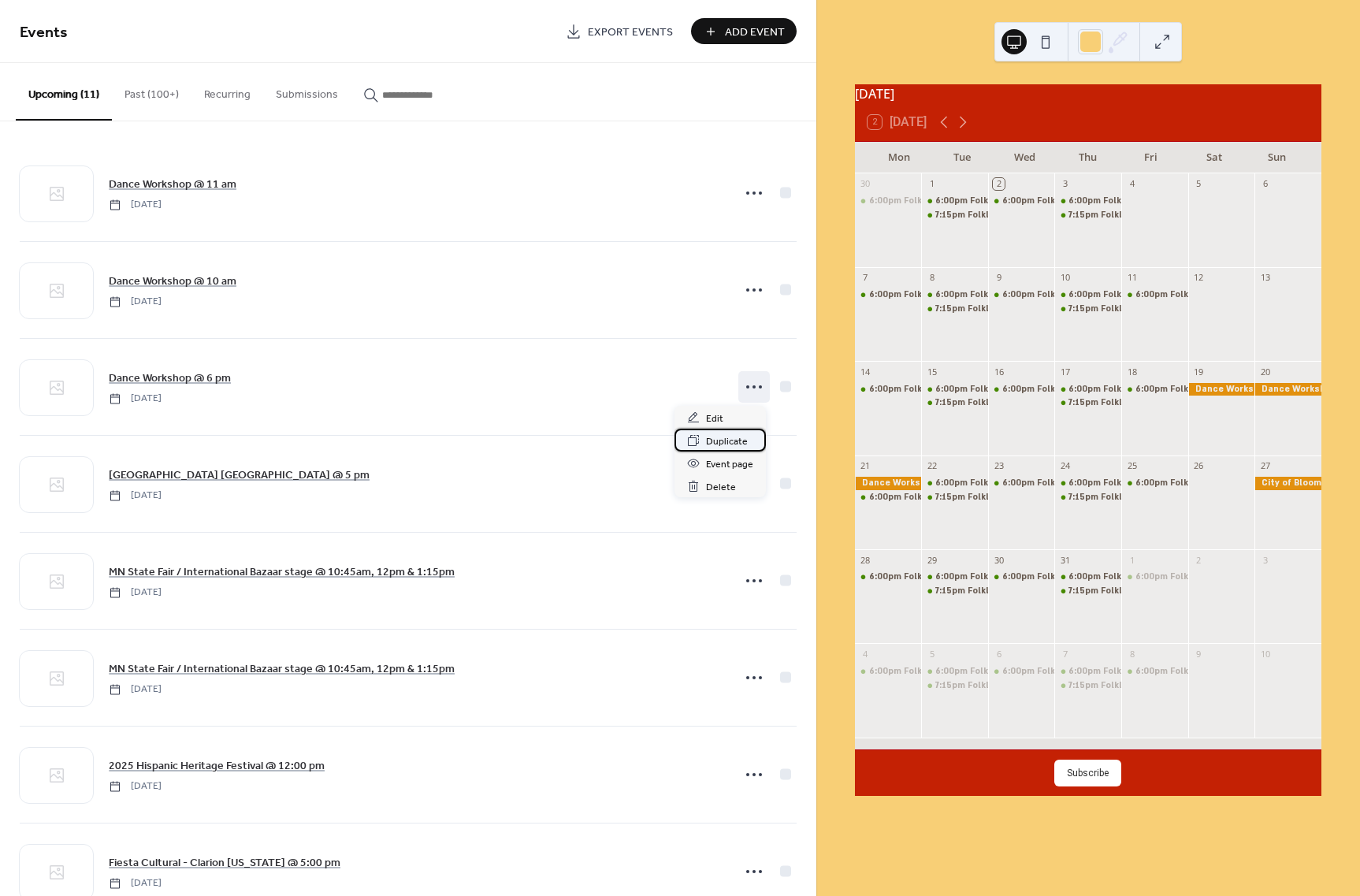 click on "Duplicate" at bounding box center (726, 441) 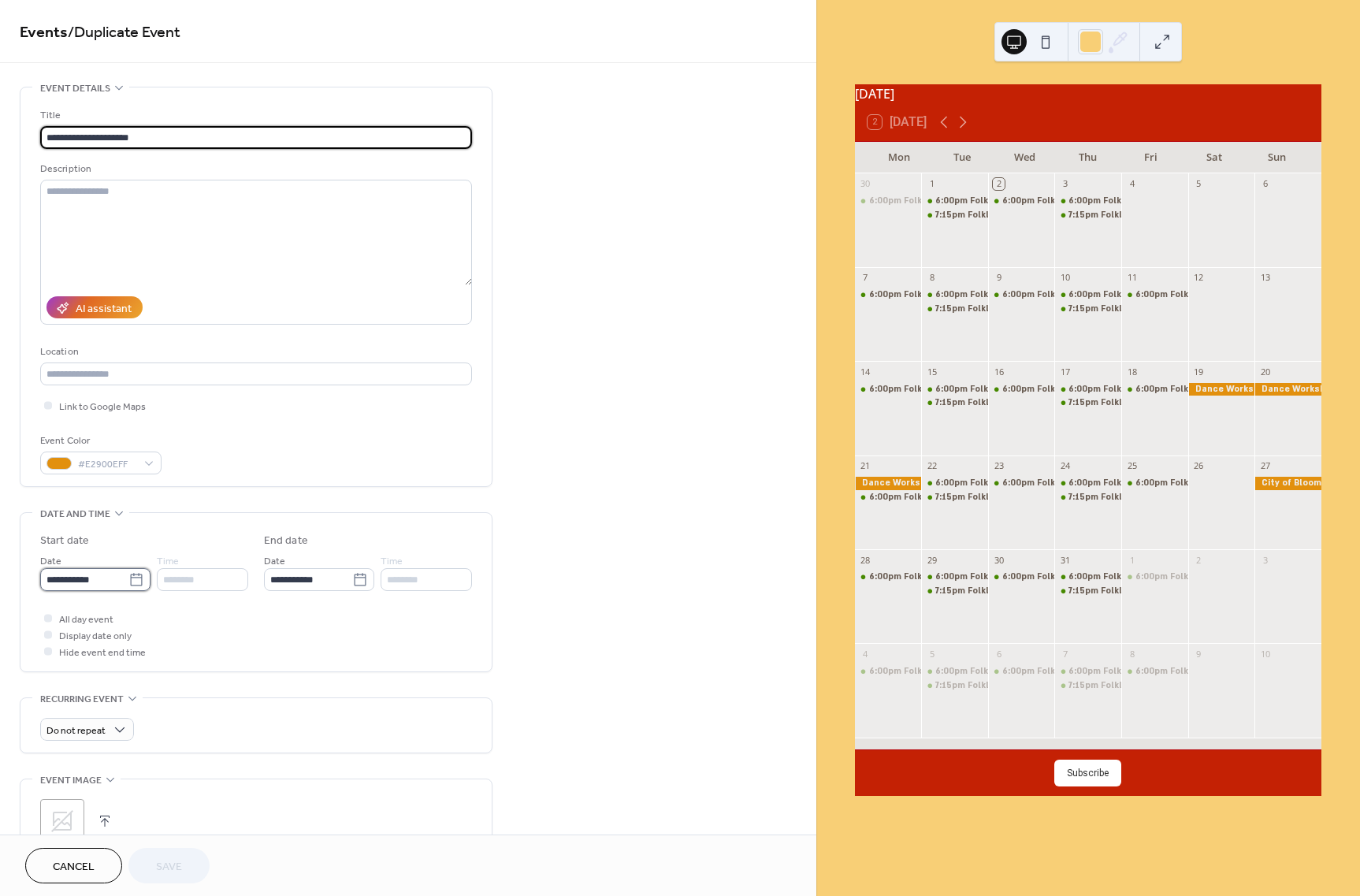 click on "**********" at bounding box center (84, 579) 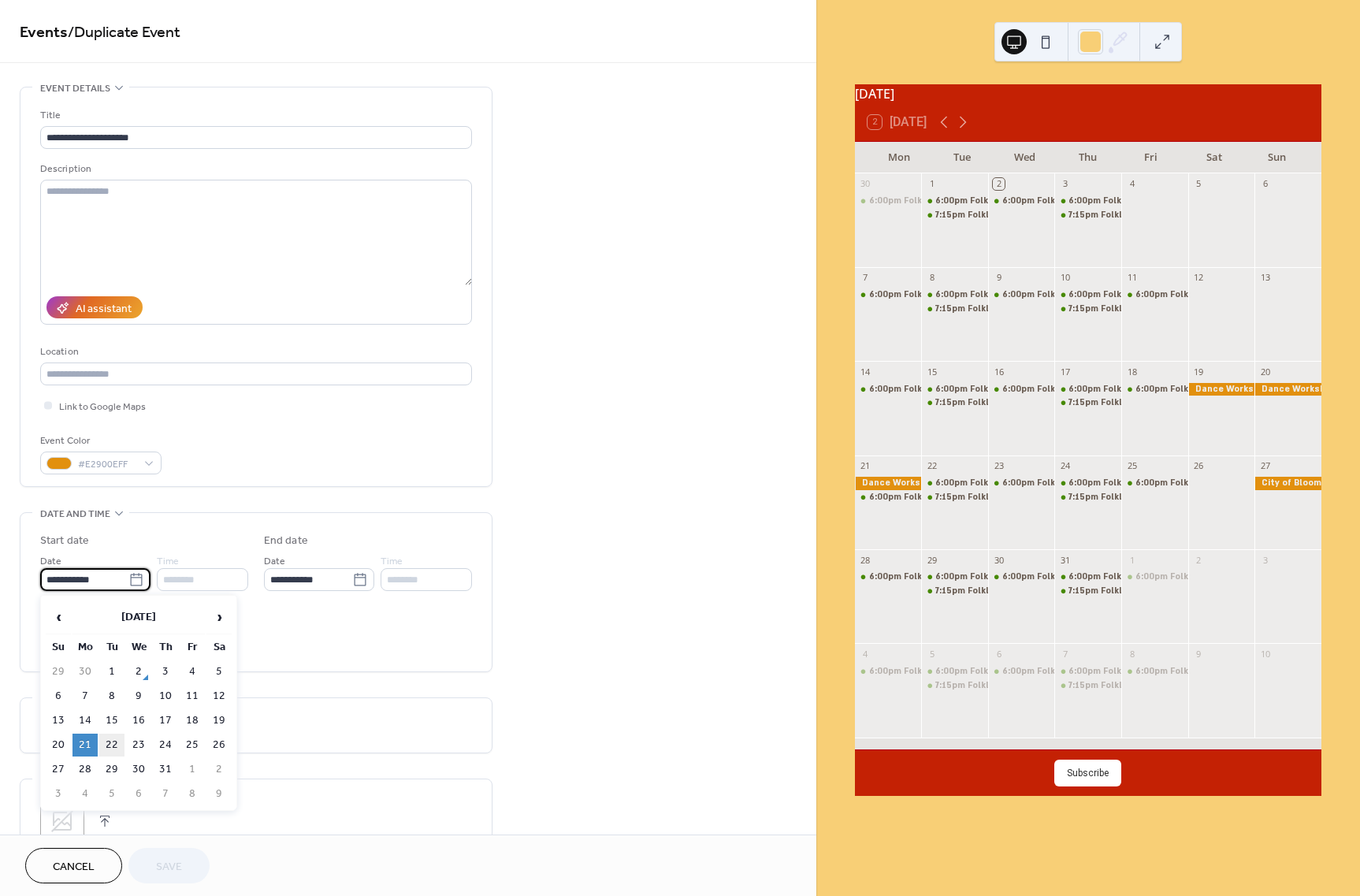 click on "22" at bounding box center [112, 745] 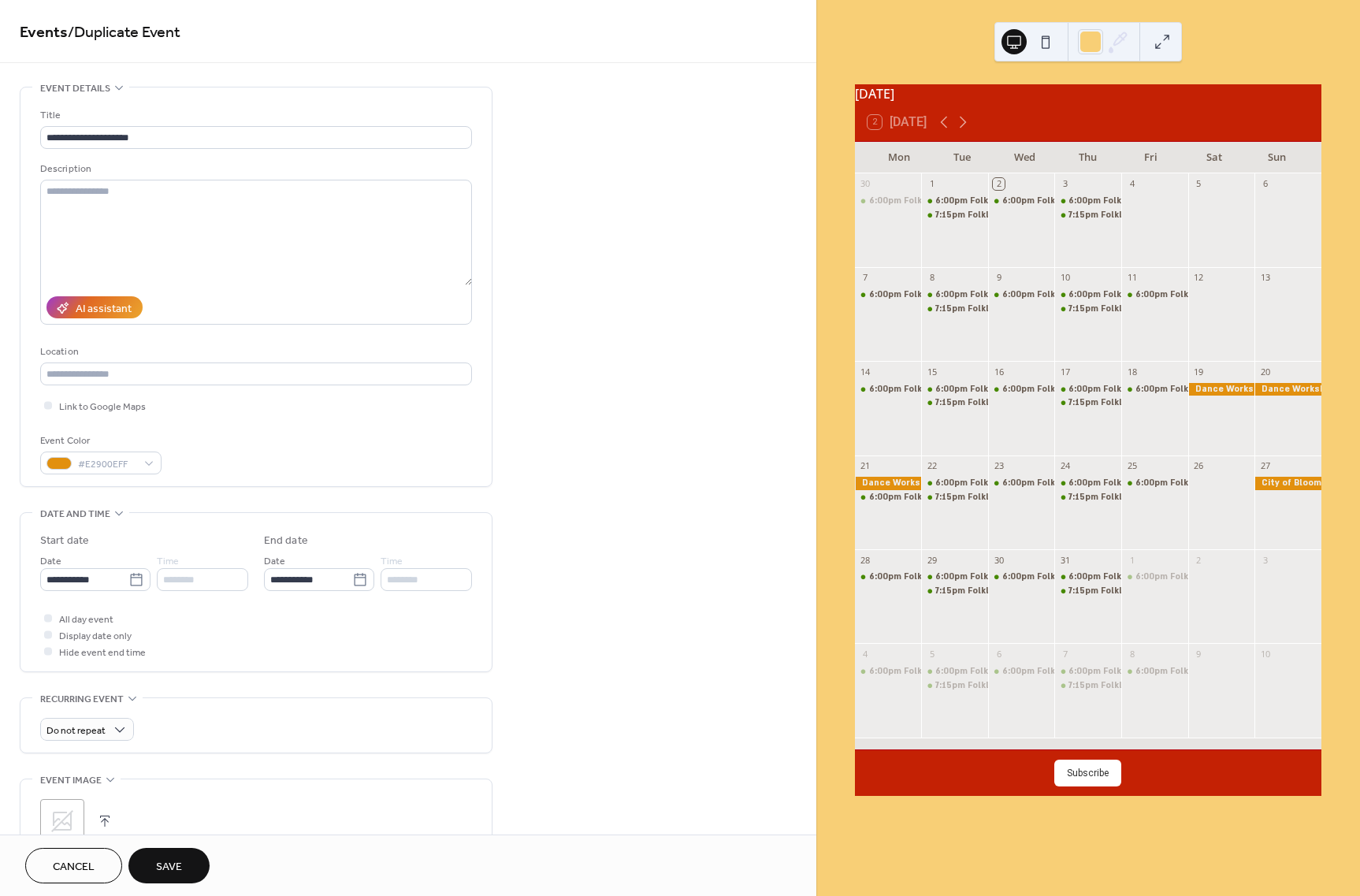 click on "Save" at bounding box center (169, 867) 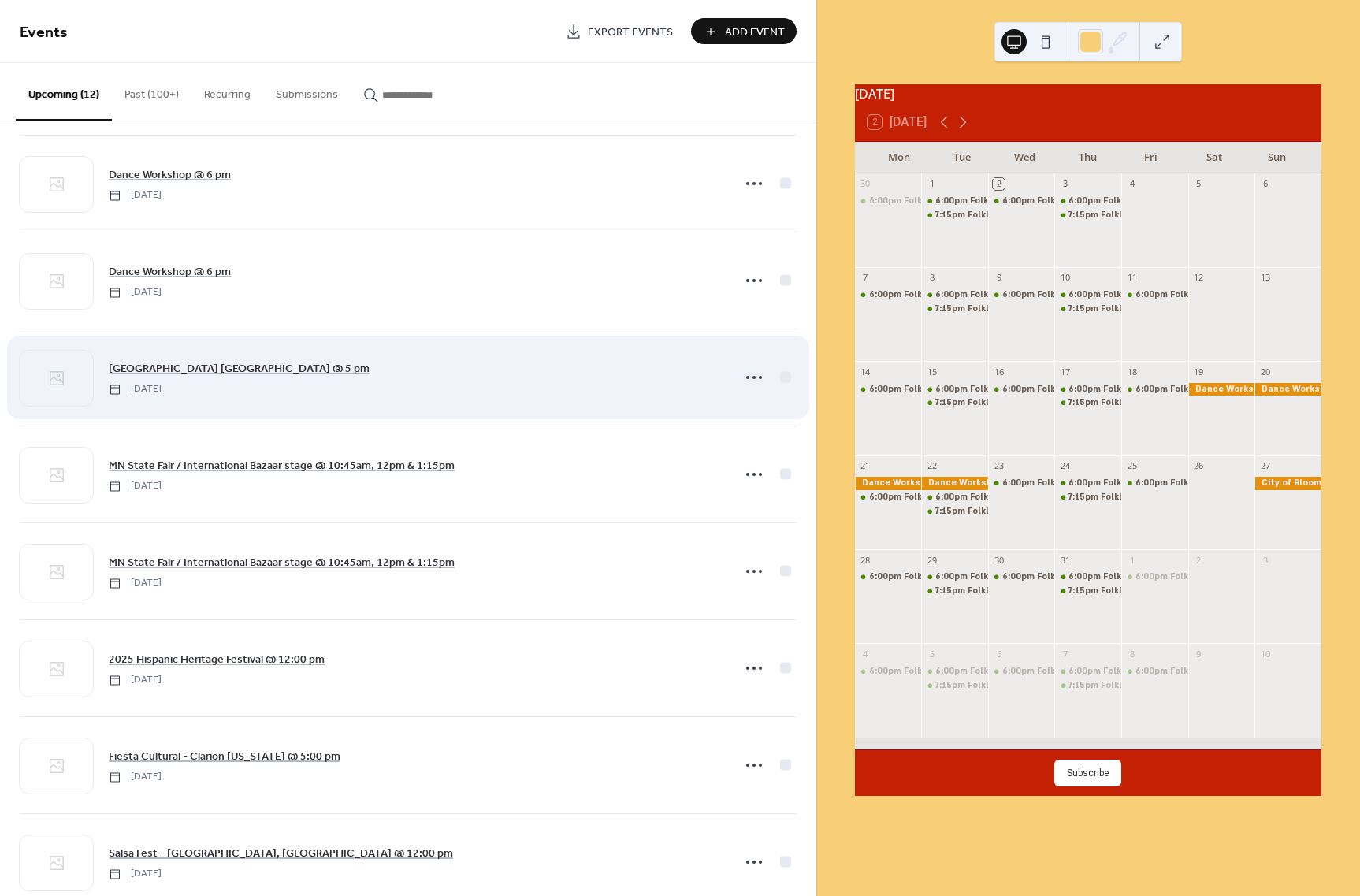 scroll, scrollTop: 236, scrollLeft: 0, axis: vertical 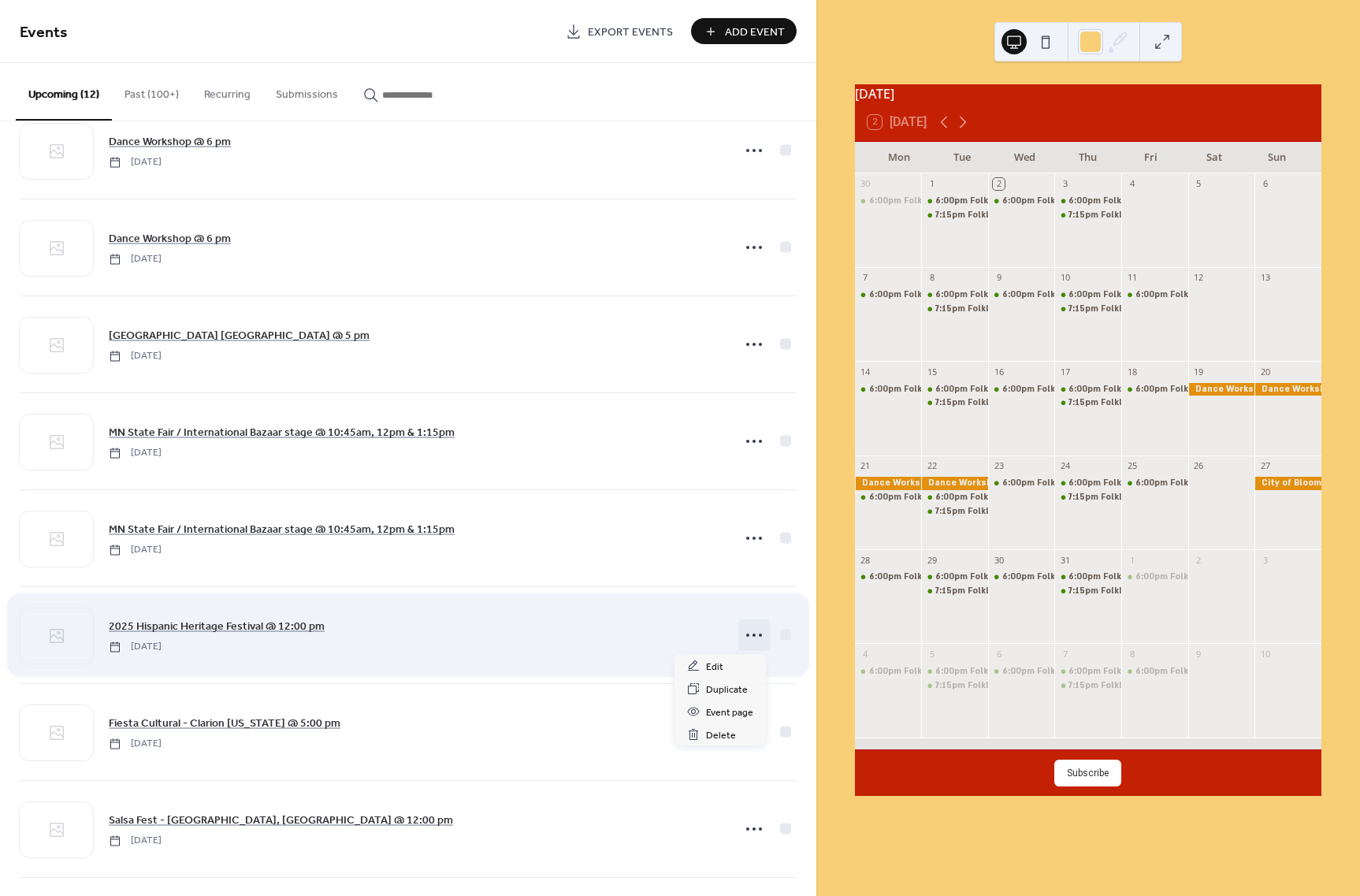 click 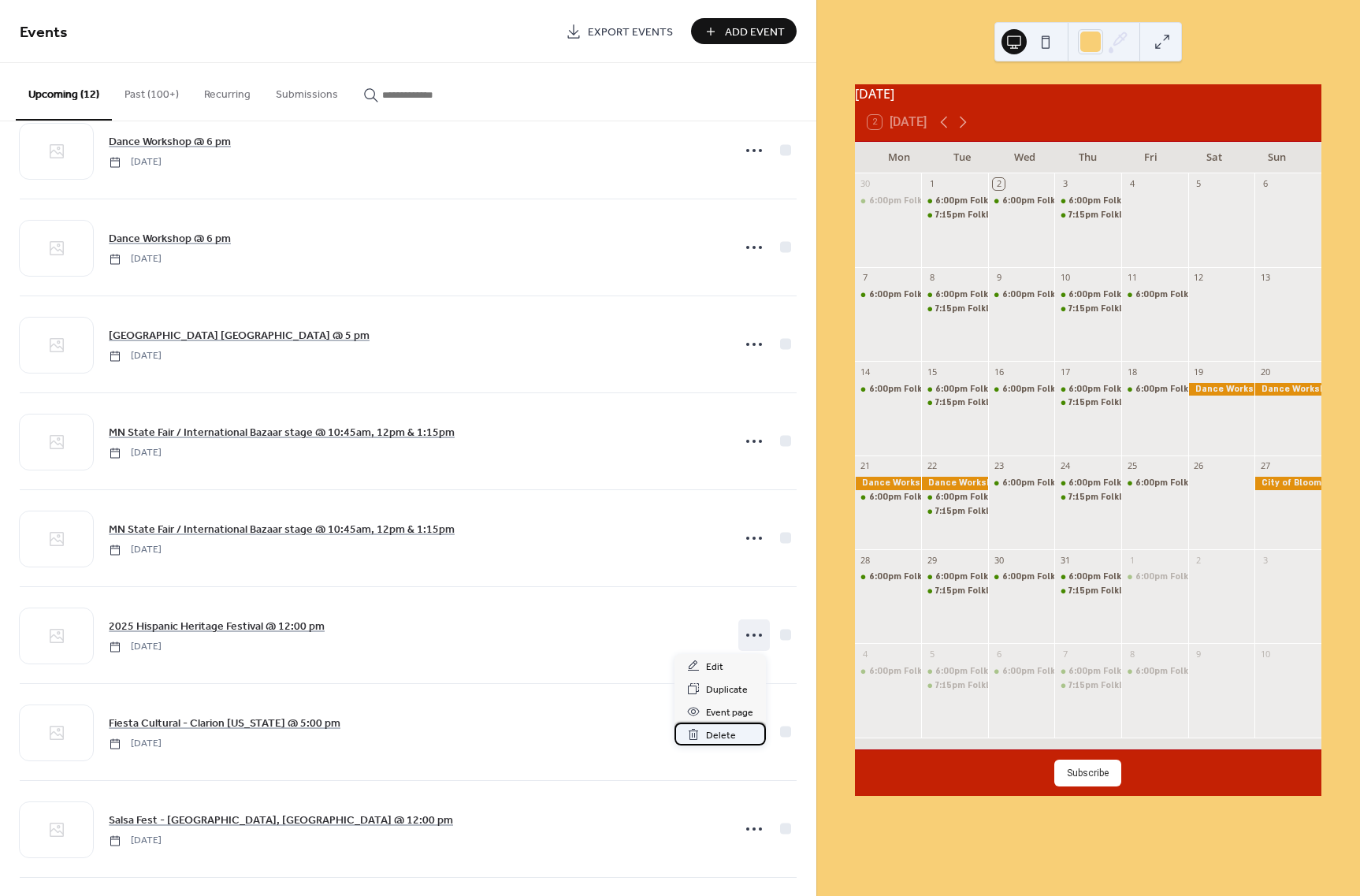 click on "Delete" at bounding box center (721, 735) 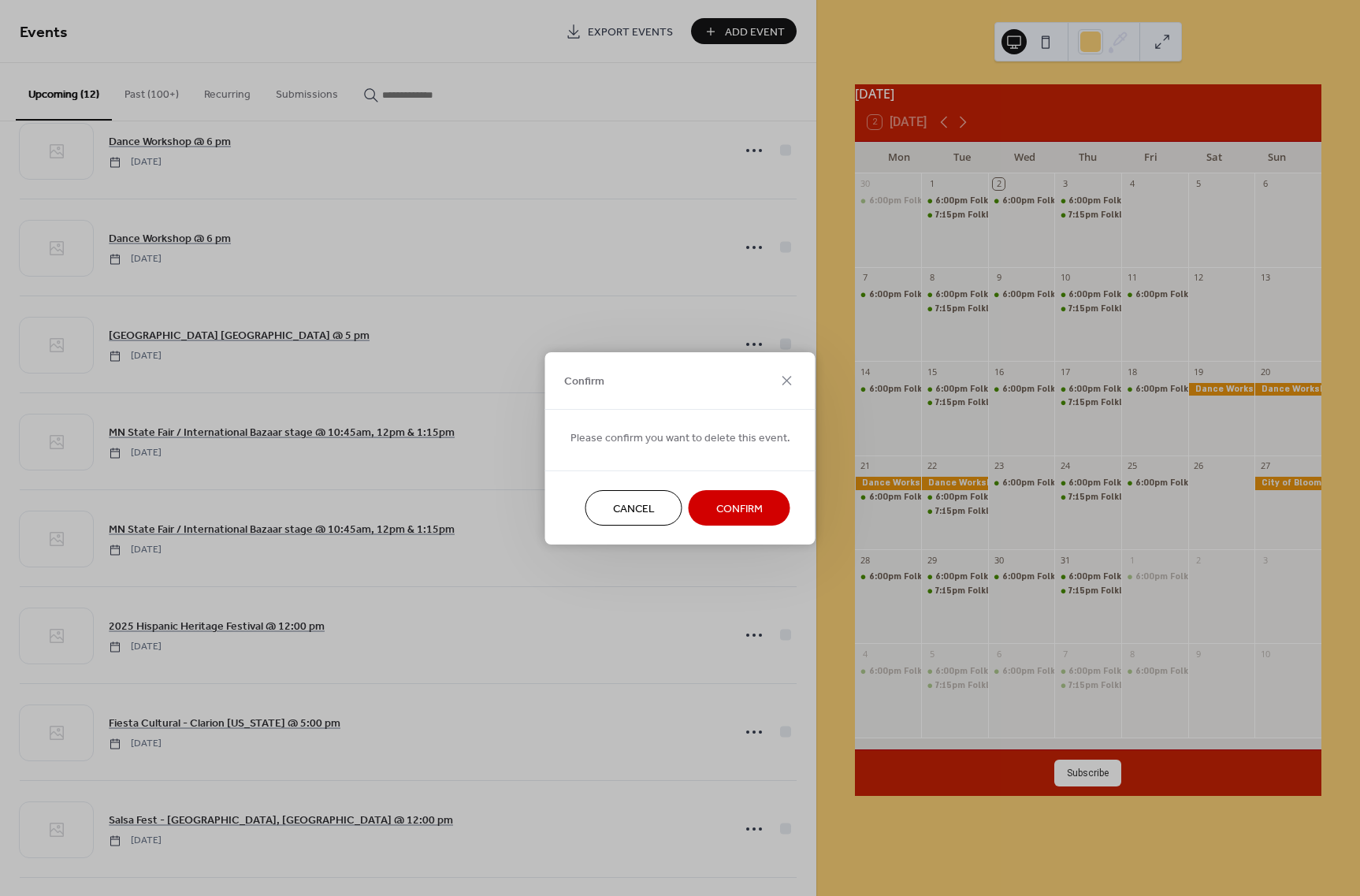 click on "Confirm" at bounding box center [739, 508] 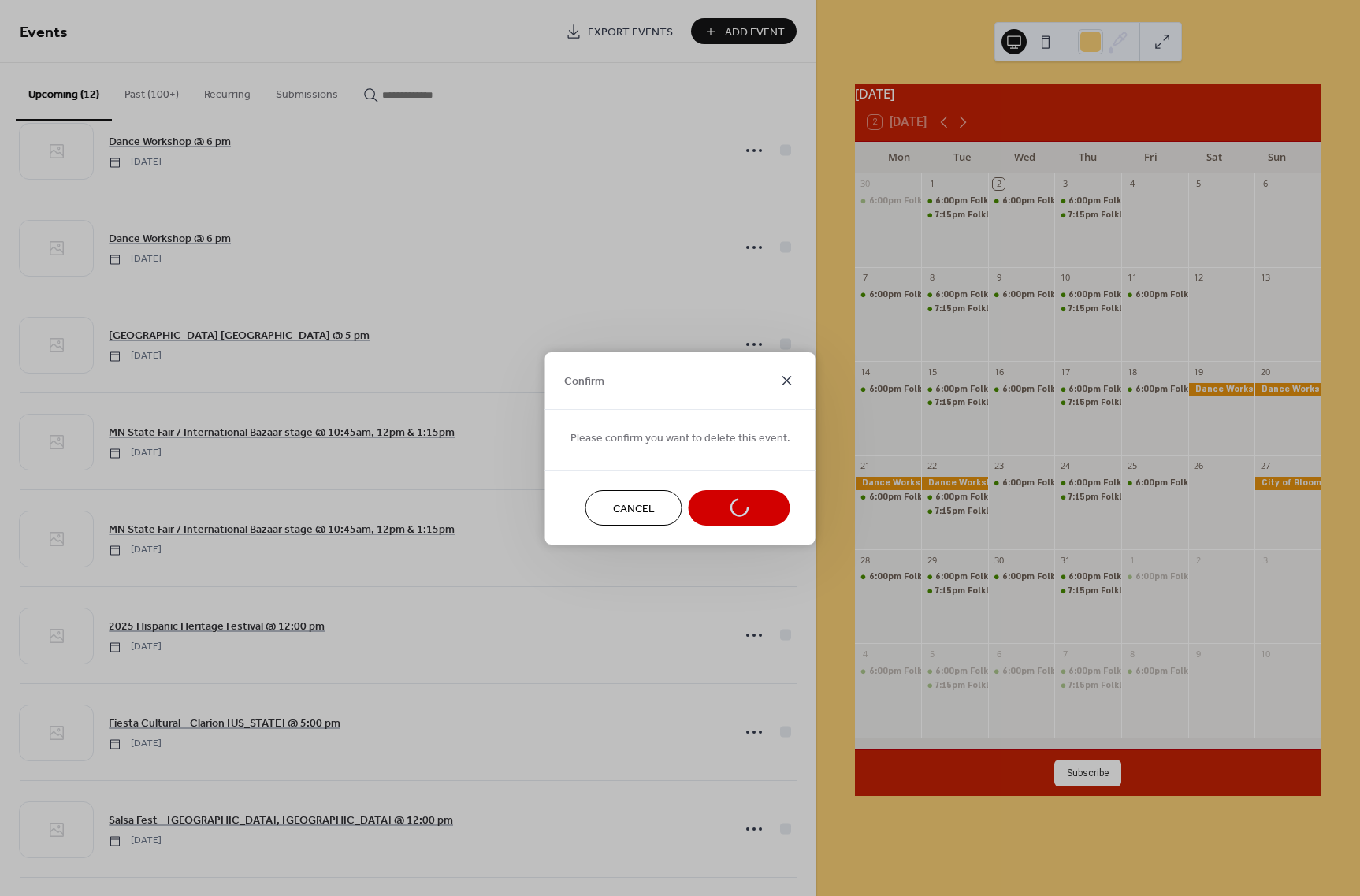 click 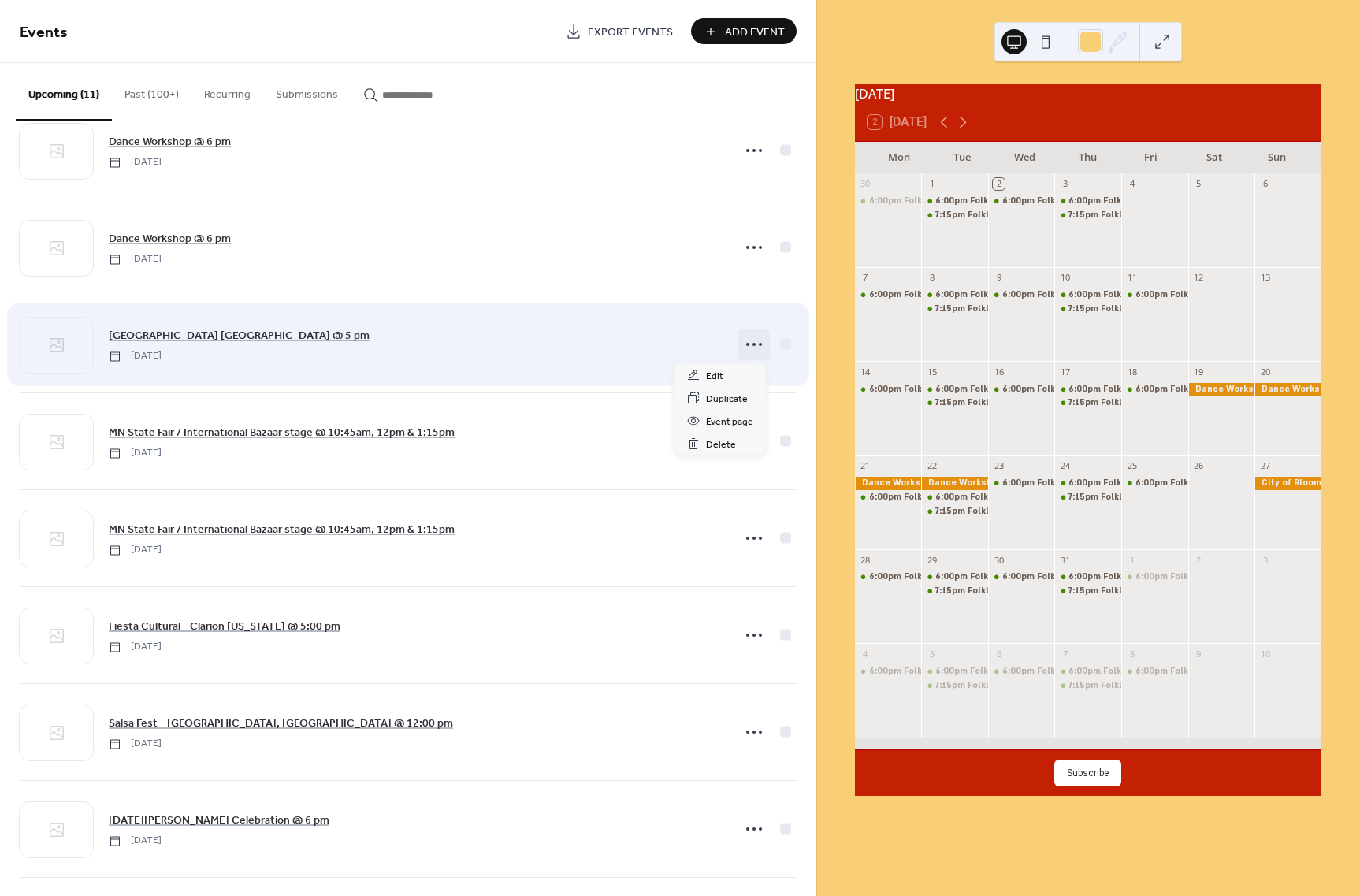 click 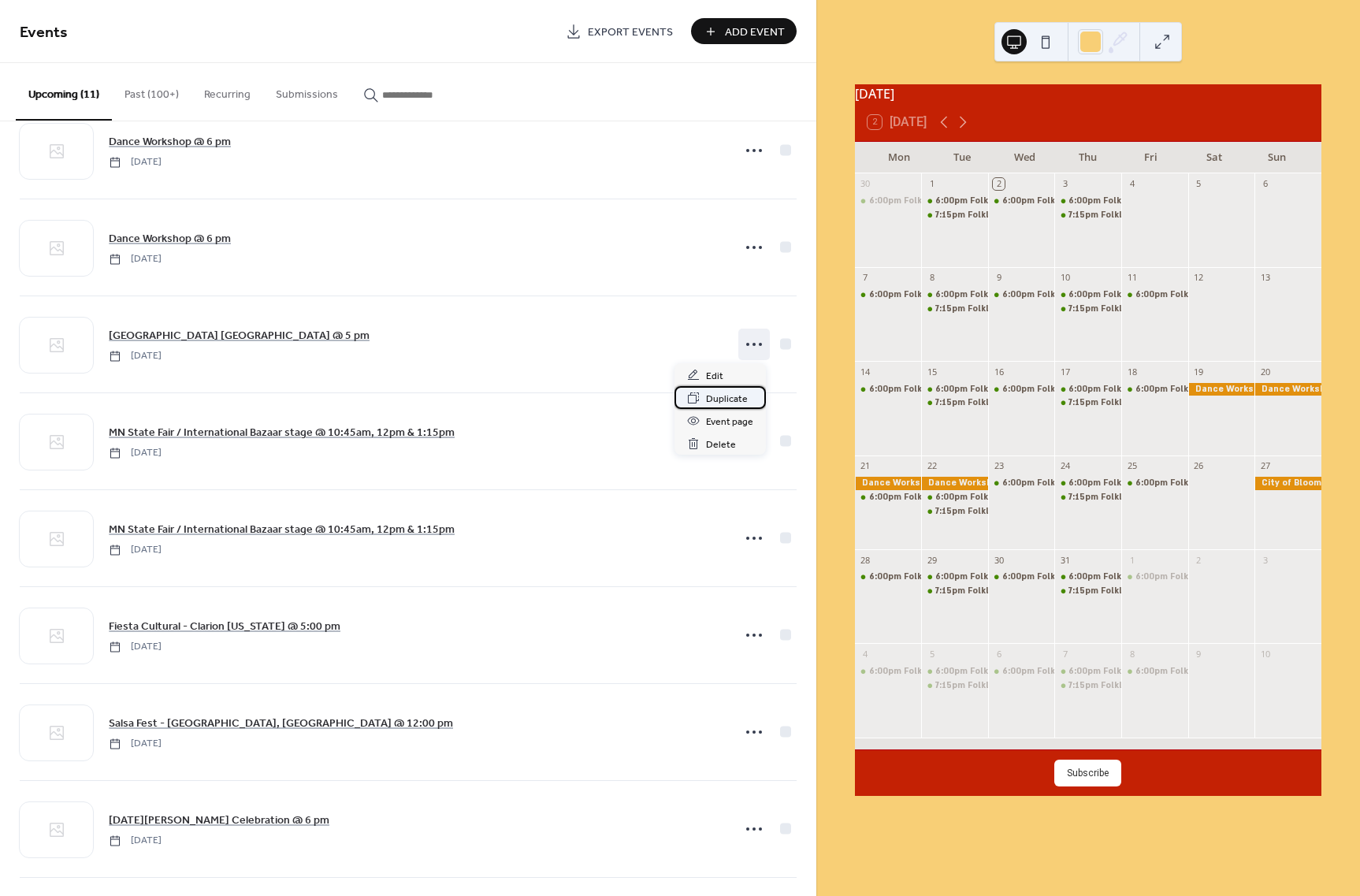 click on "Duplicate" at bounding box center (726, 399) 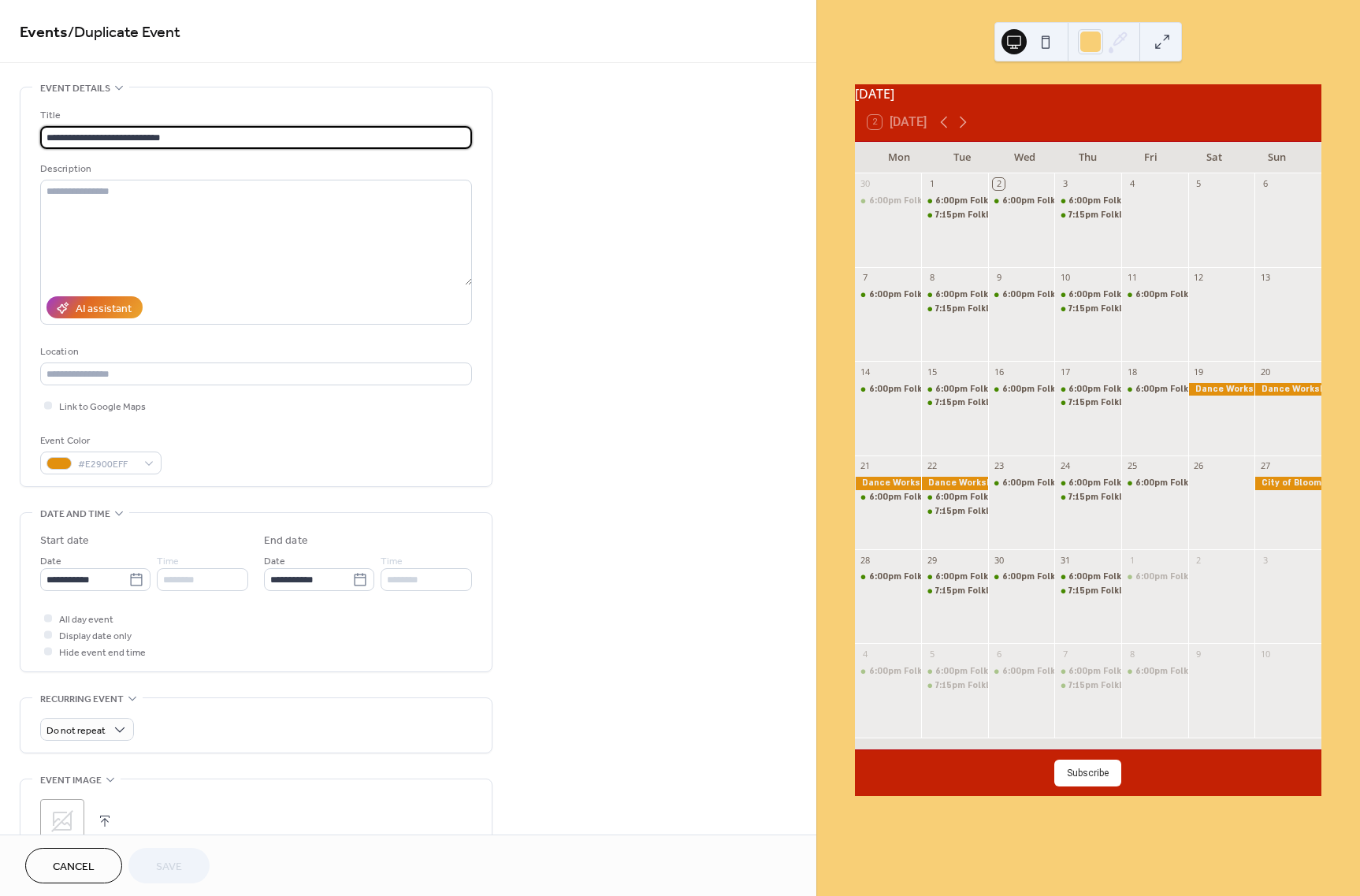 drag, startPoint x: 141, startPoint y: 135, endPoint x: -6, endPoint y: 139, distance: 147.05441 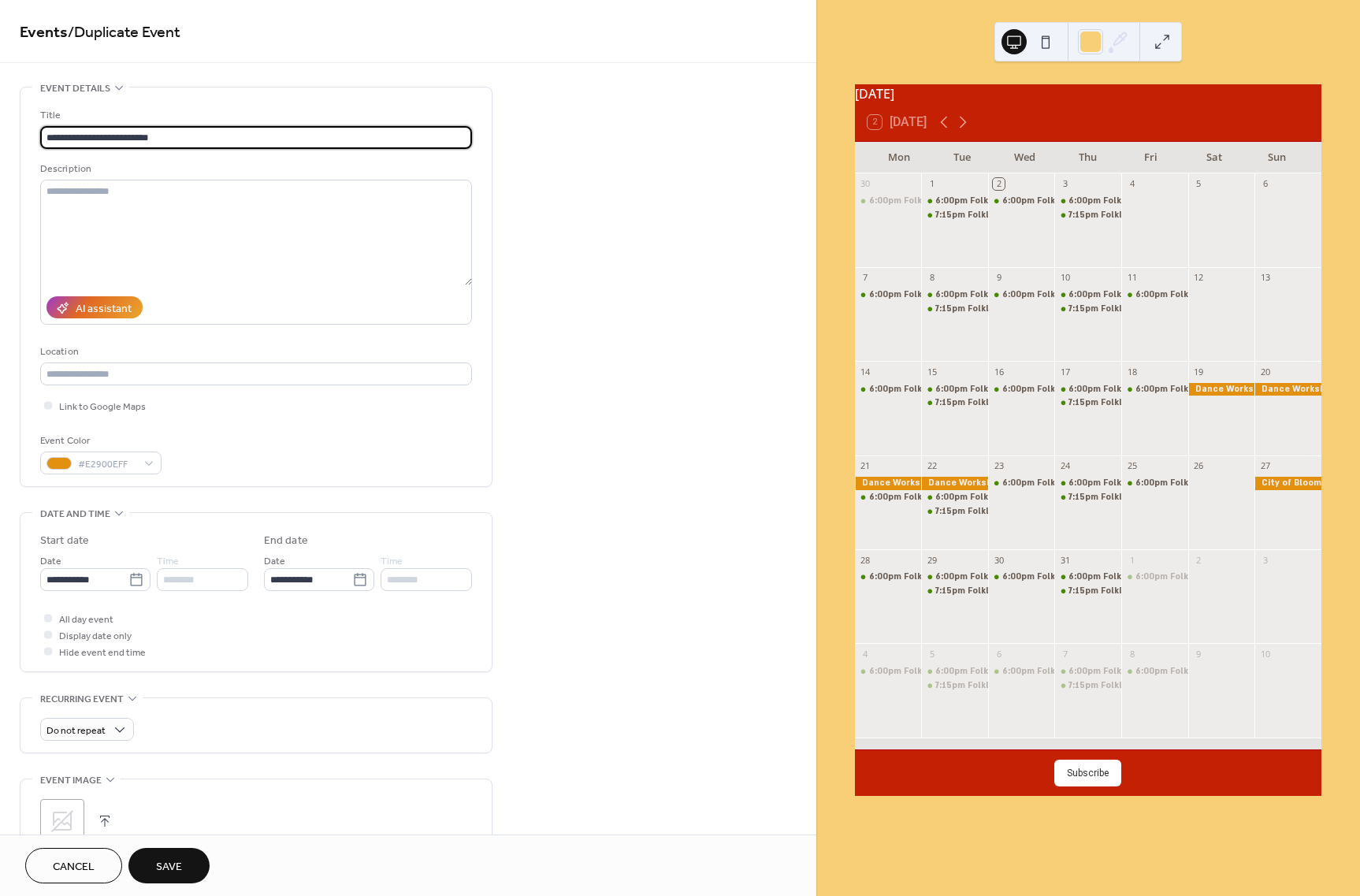 click on "**********" at bounding box center [256, 137] 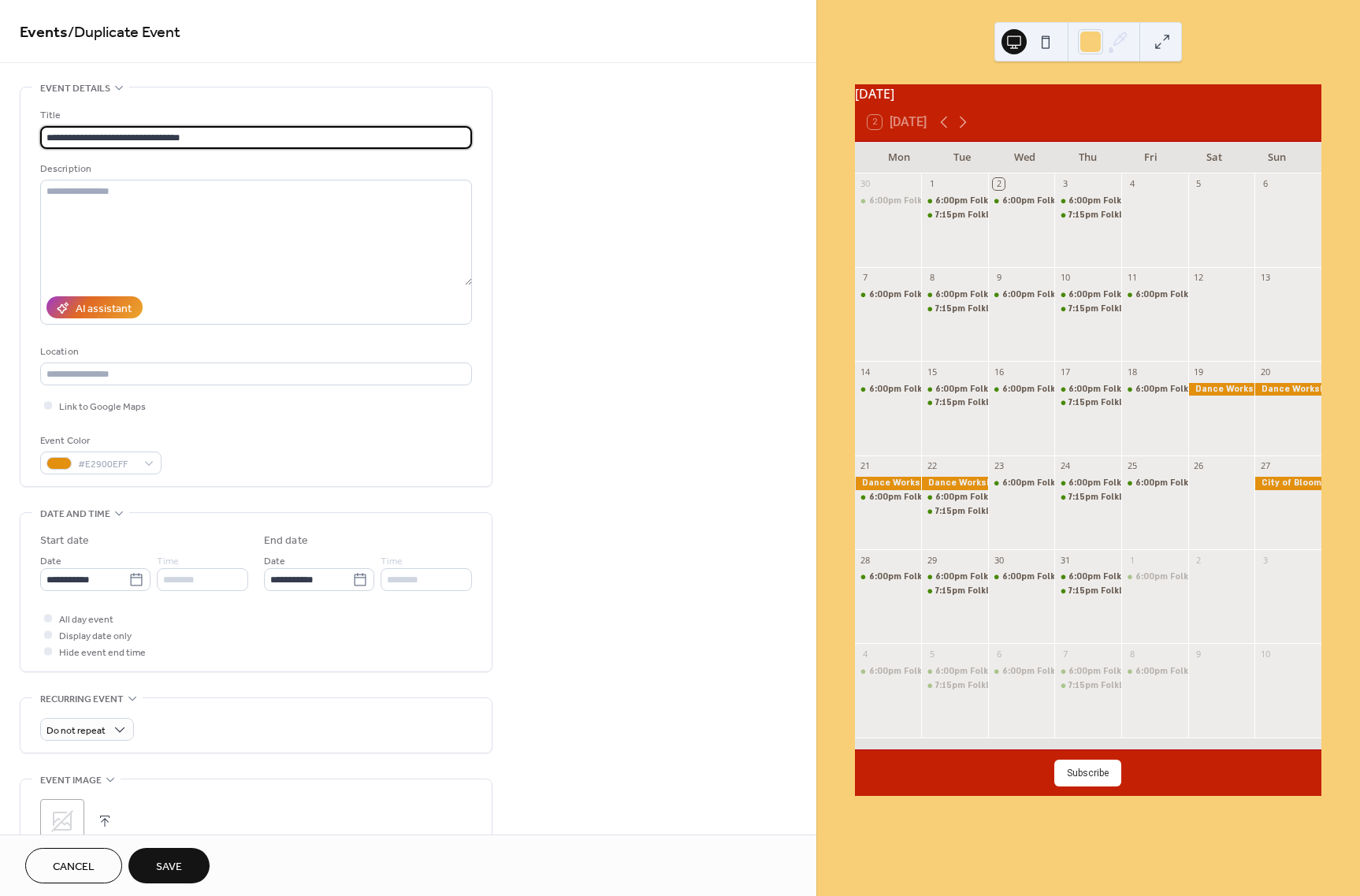 type on "**********" 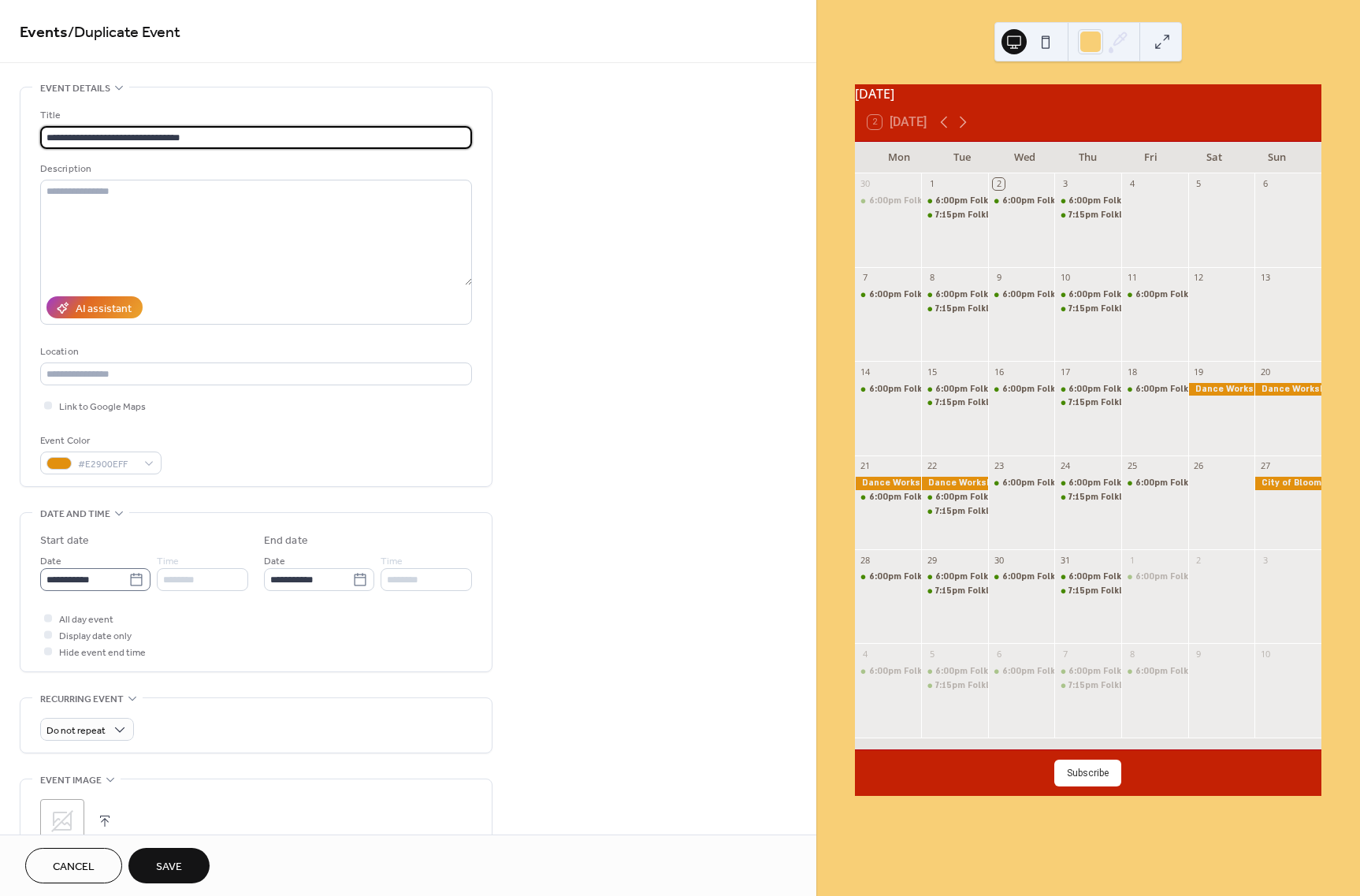 click 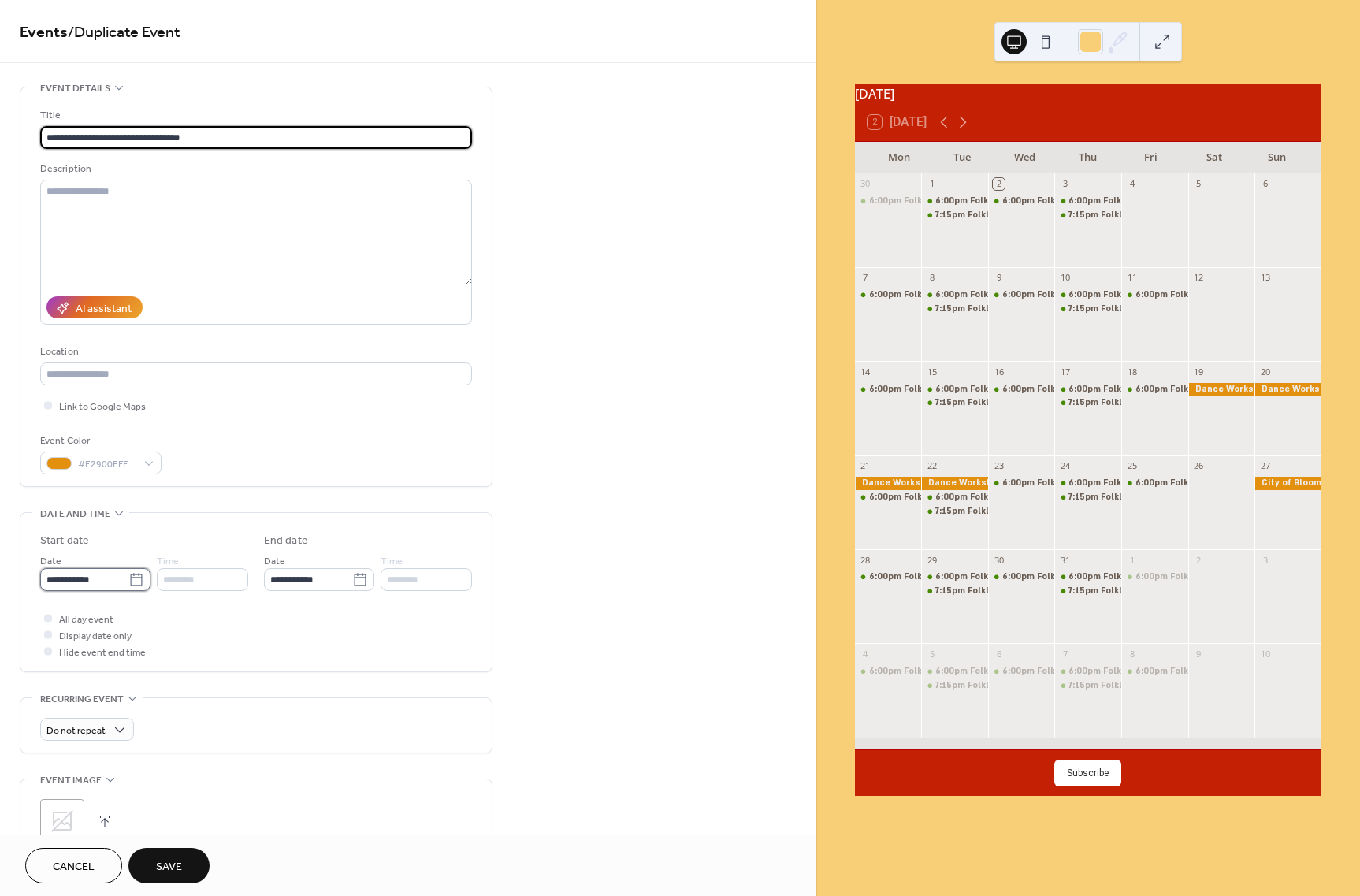click on "**********" at bounding box center [84, 579] 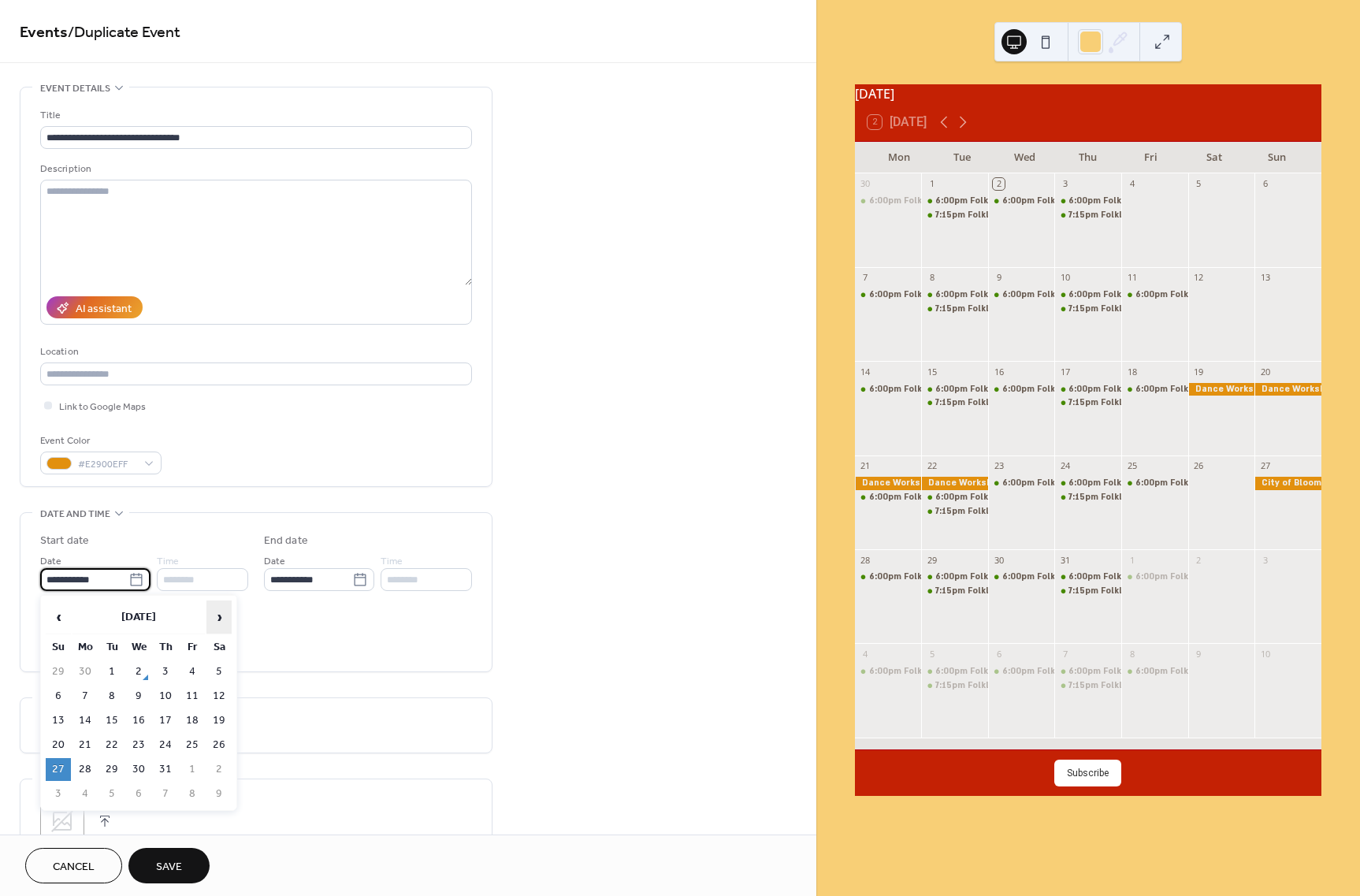 click on "›" at bounding box center [219, 617] 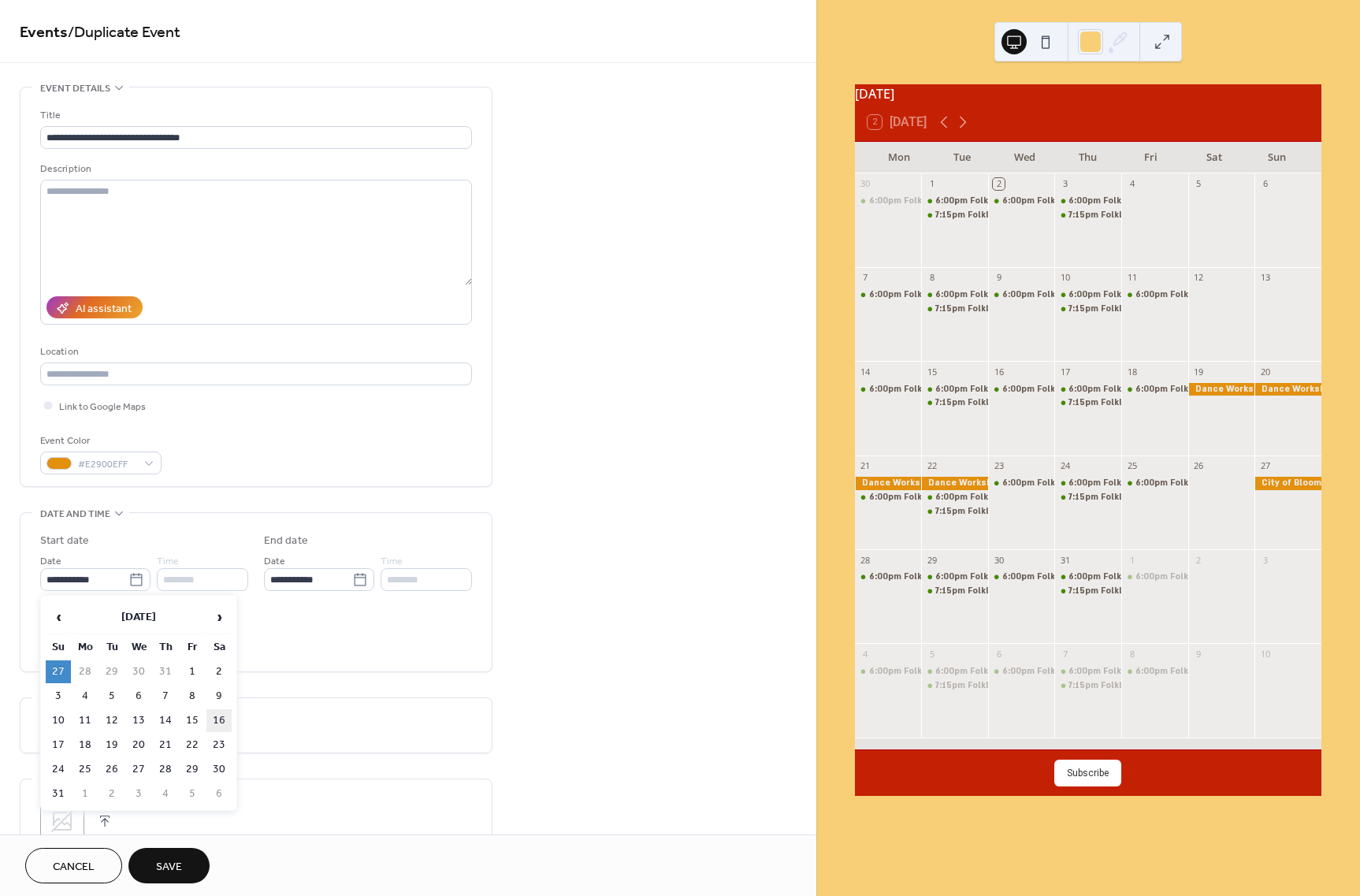 click on "16" at bounding box center (219, 720) 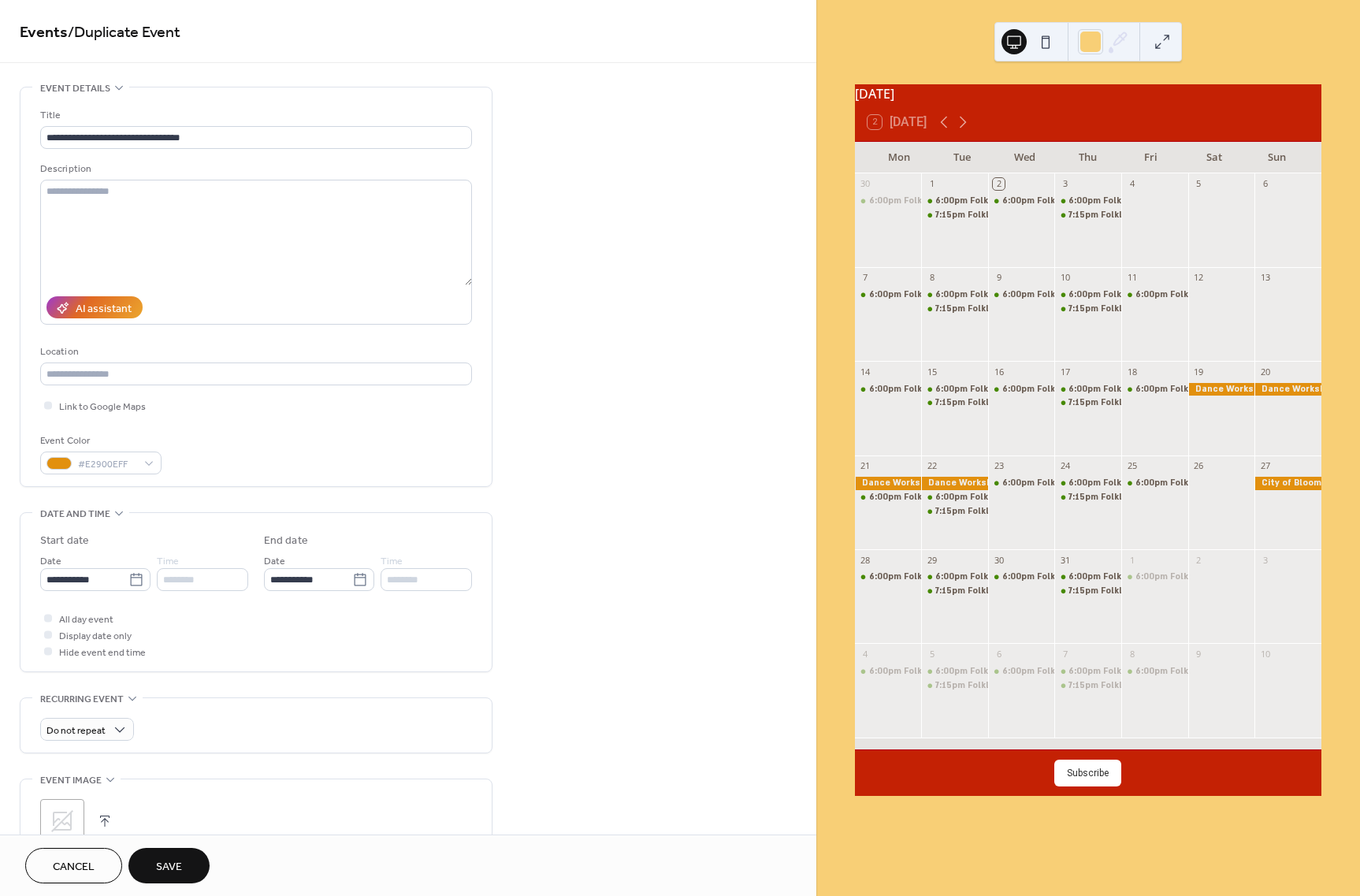 click on "Save" at bounding box center [169, 867] 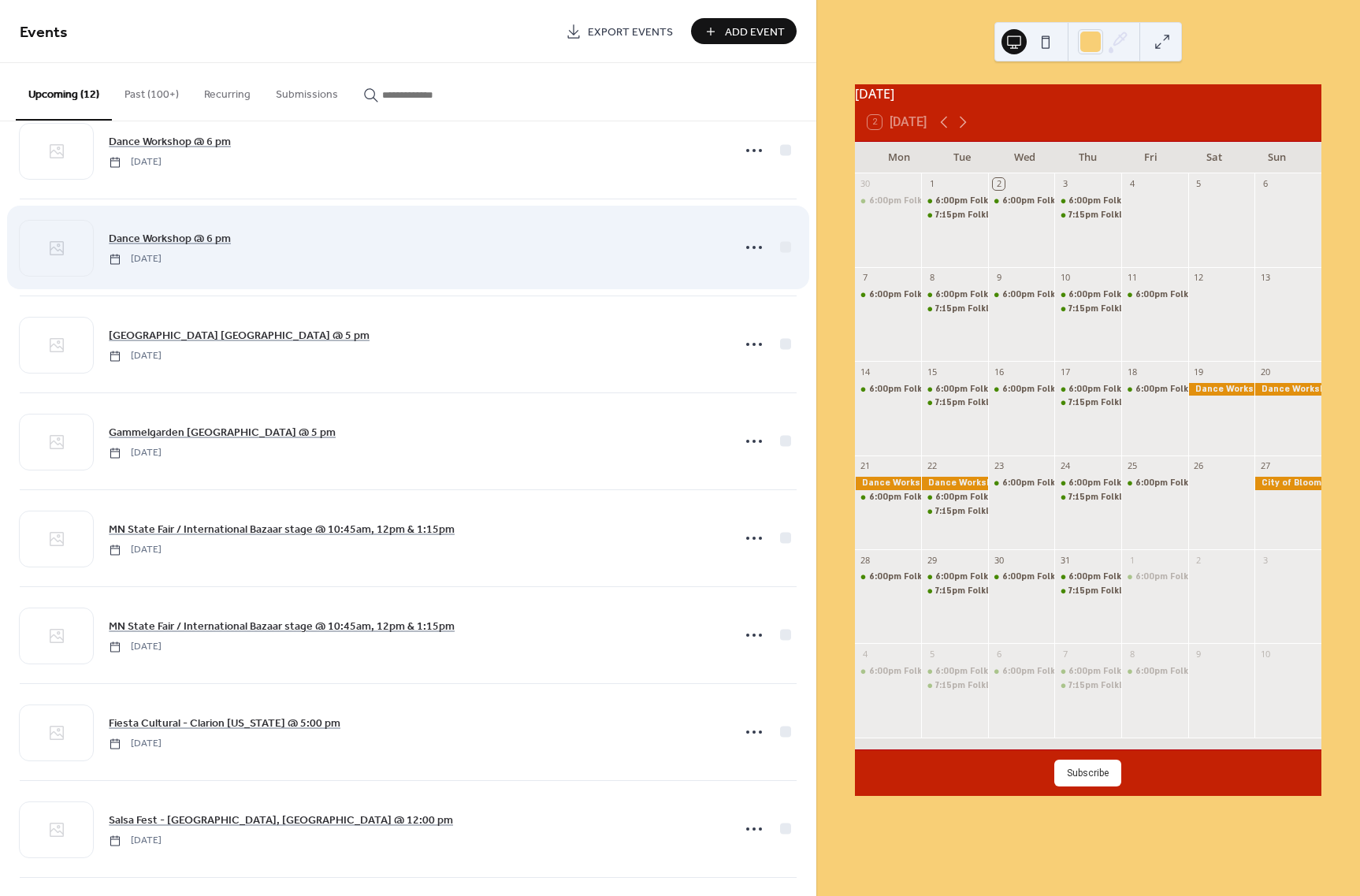 scroll, scrollTop: 0, scrollLeft: 0, axis: both 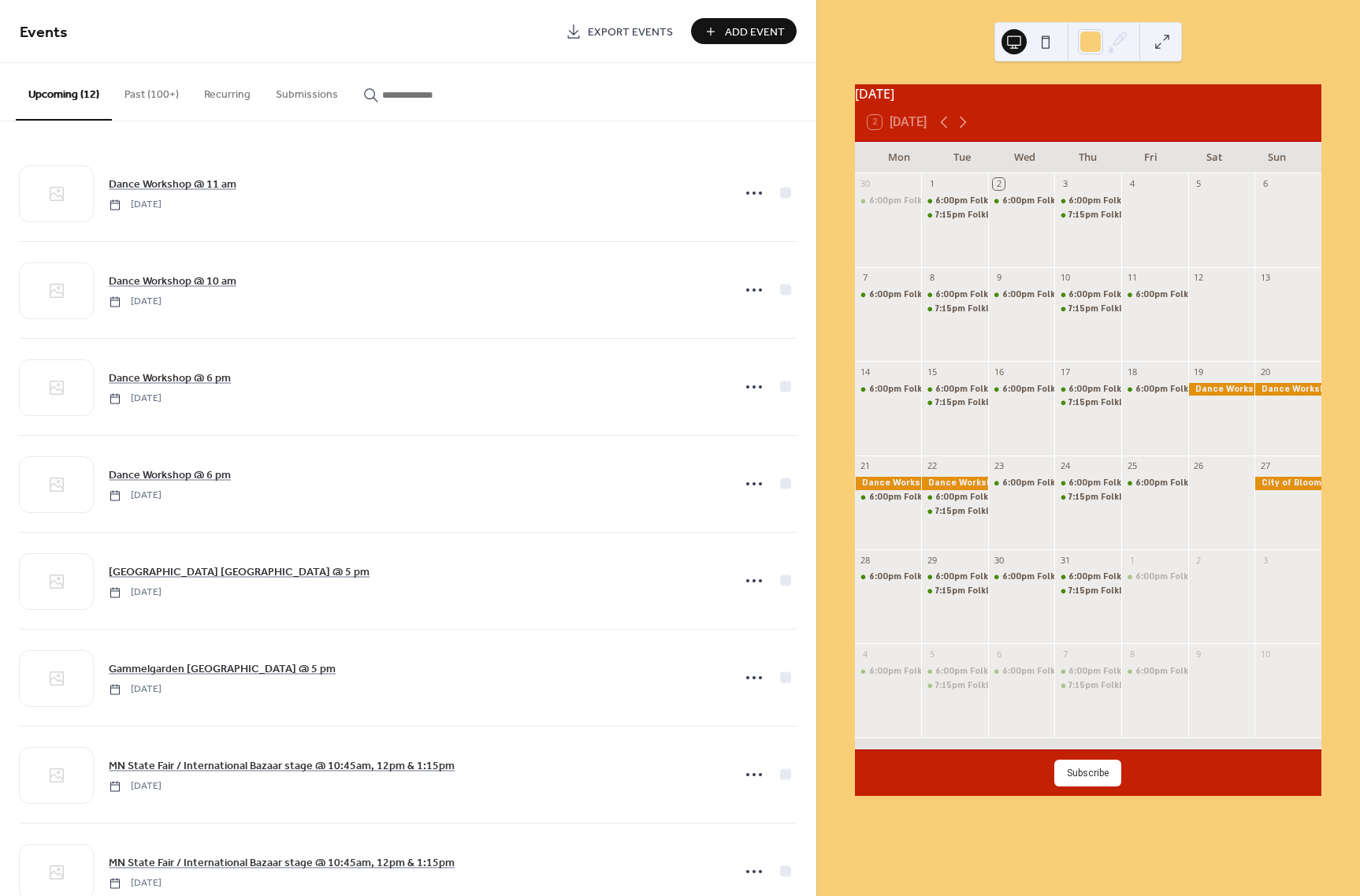 click at bounding box center [412, 91] 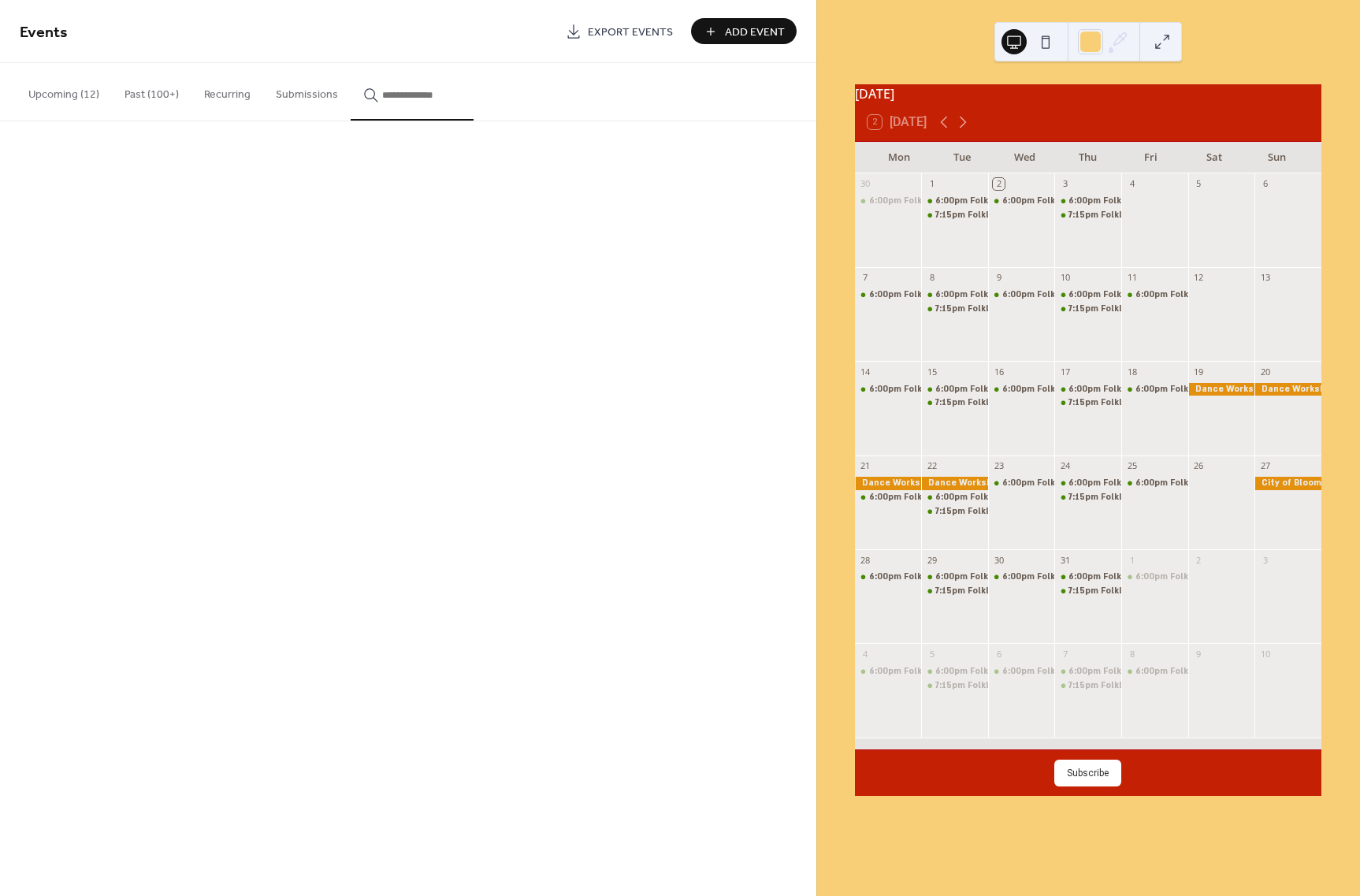 click at bounding box center (422, 95) 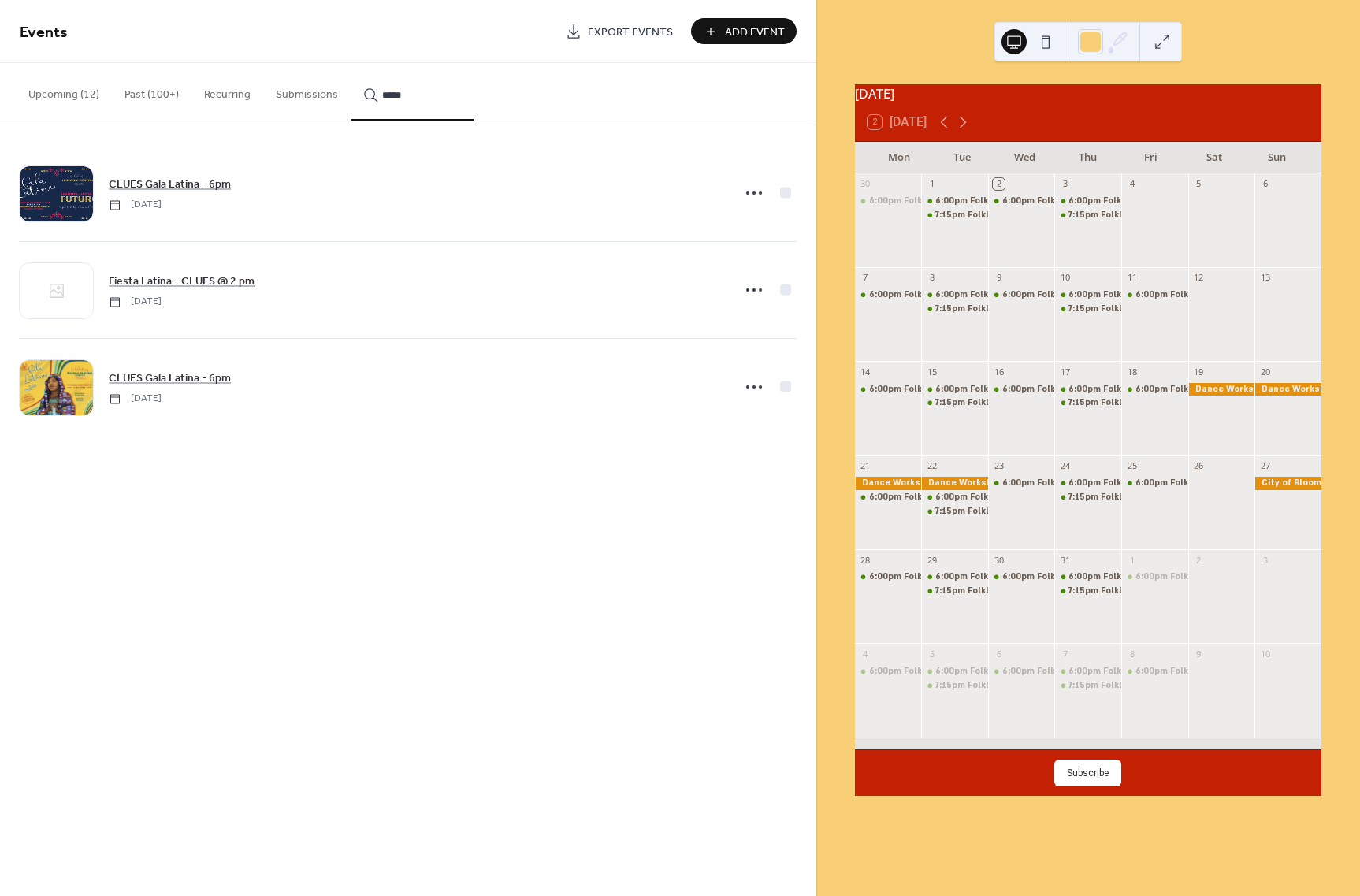 type on "*****" 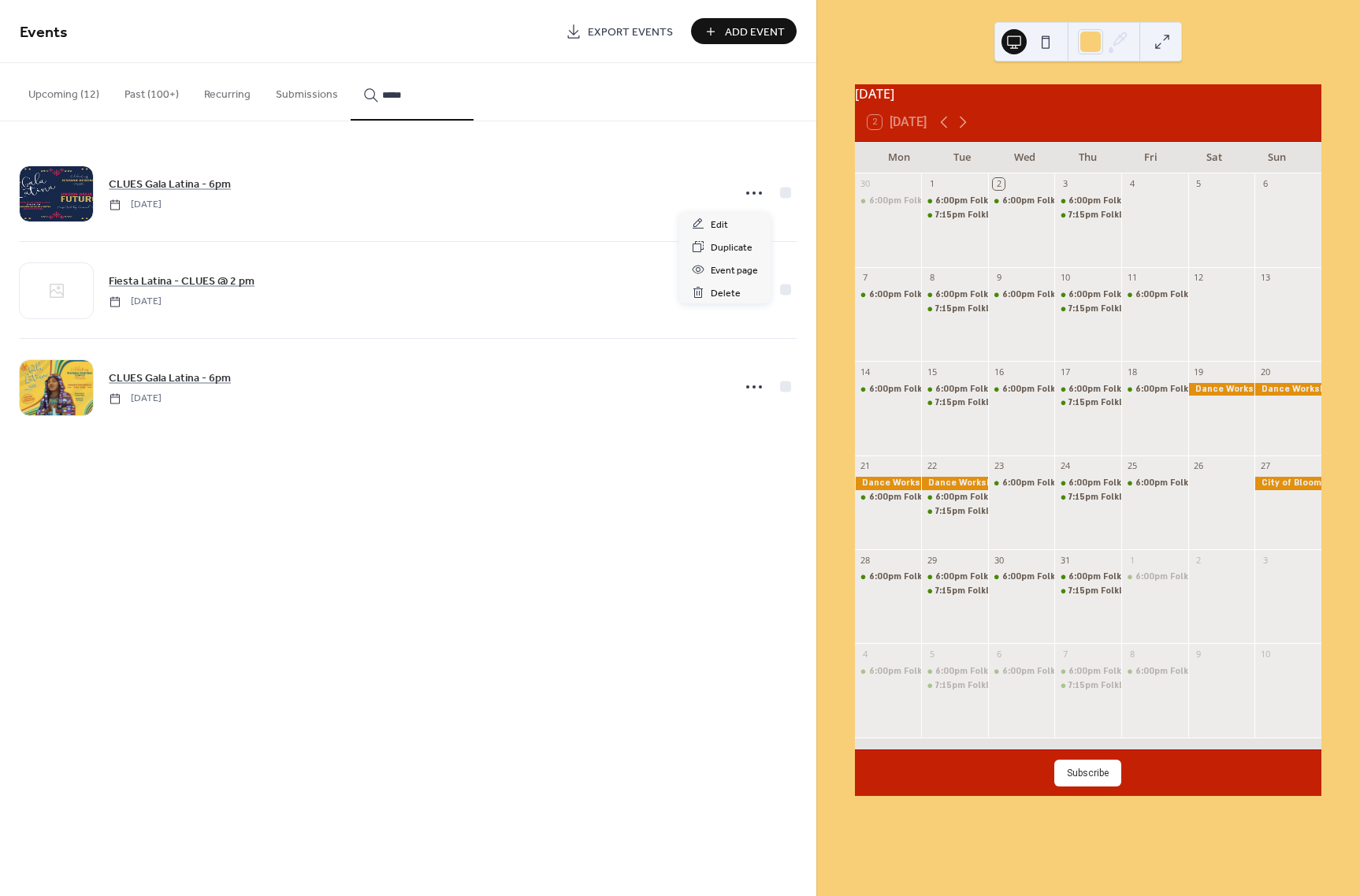 click 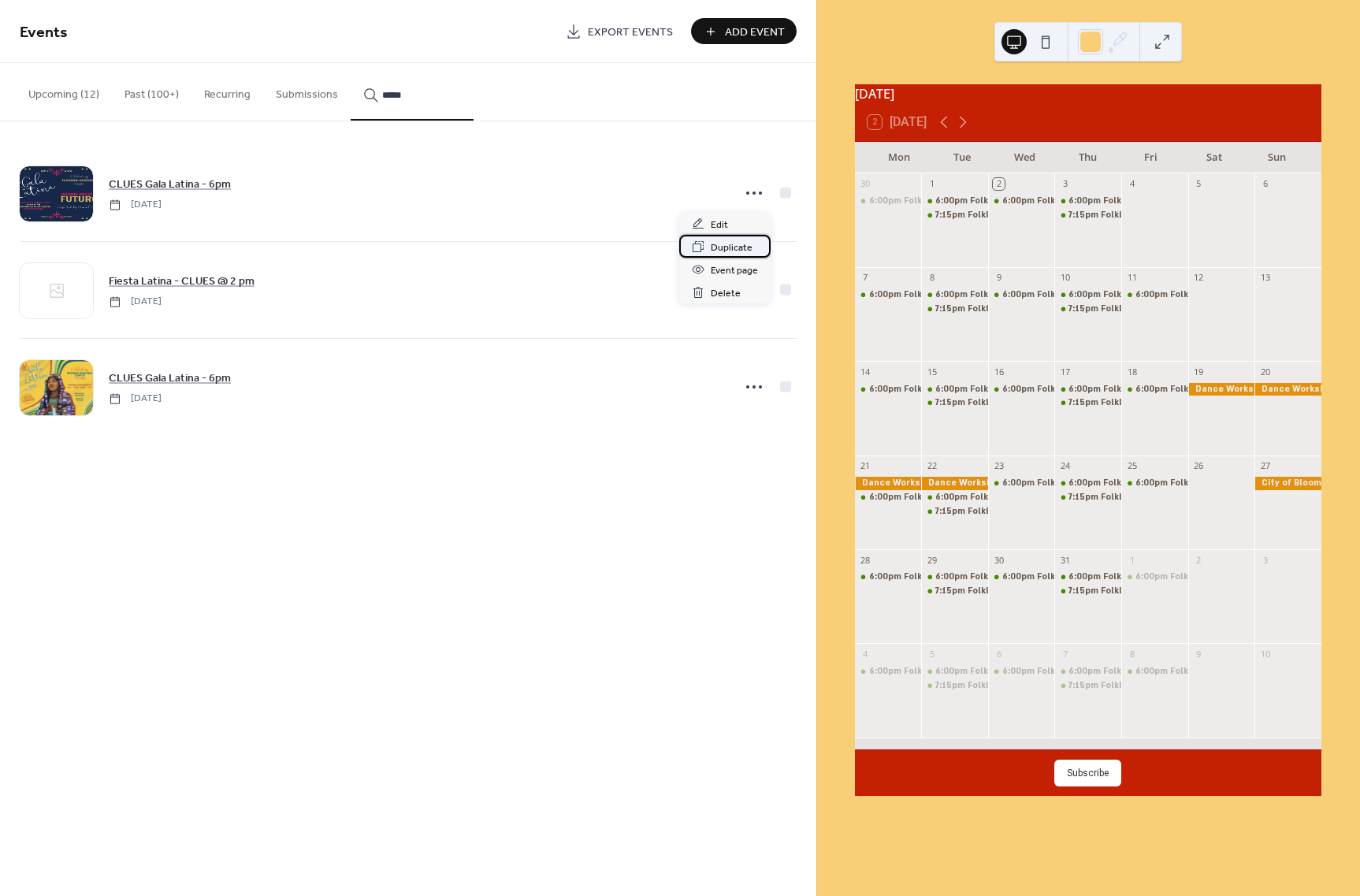 click on "Duplicate" at bounding box center (731, 247) 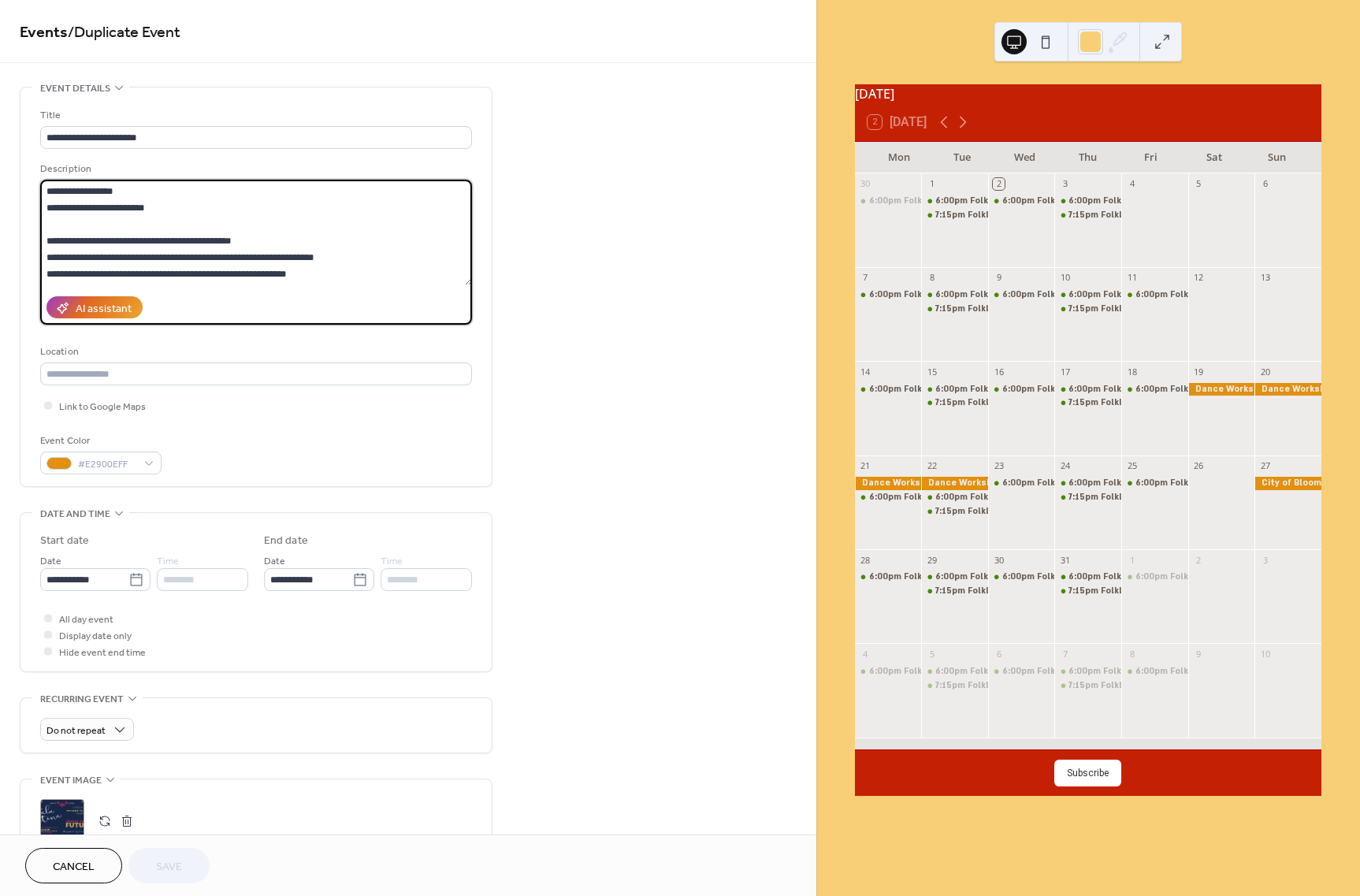 scroll, scrollTop: 71, scrollLeft: 0, axis: vertical 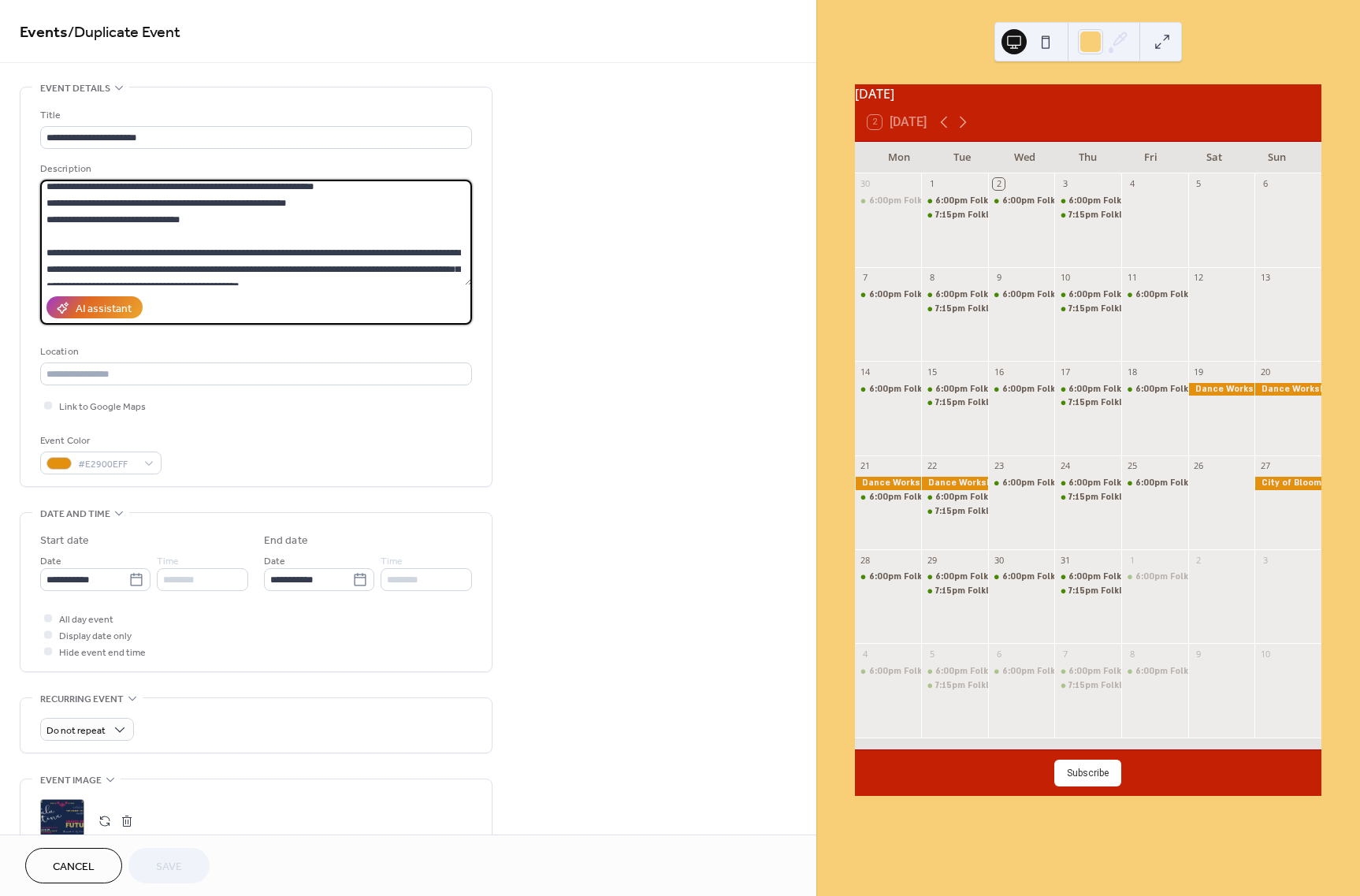 drag, startPoint x: 317, startPoint y: 276, endPoint x: 99, endPoint y: 252, distance: 219.31712 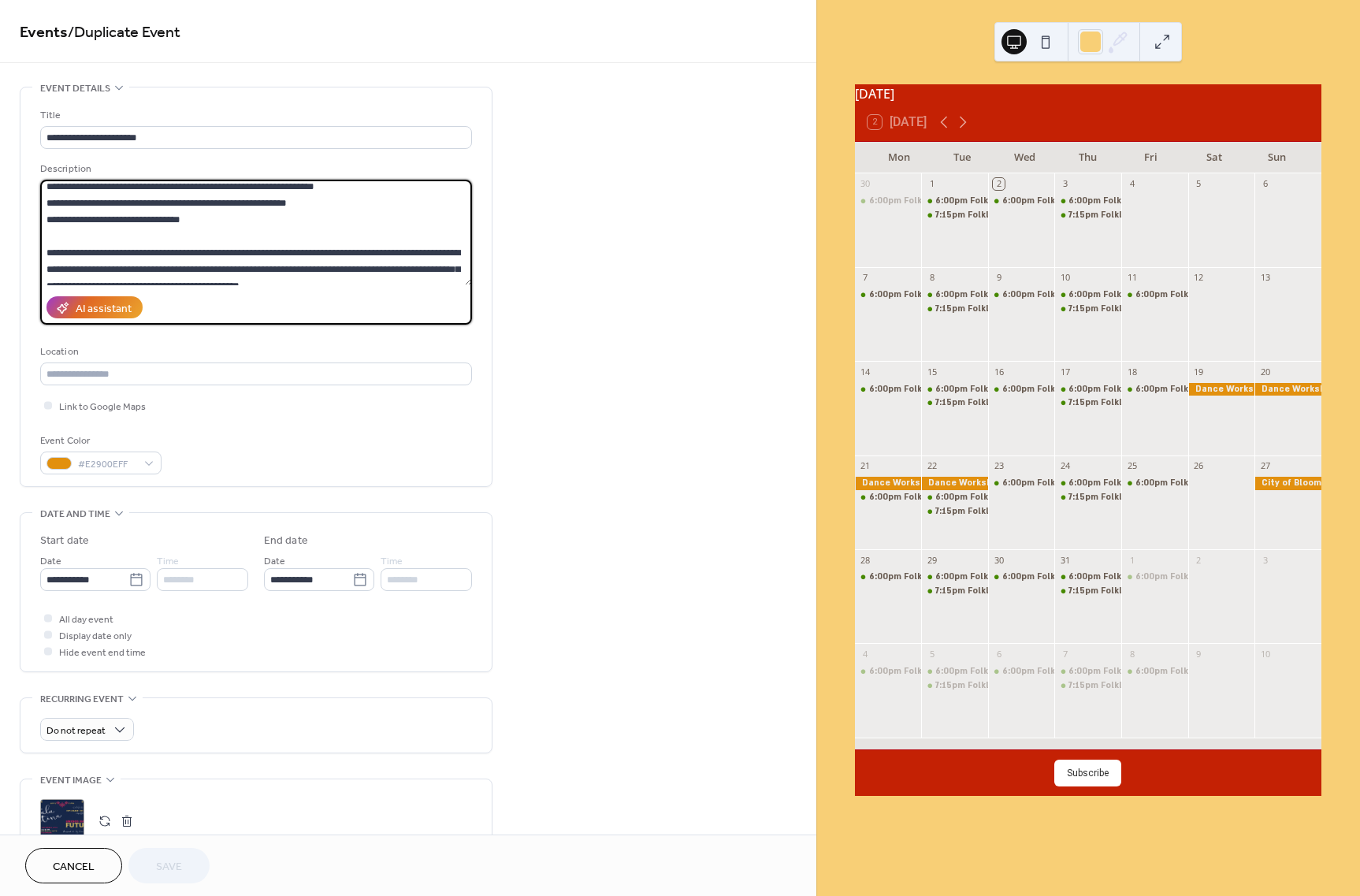 click on "**********" at bounding box center (256, 232) 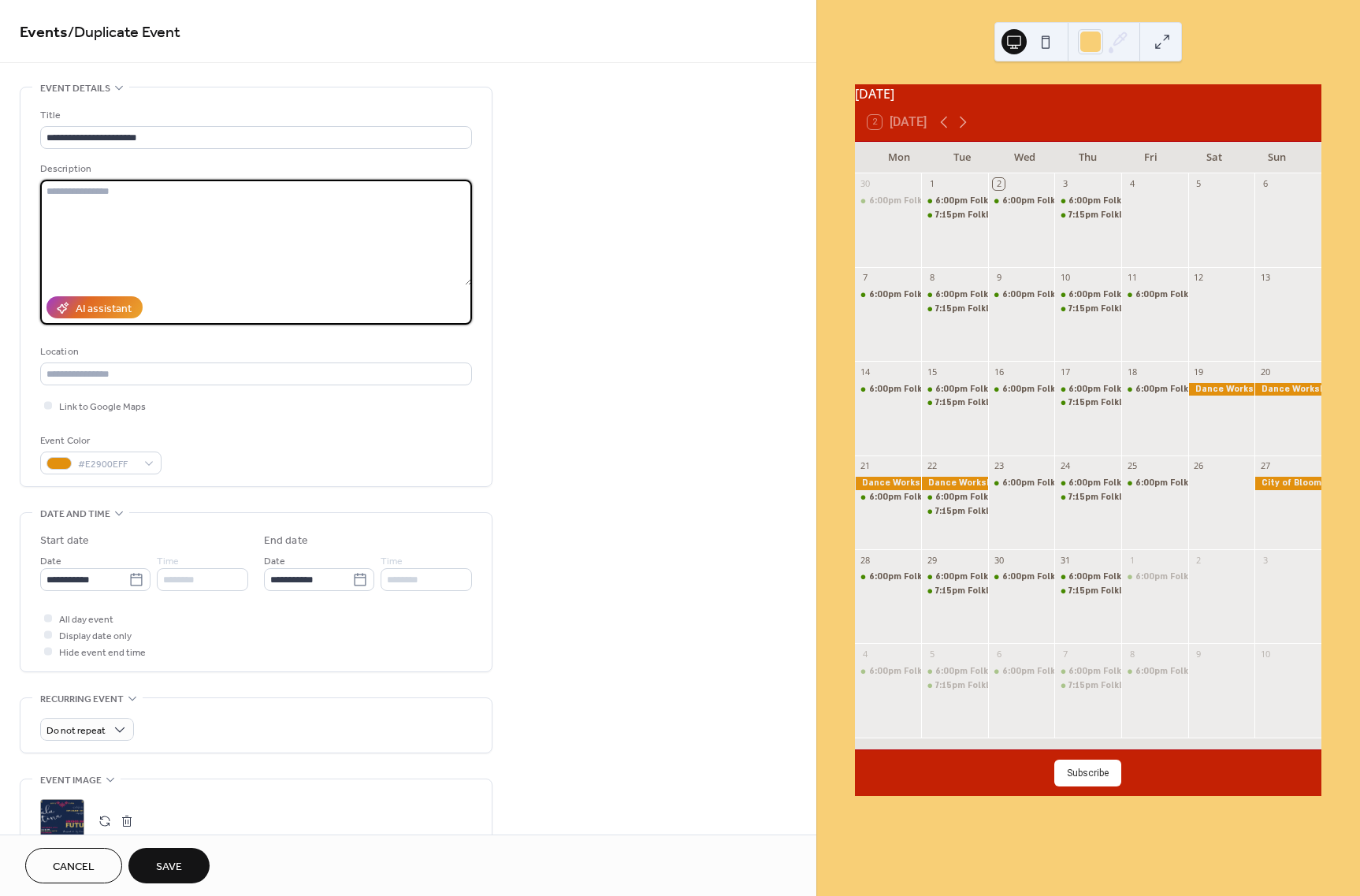 scroll, scrollTop: 0, scrollLeft: 0, axis: both 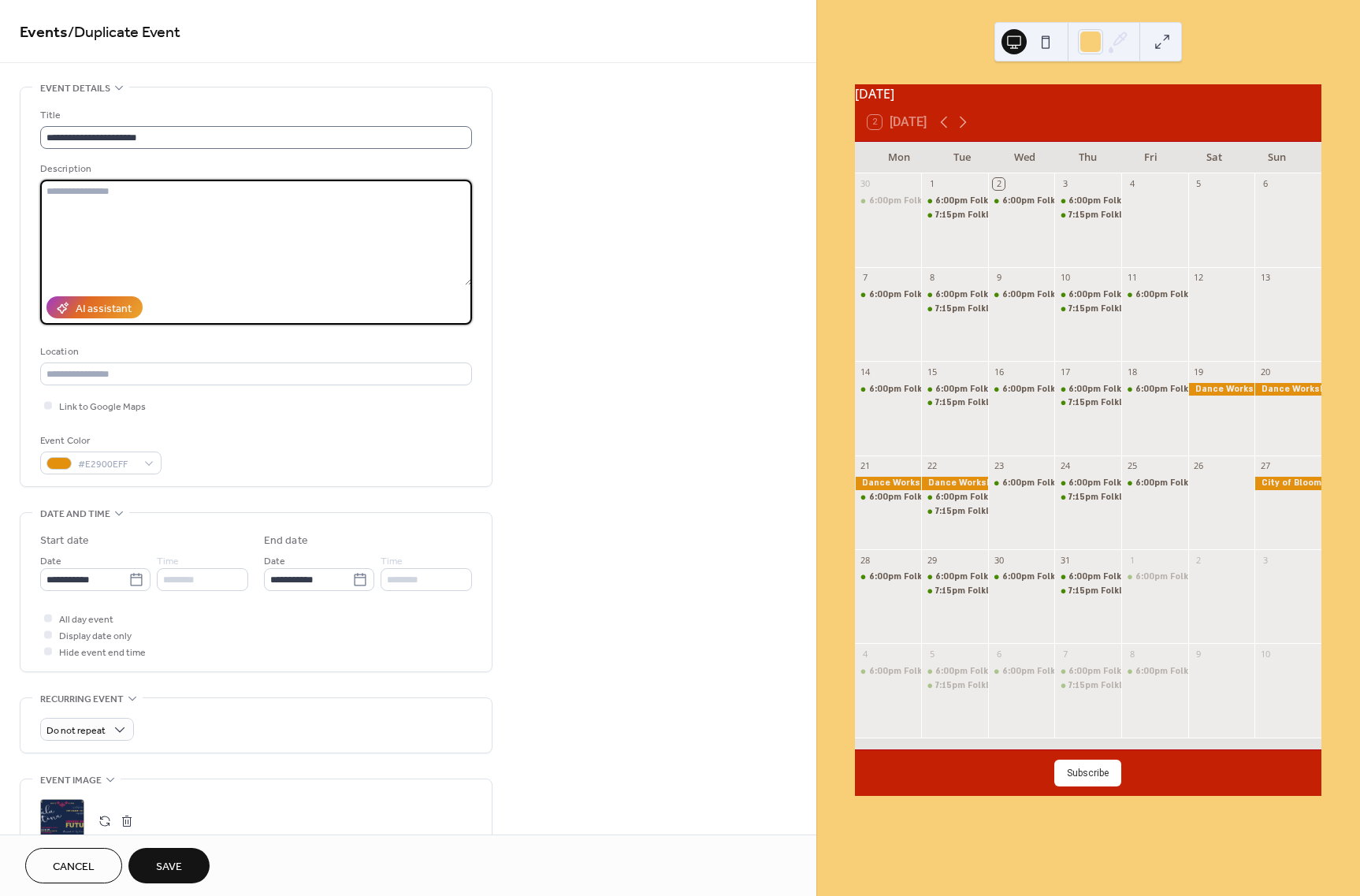 type 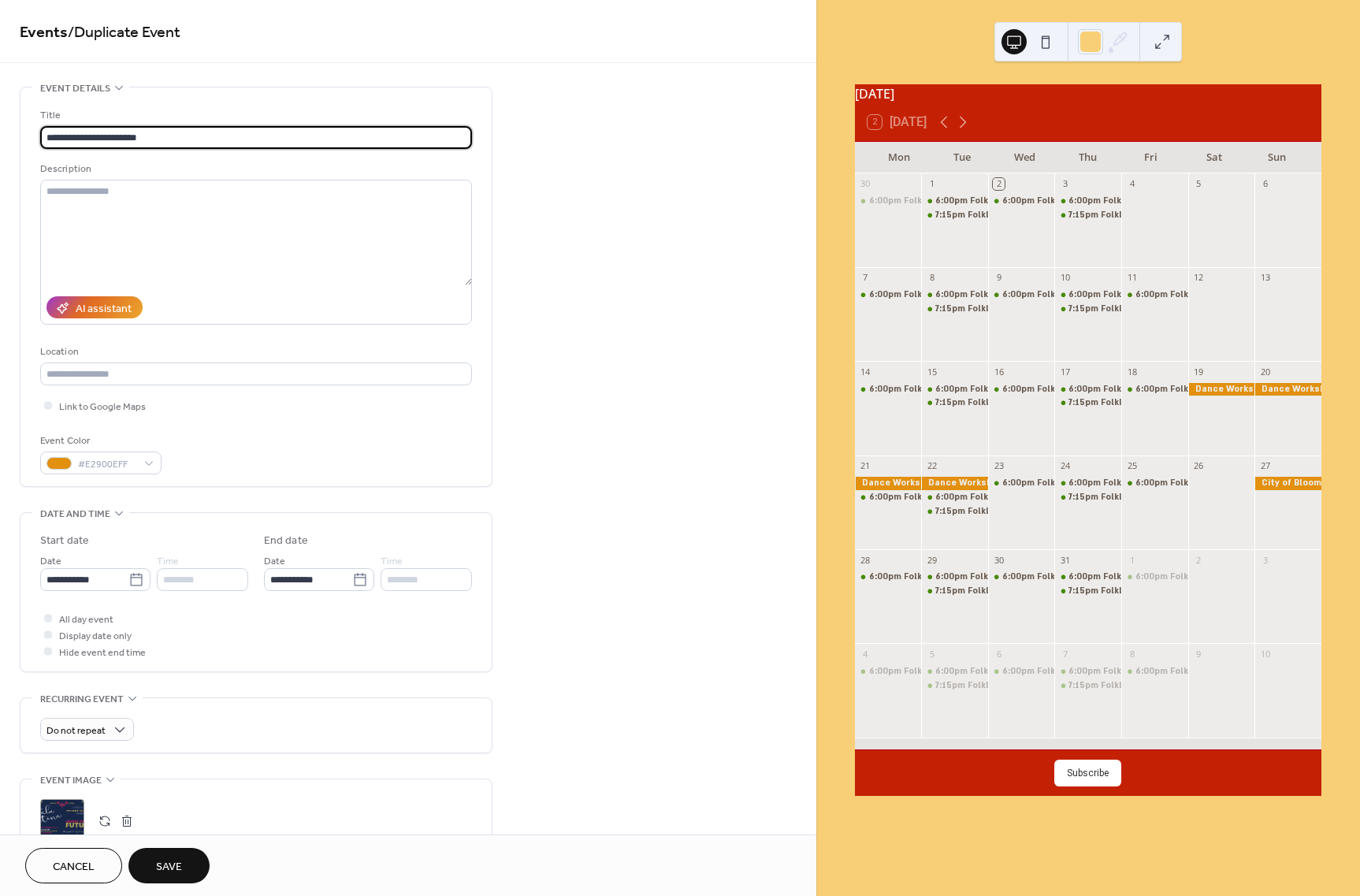click on "**********" at bounding box center [256, 137] 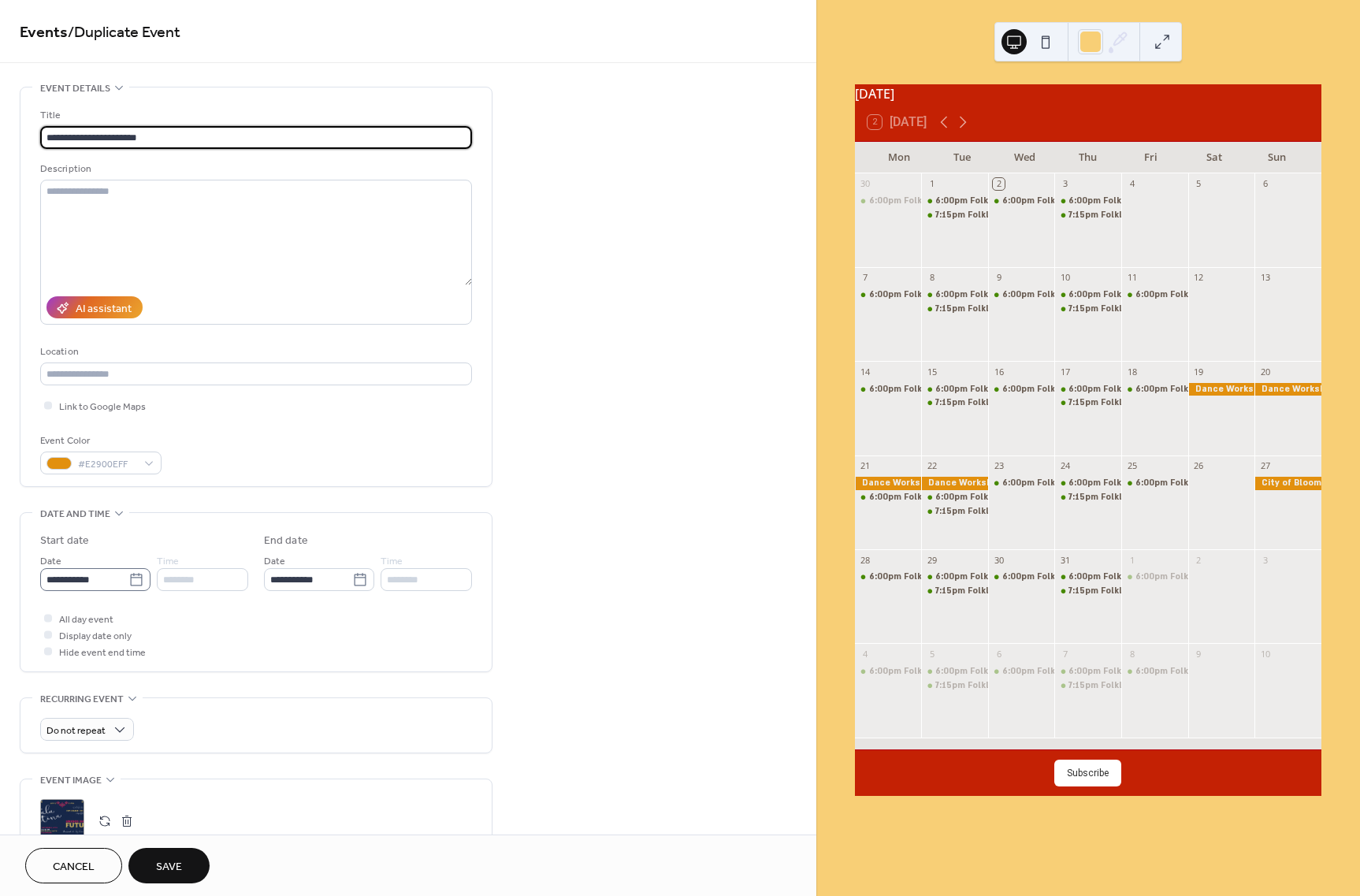 type on "**********" 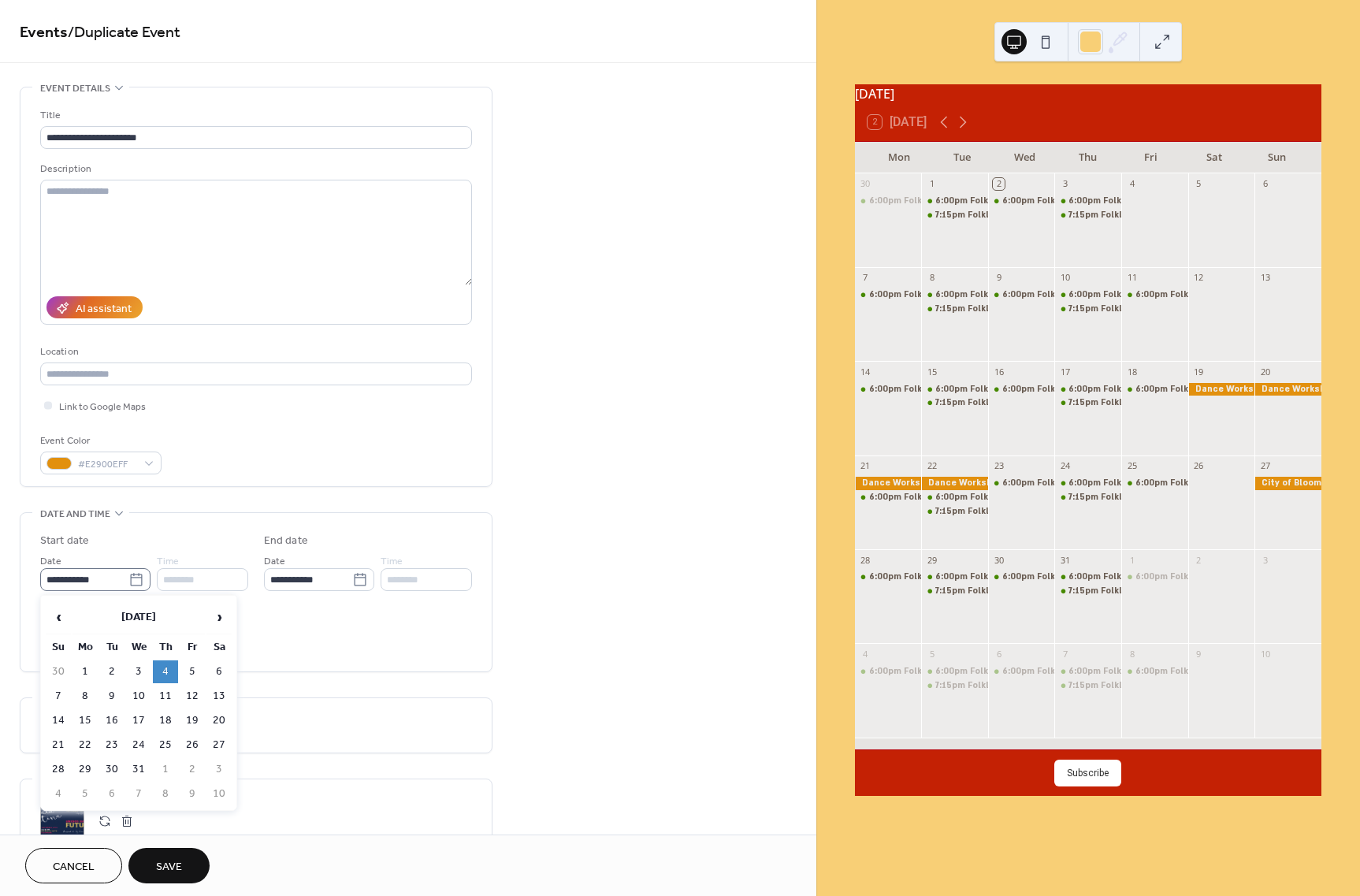 click 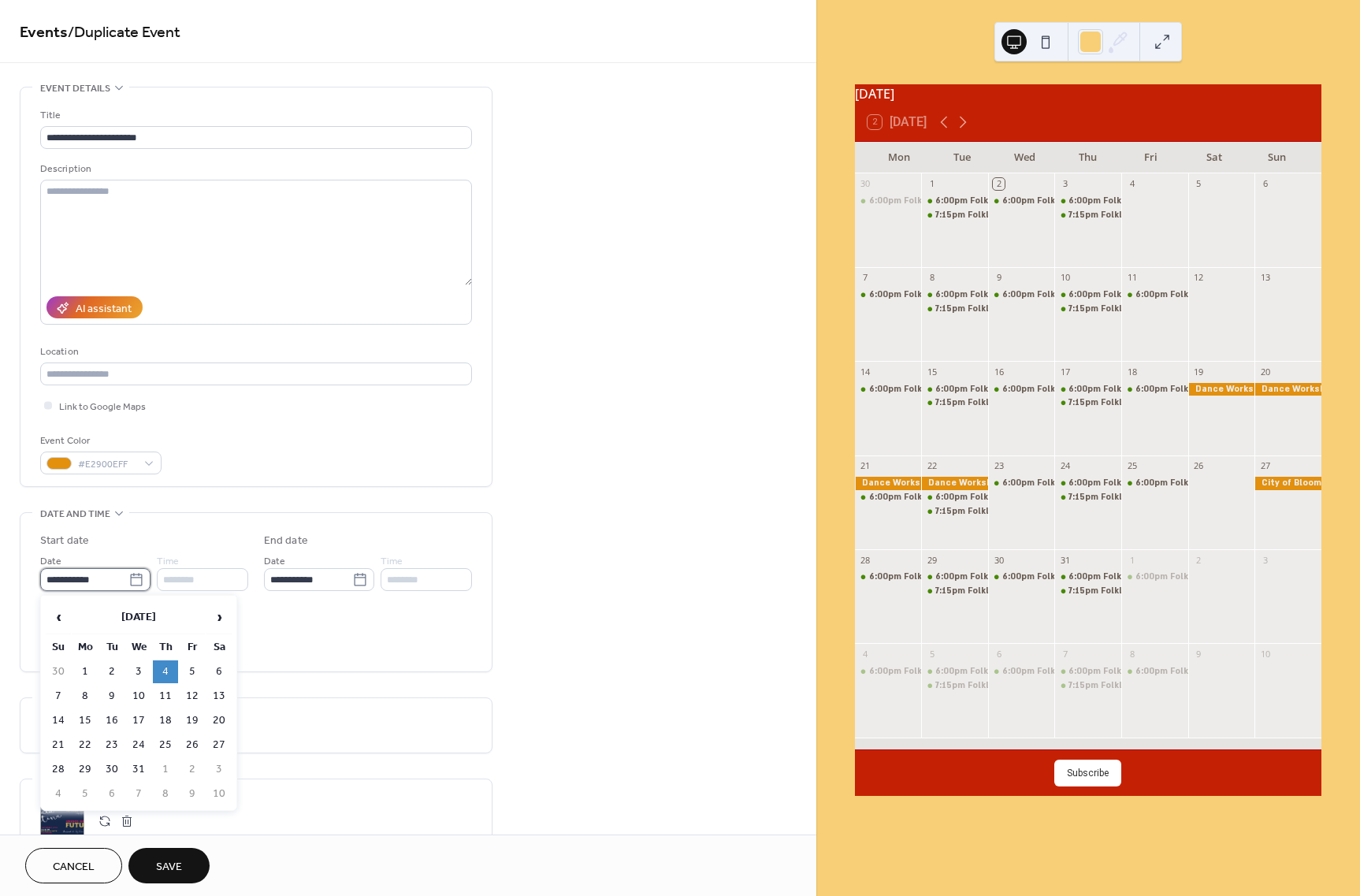 click on "**********" at bounding box center [84, 579] 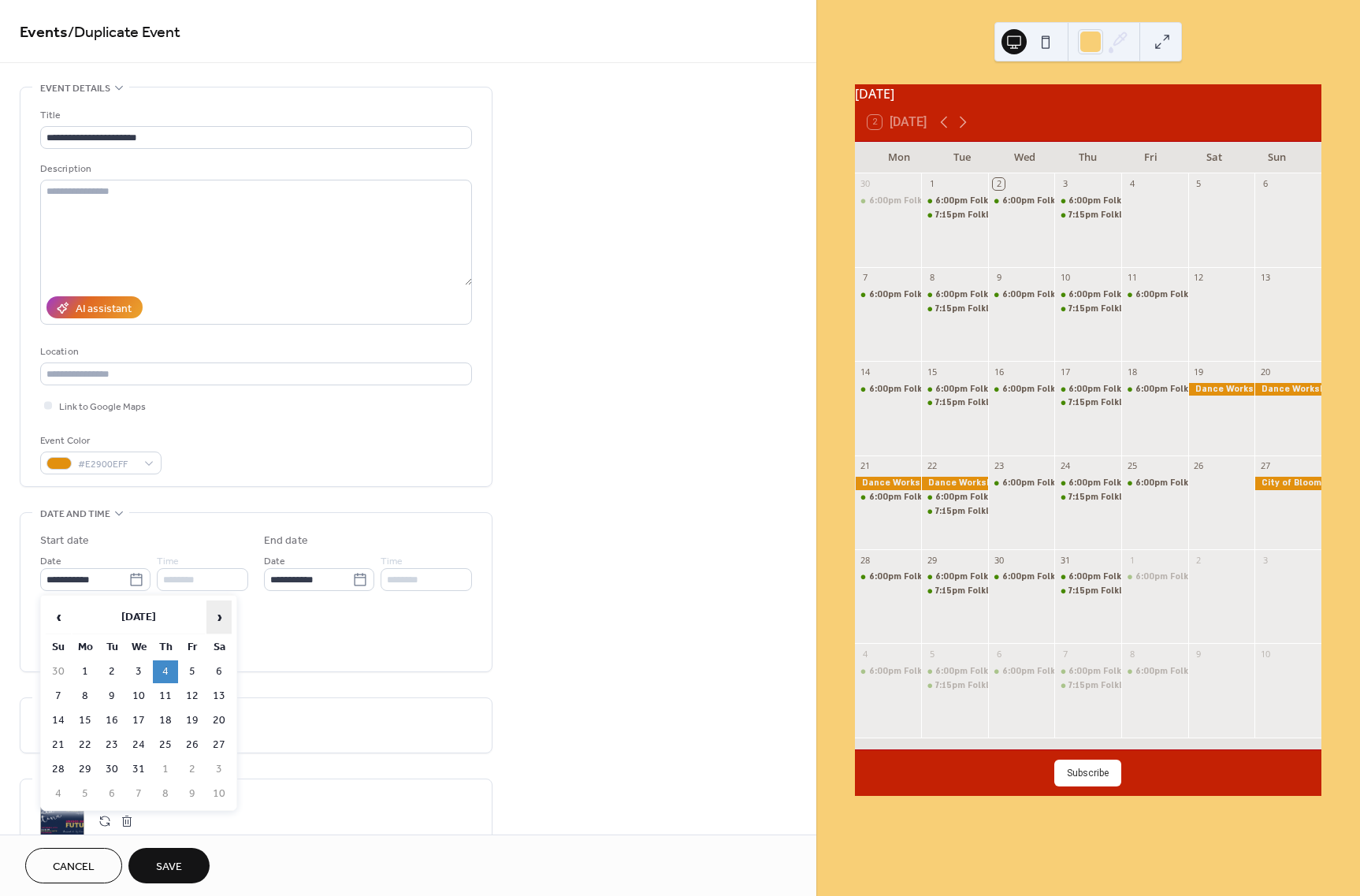 click on "›" at bounding box center [219, 617] 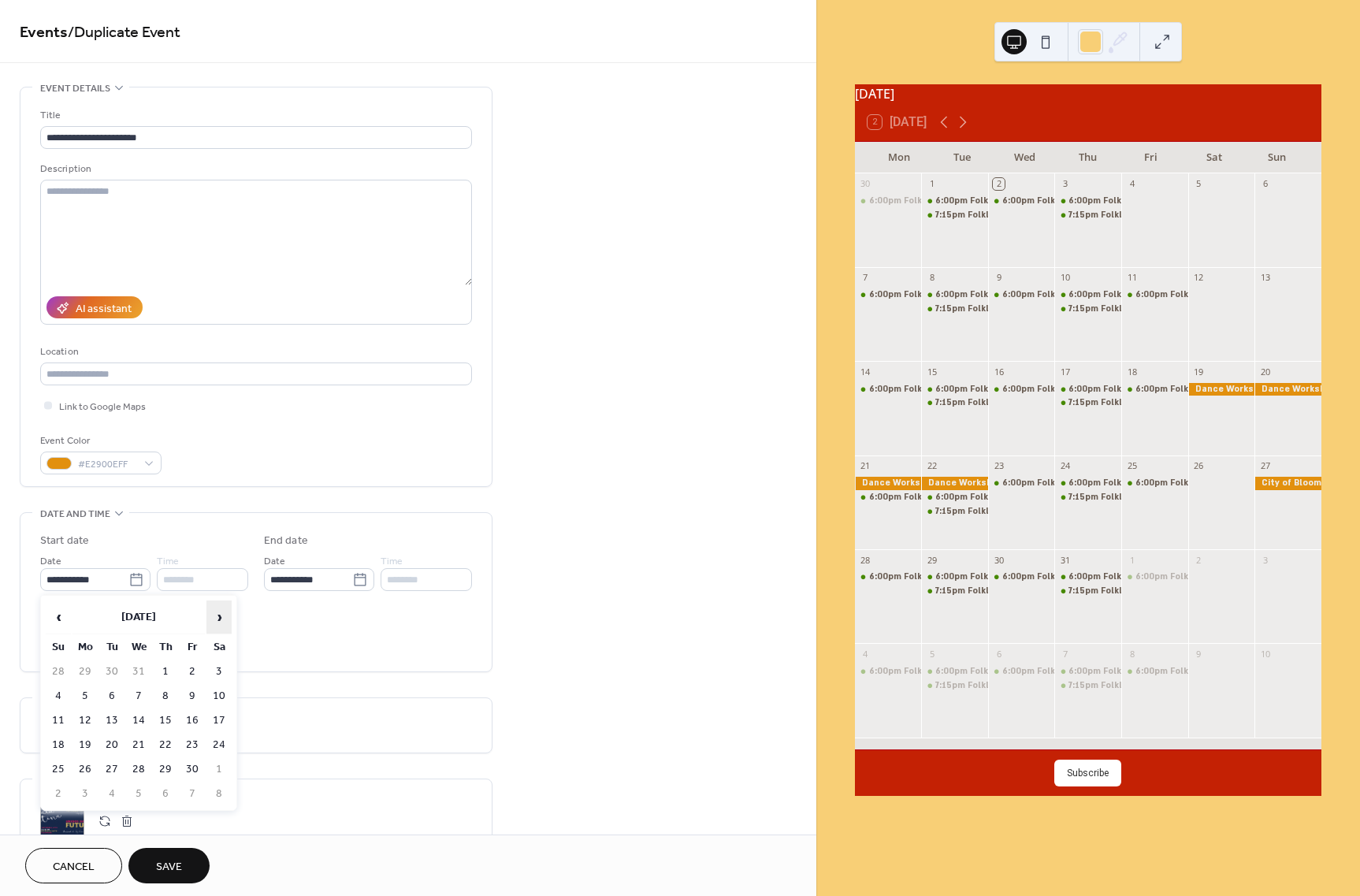 click on "›" at bounding box center [219, 617] 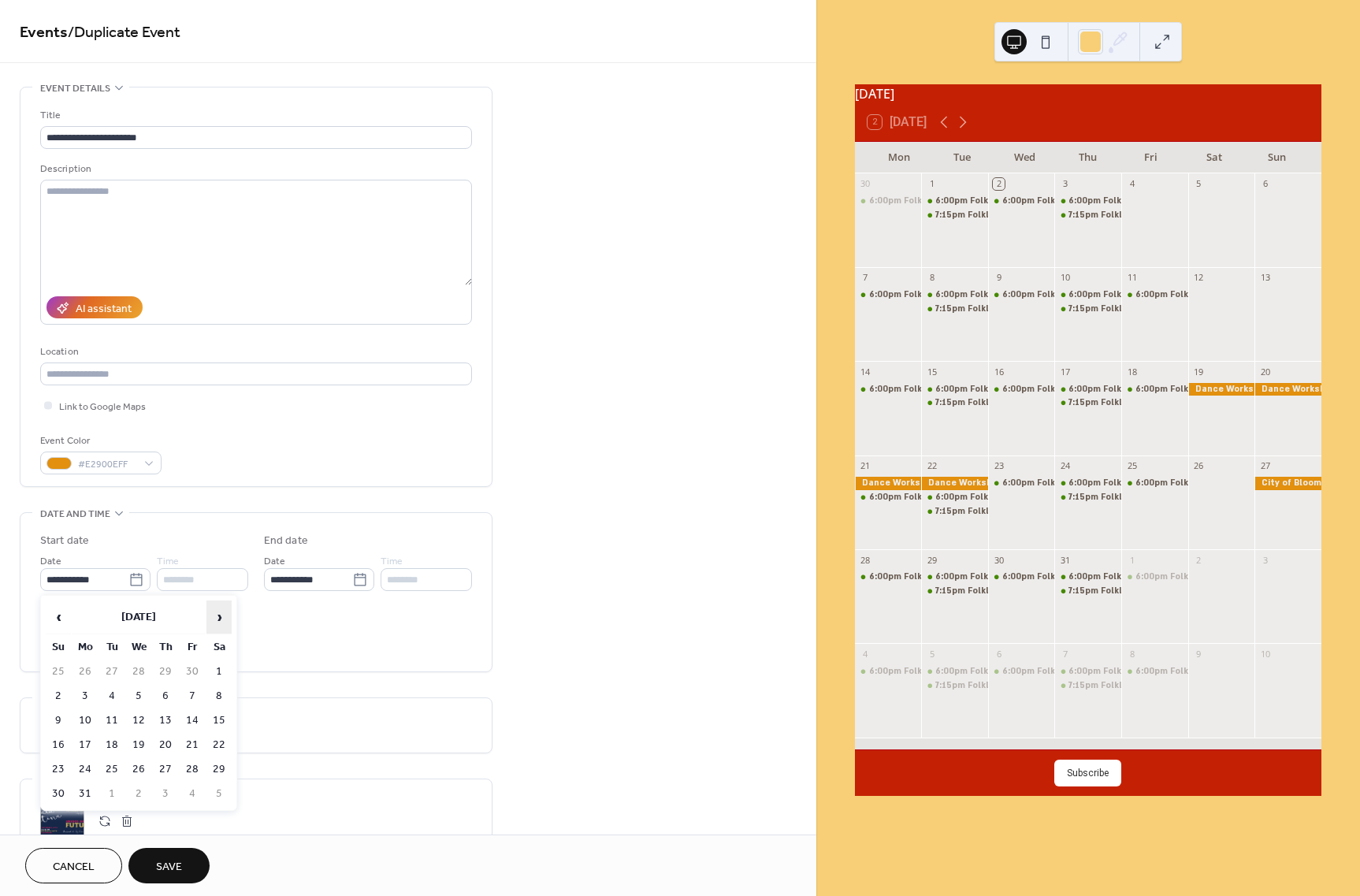 click on "›" at bounding box center (219, 617) 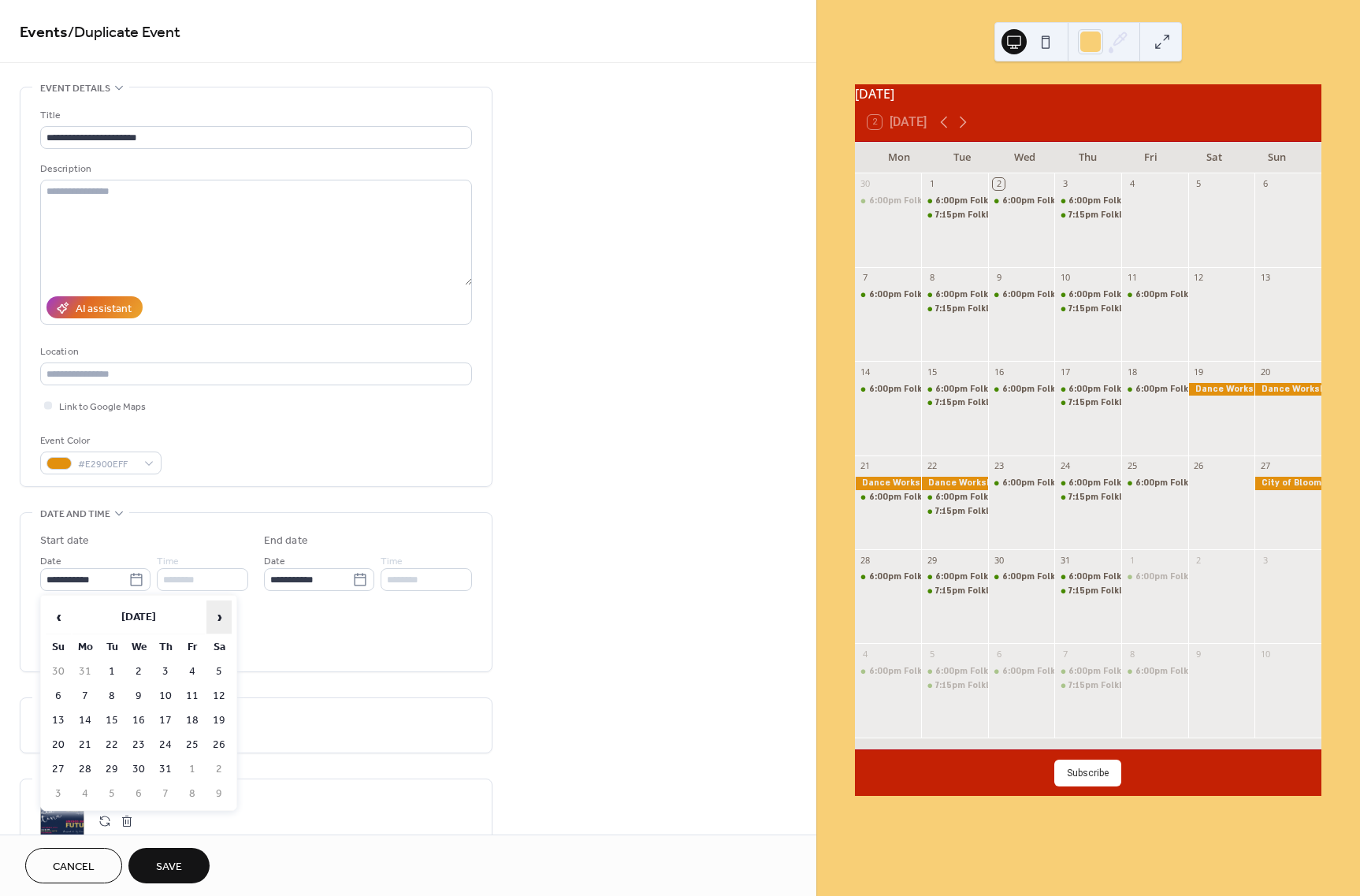 click on "›" at bounding box center [219, 617] 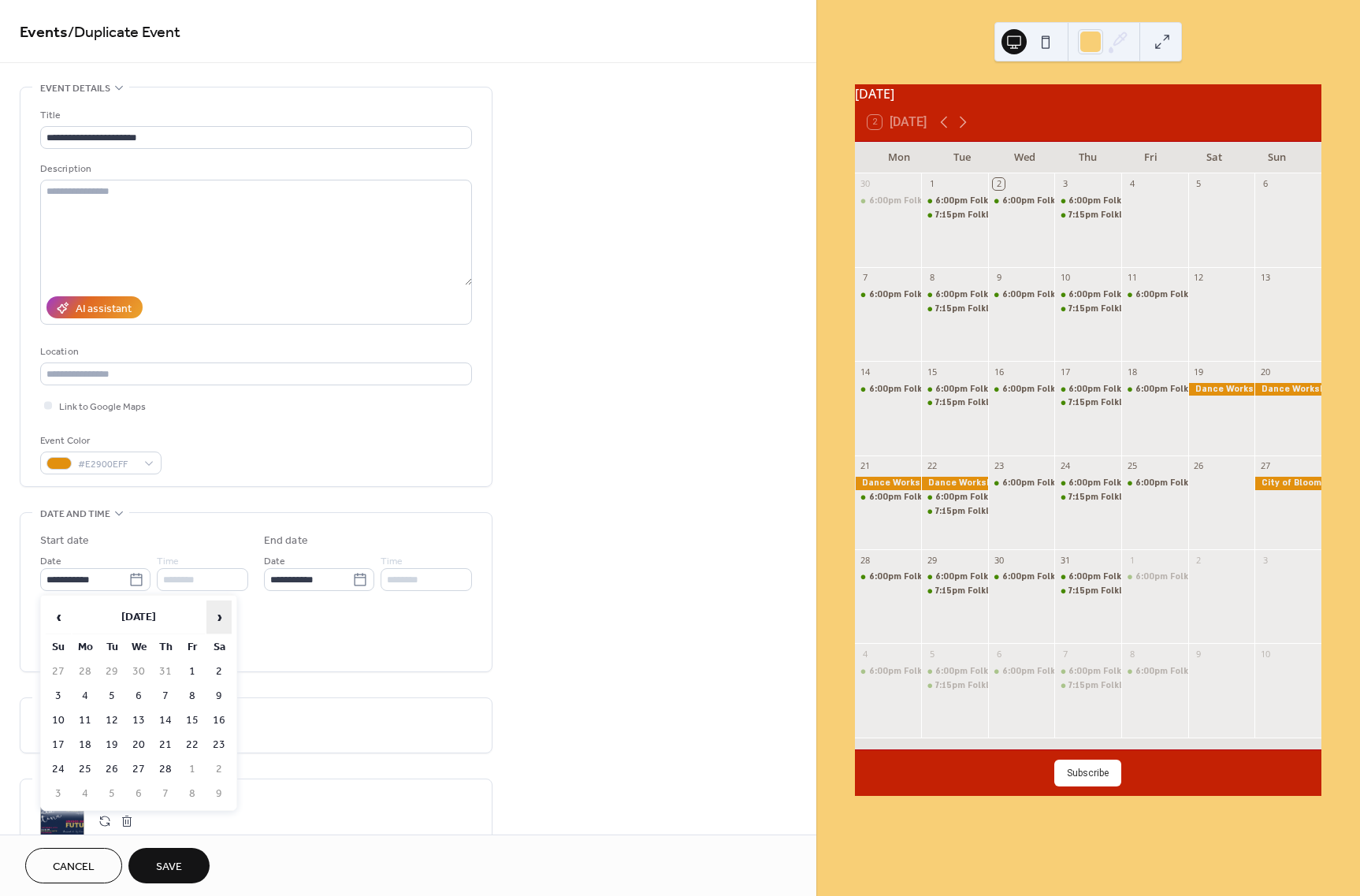 click on "›" at bounding box center (219, 617) 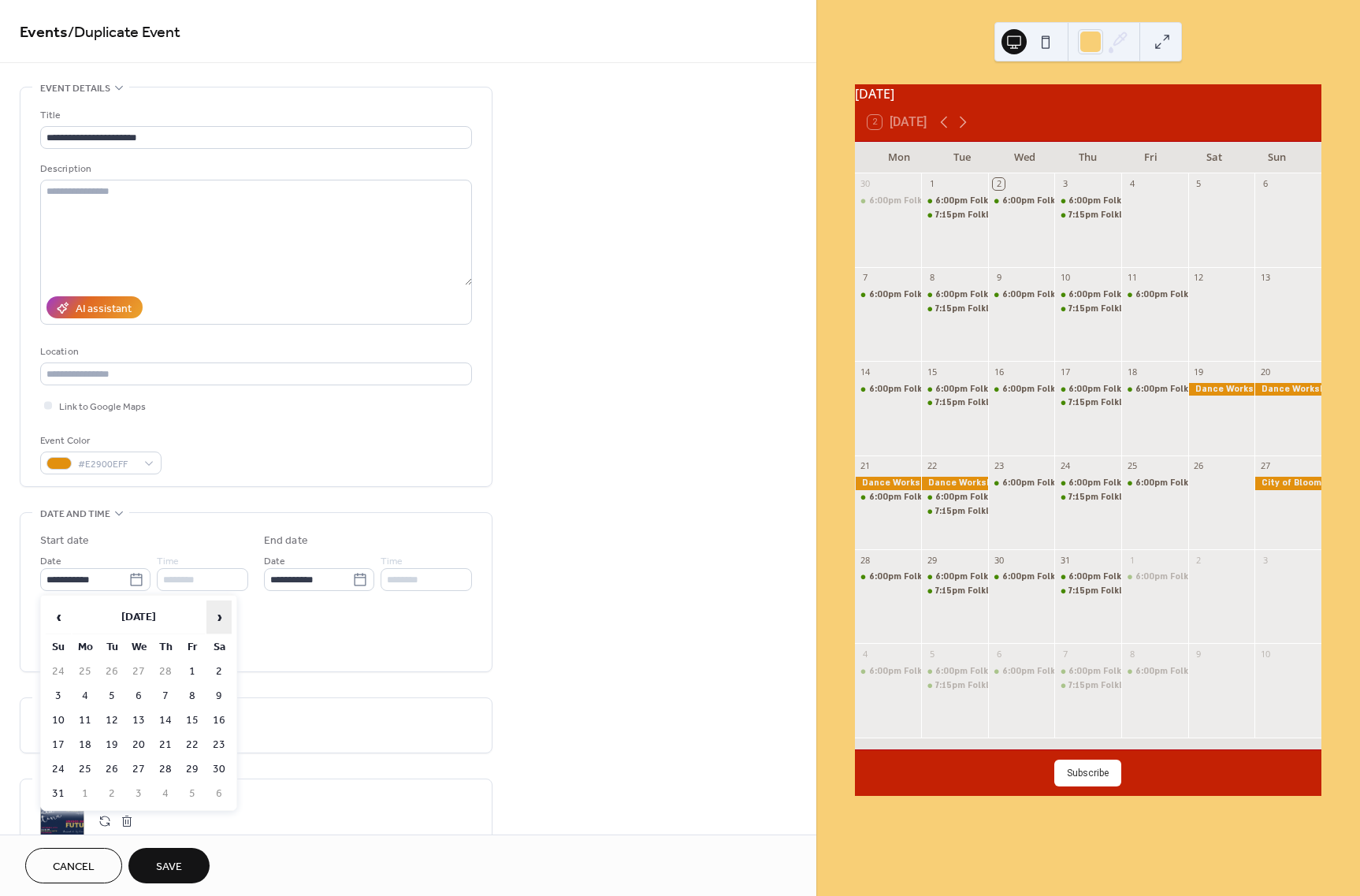 click on "›" at bounding box center [219, 617] 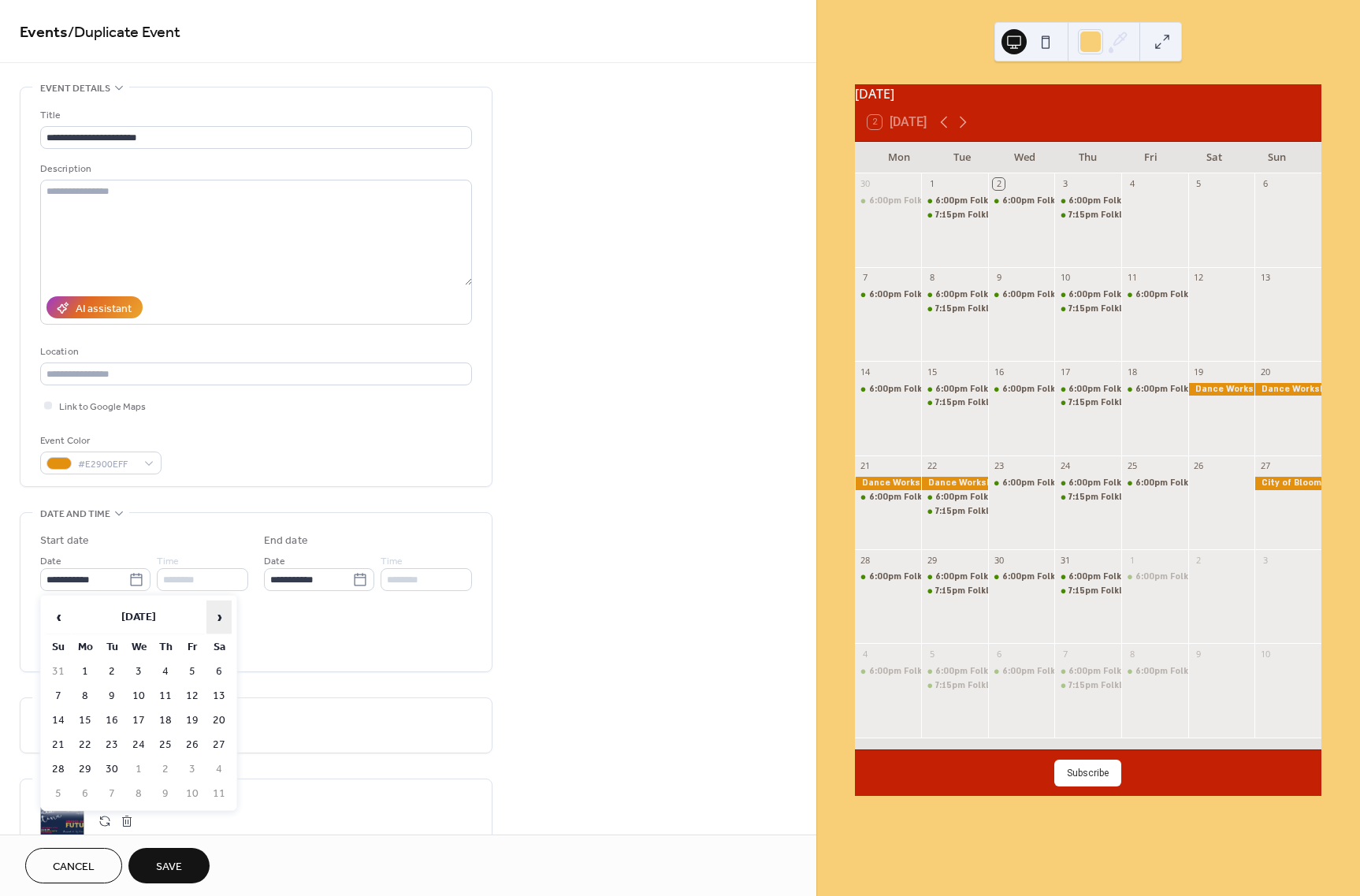 click on "›" at bounding box center (219, 617) 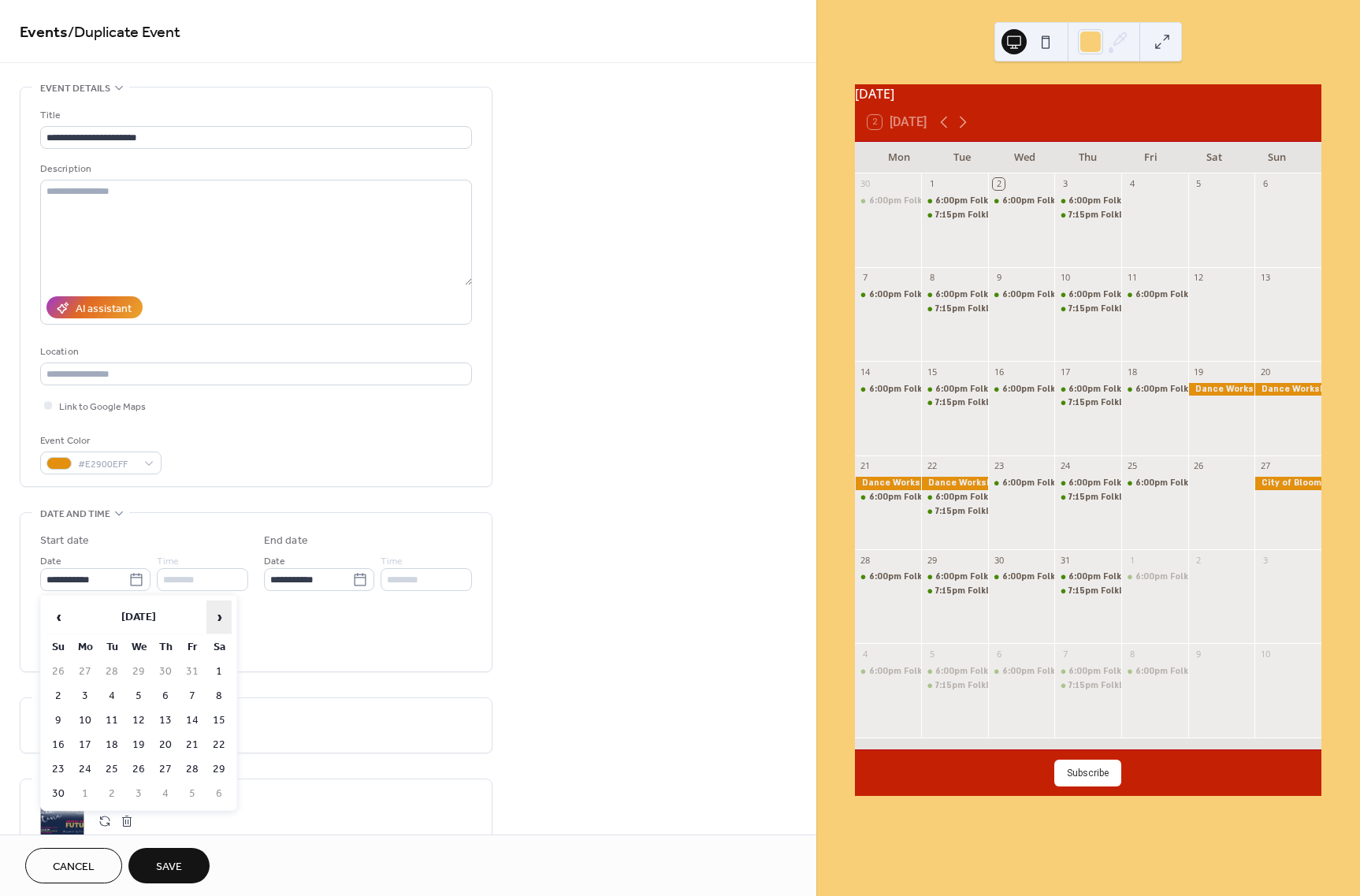 click on "›" at bounding box center (219, 617) 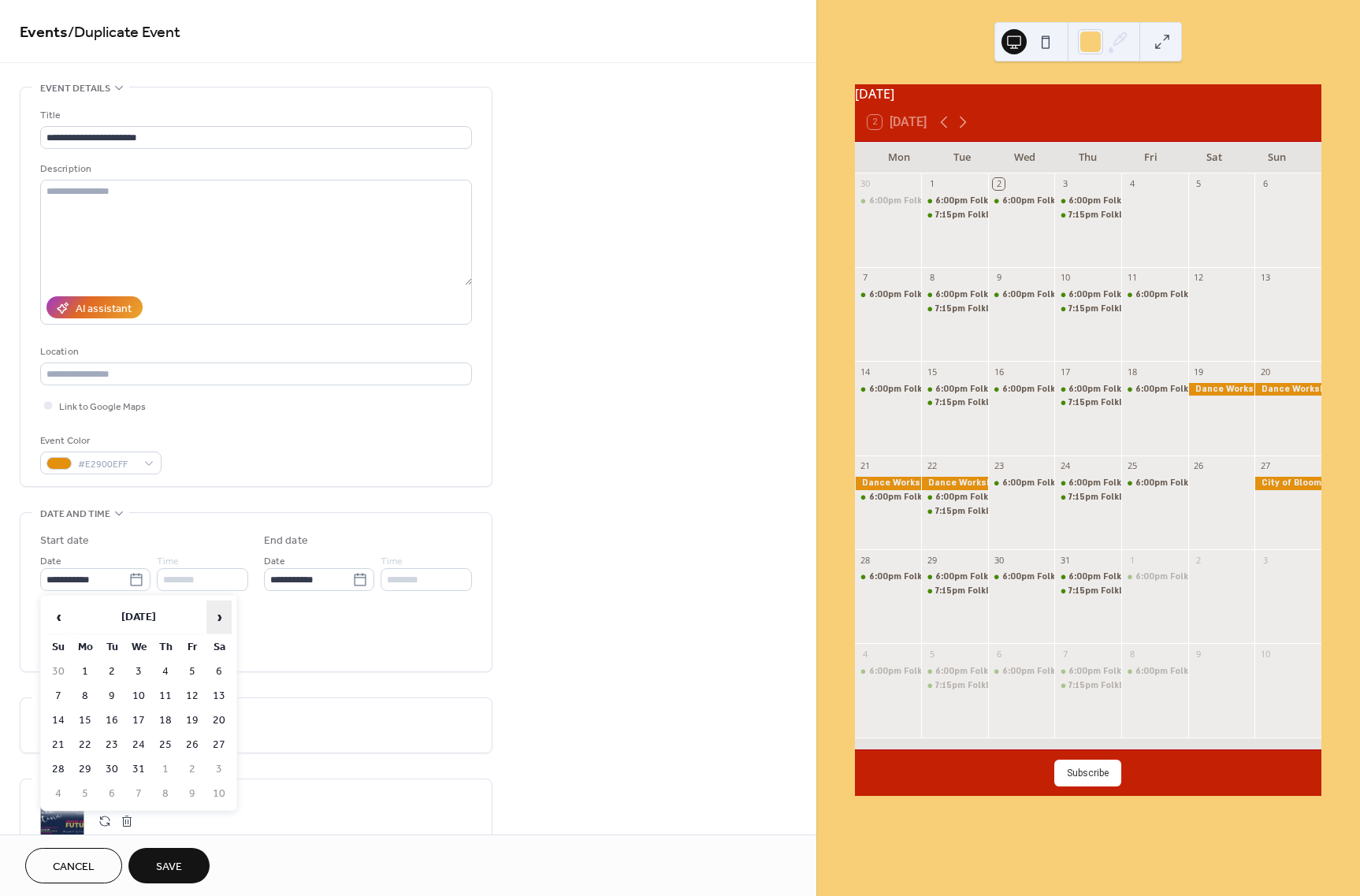 click on "›" at bounding box center (219, 617) 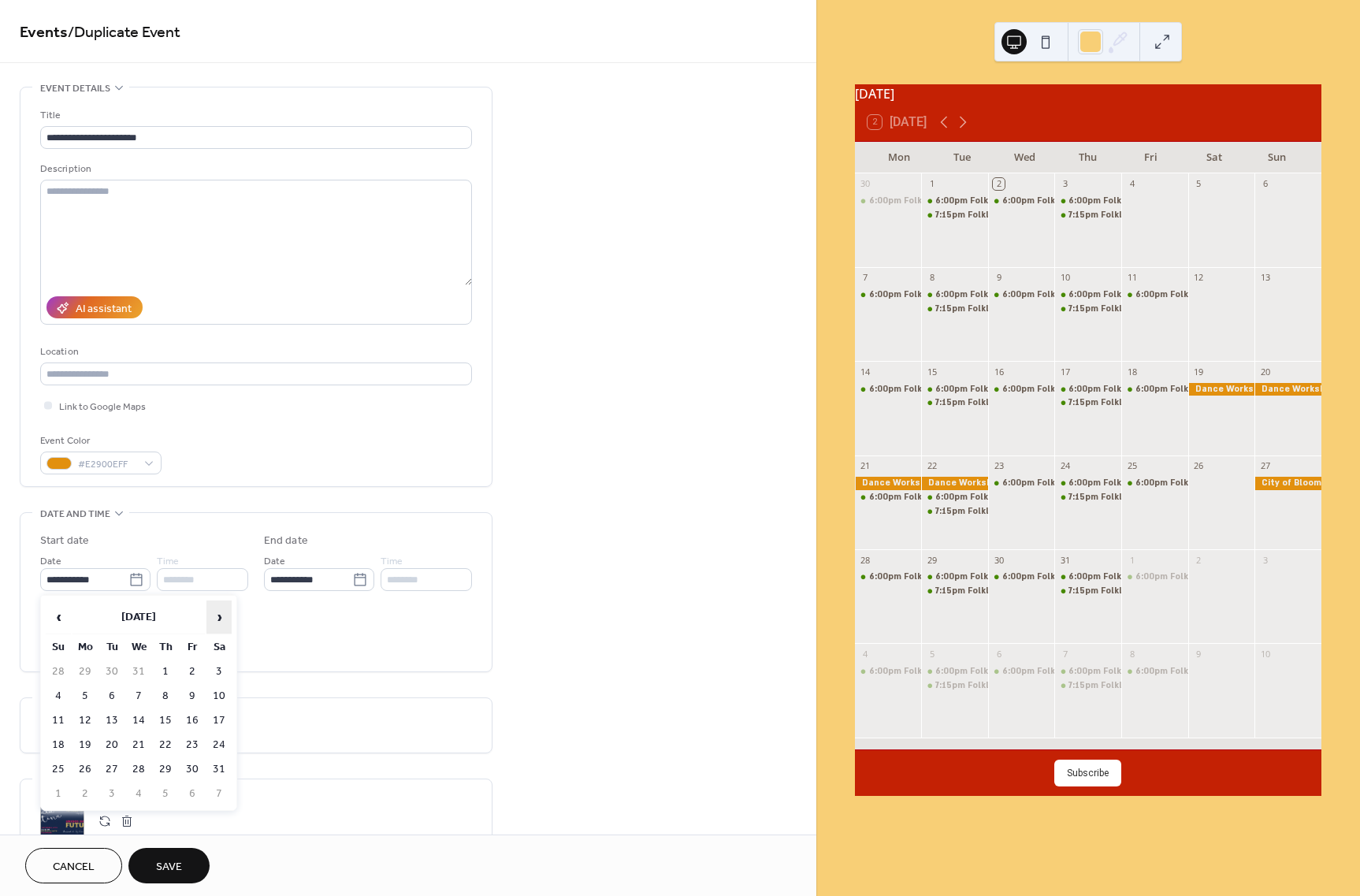 click on "›" at bounding box center [219, 617] 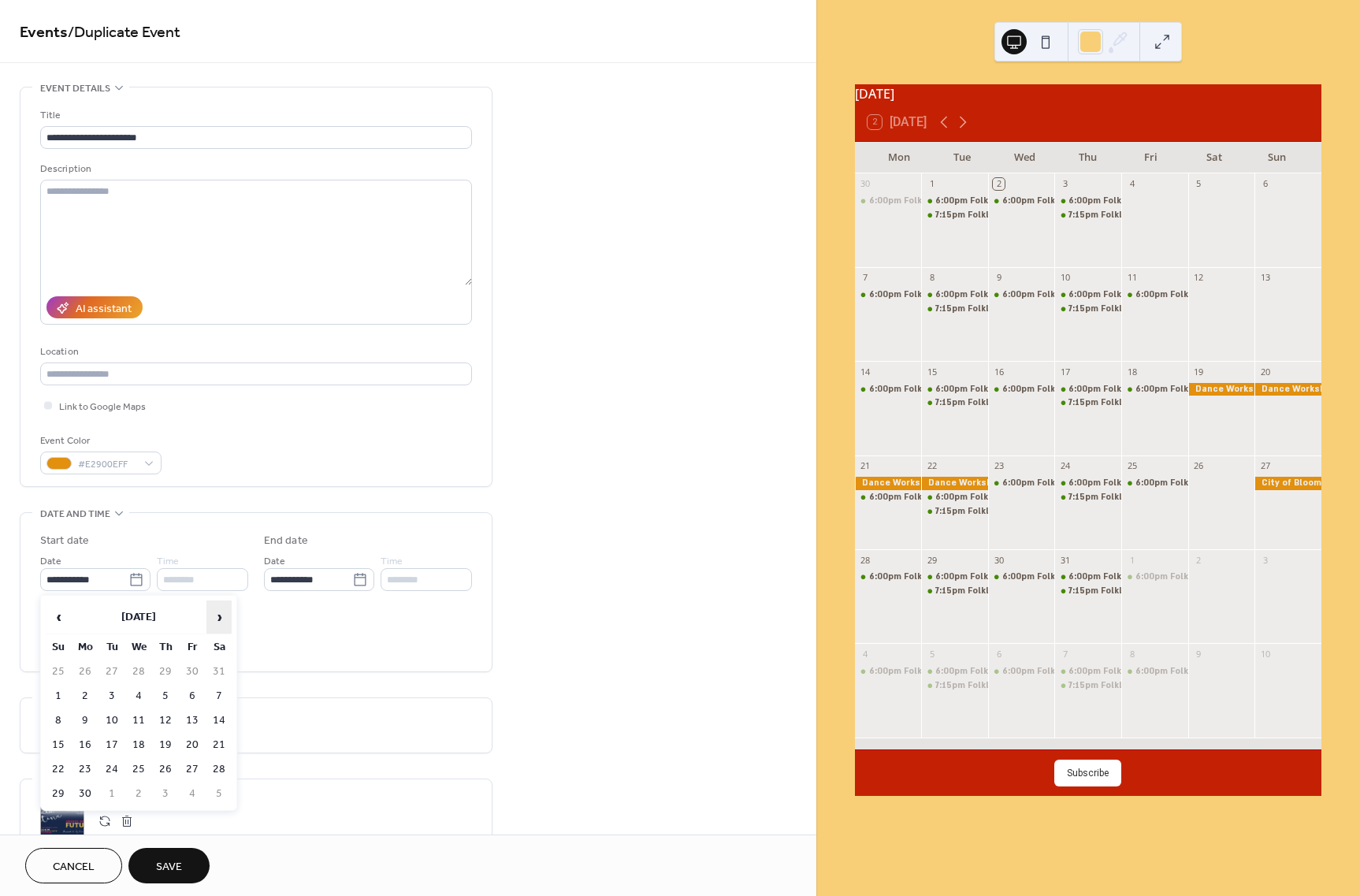 click on "›" at bounding box center [219, 617] 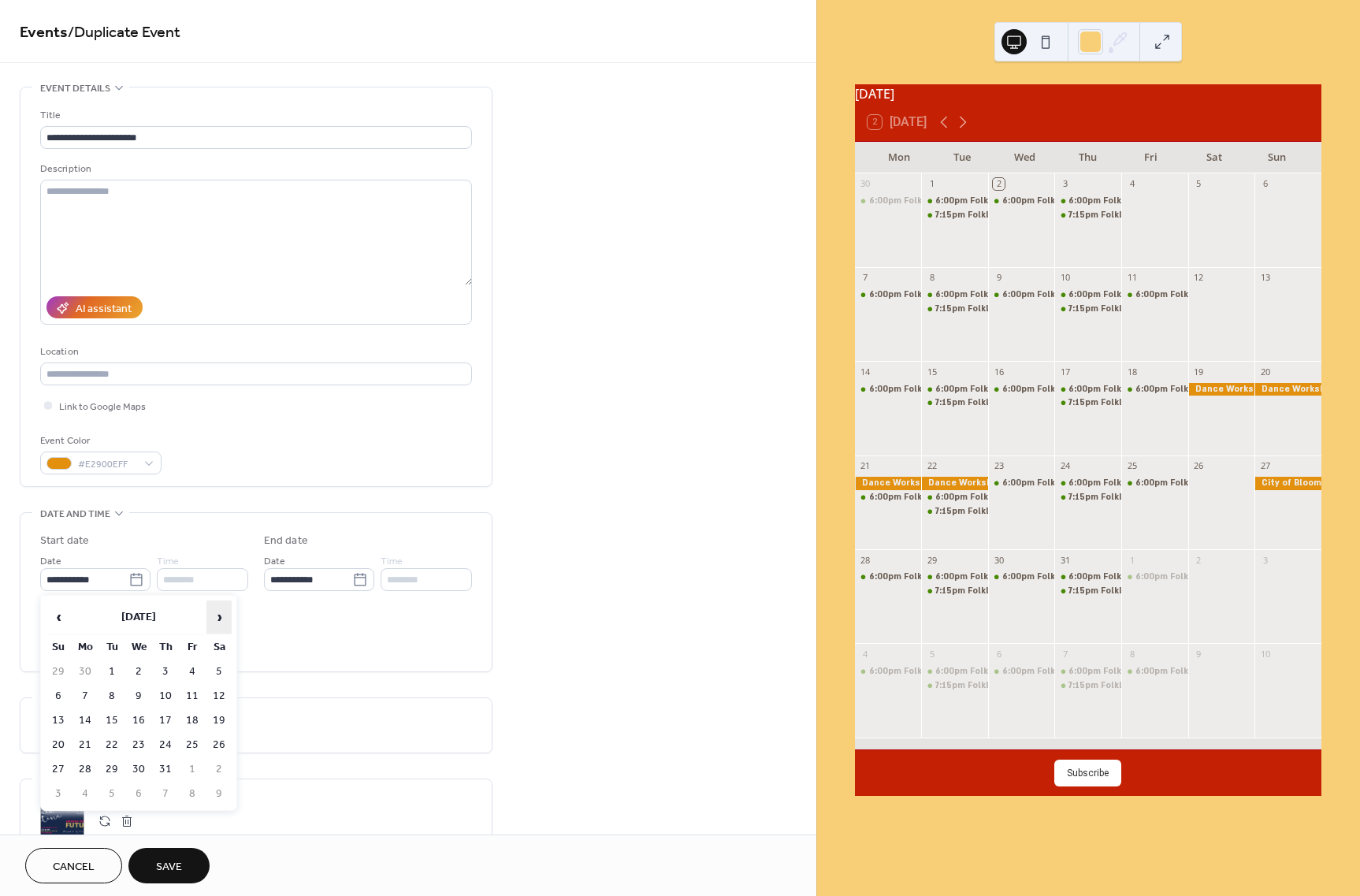 click on "›" at bounding box center [219, 617] 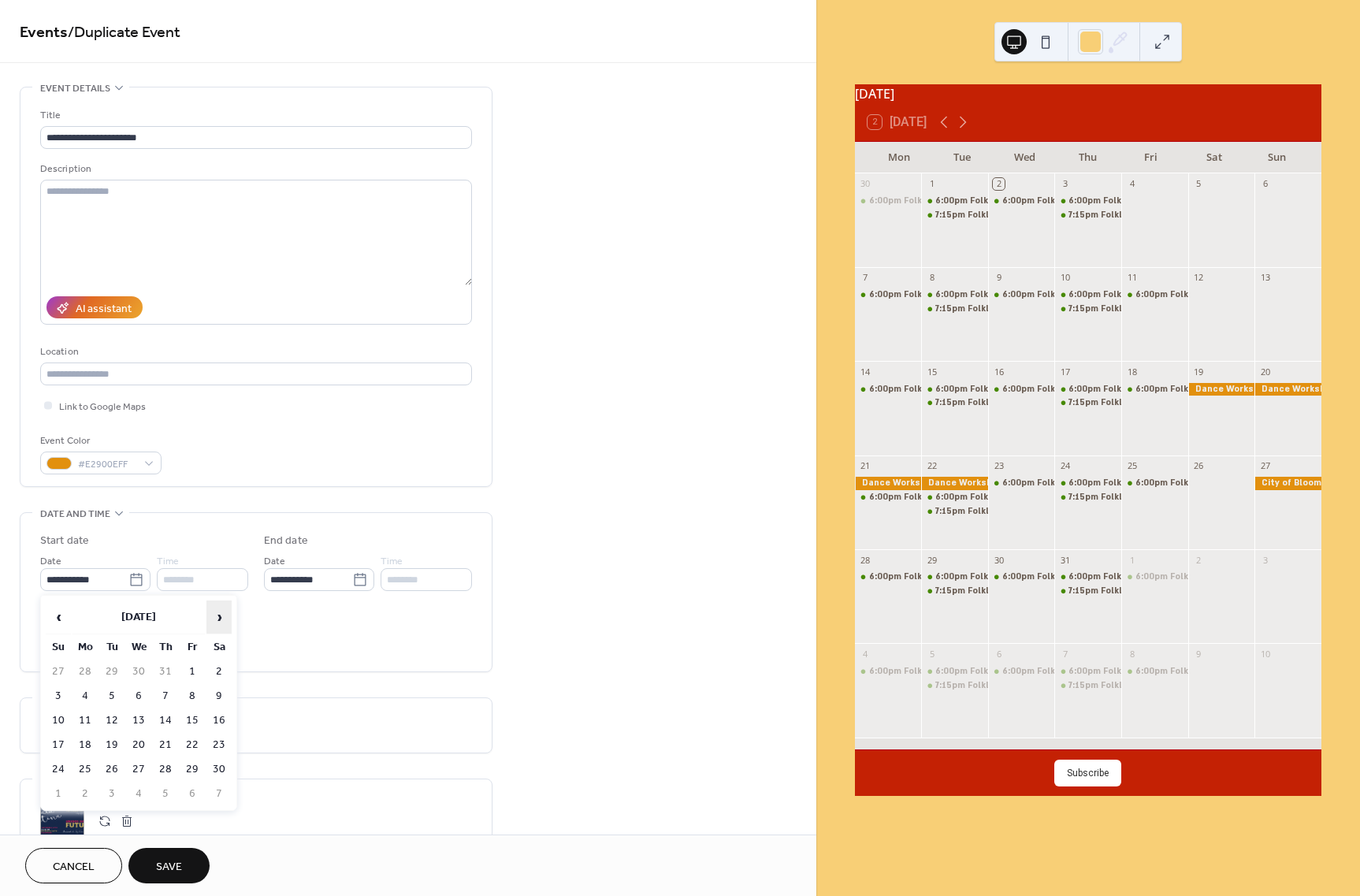 click on "›" at bounding box center [219, 617] 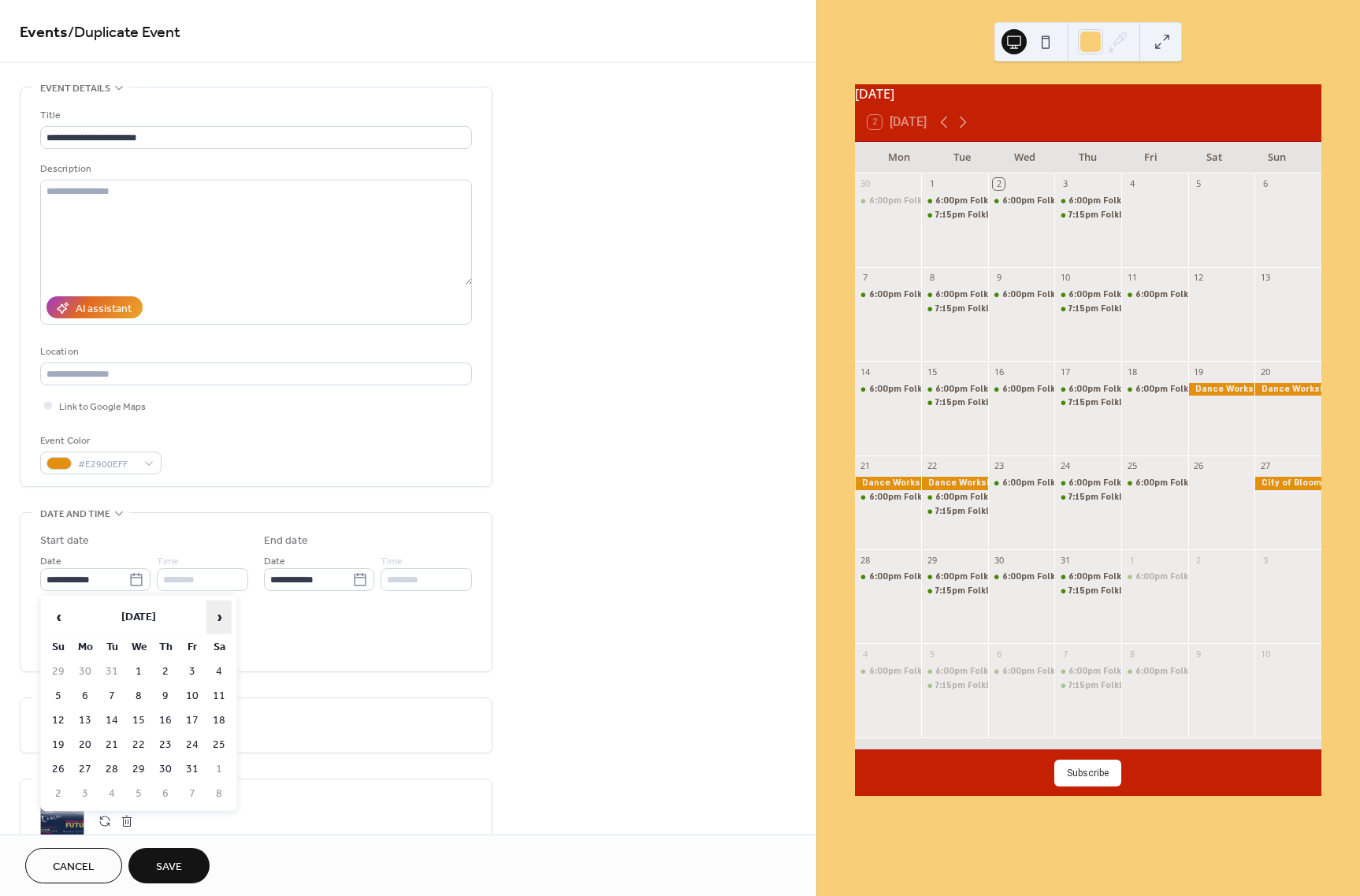 click on "›" at bounding box center (219, 617) 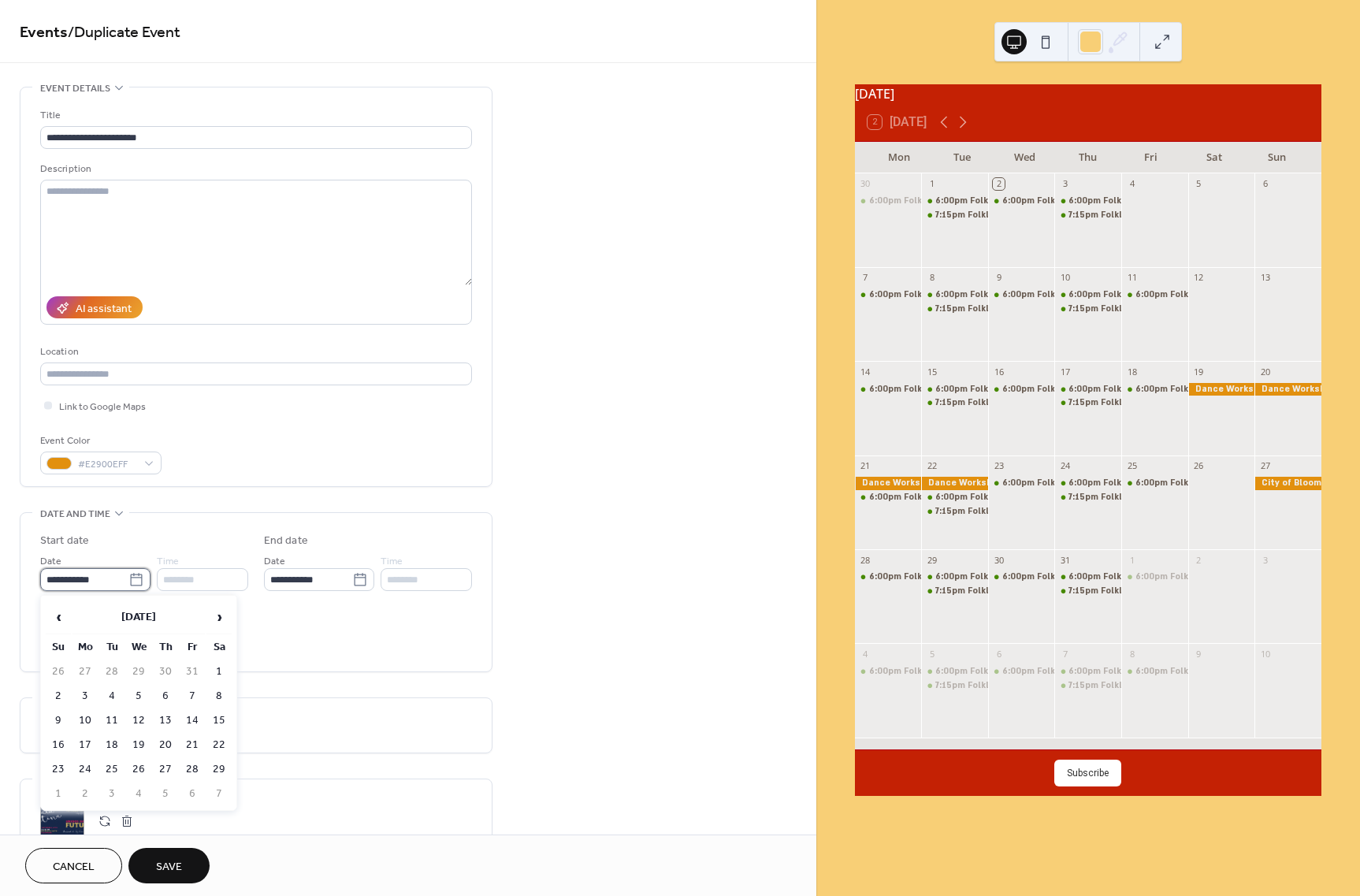 click on "**********" at bounding box center (84, 579) 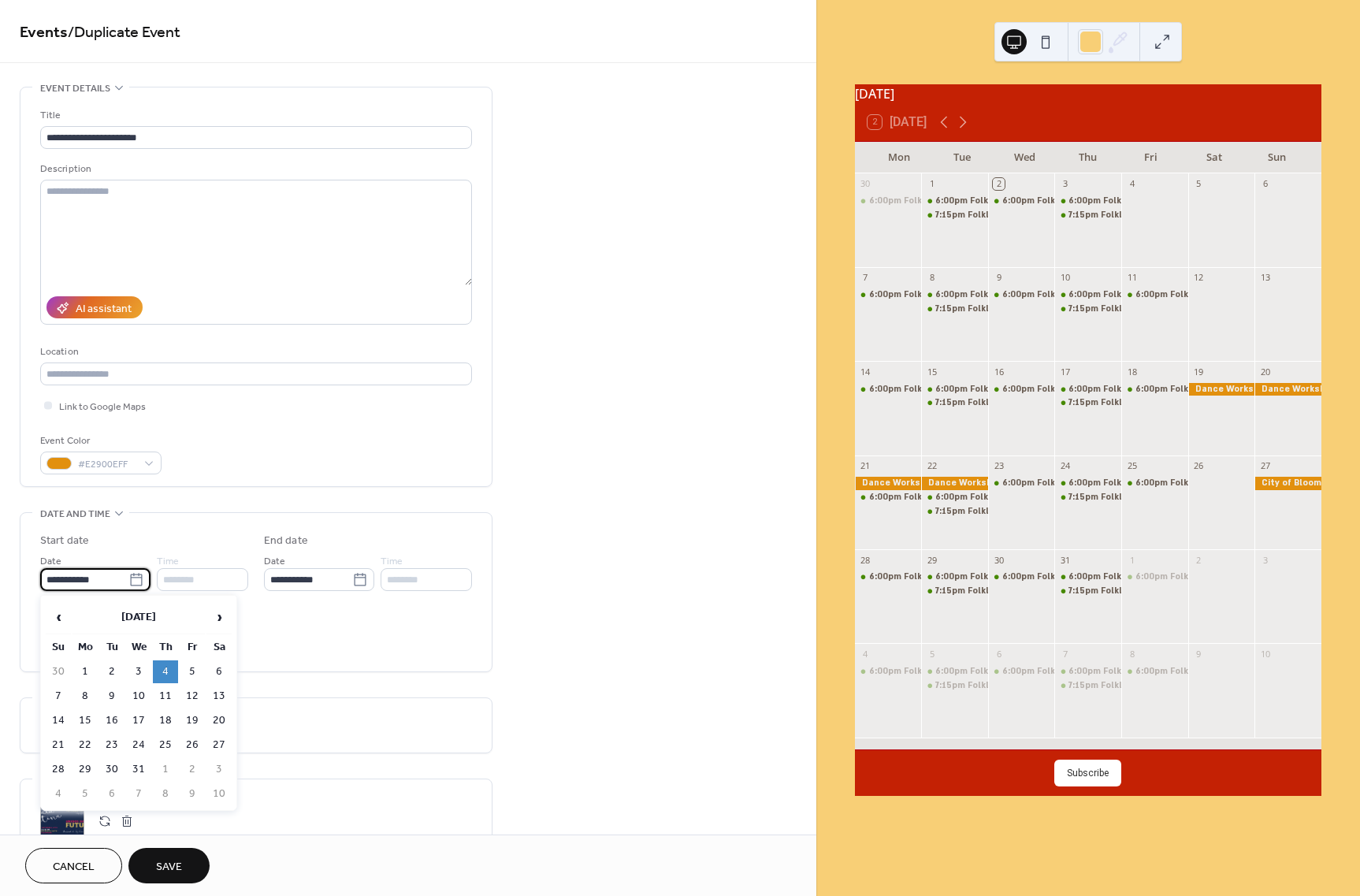 drag, startPoint x: 107, startPoint y: 578, endPoint x: 4, endPoint y: 576, distance: 103.01942 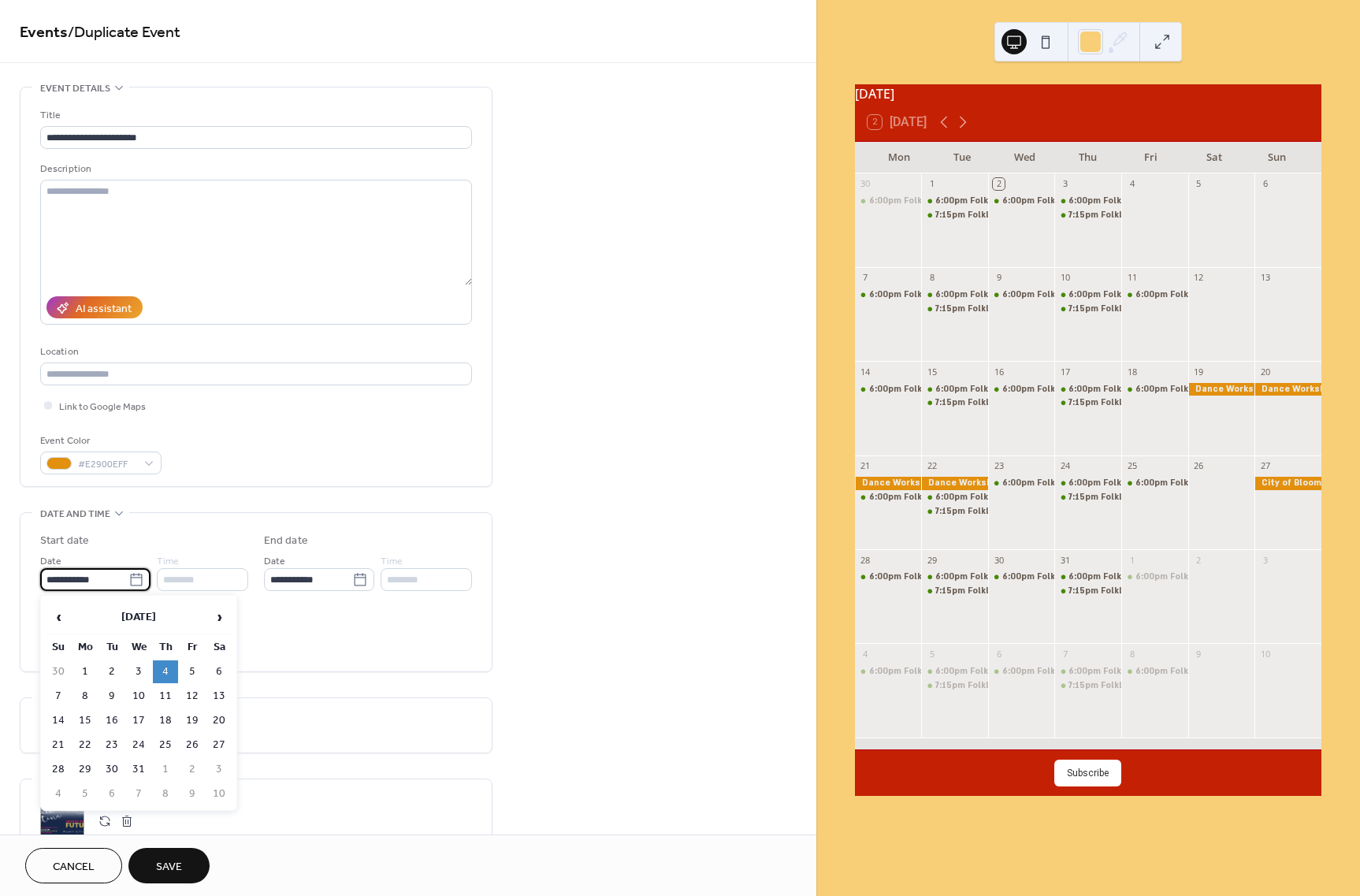 click on "**********" at bounding box center [408, 567] 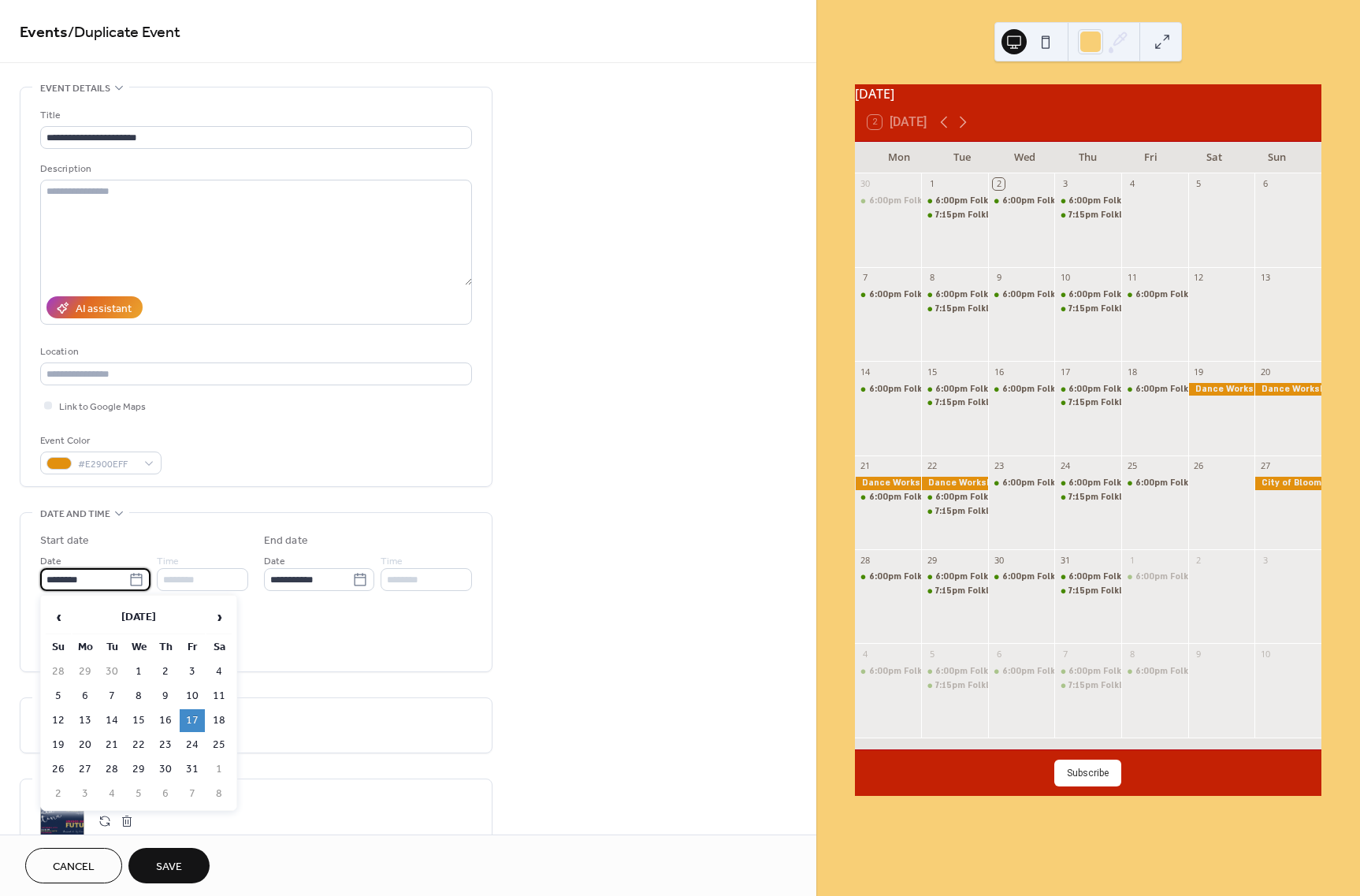 click on "17" at bounding box center [192, 720] 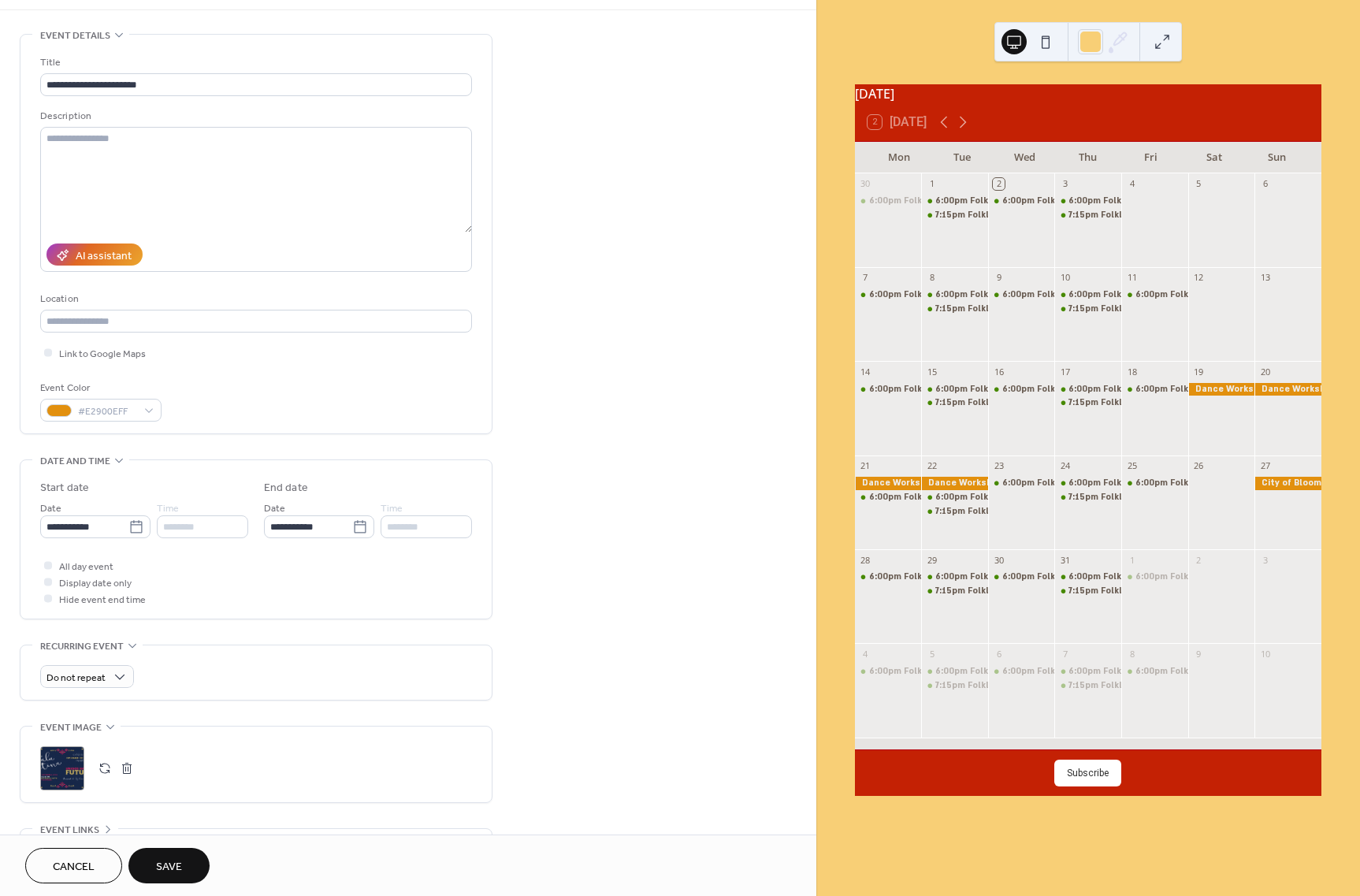scroll, scrollTop: 79, scrollLeft: 0, axis: vertical 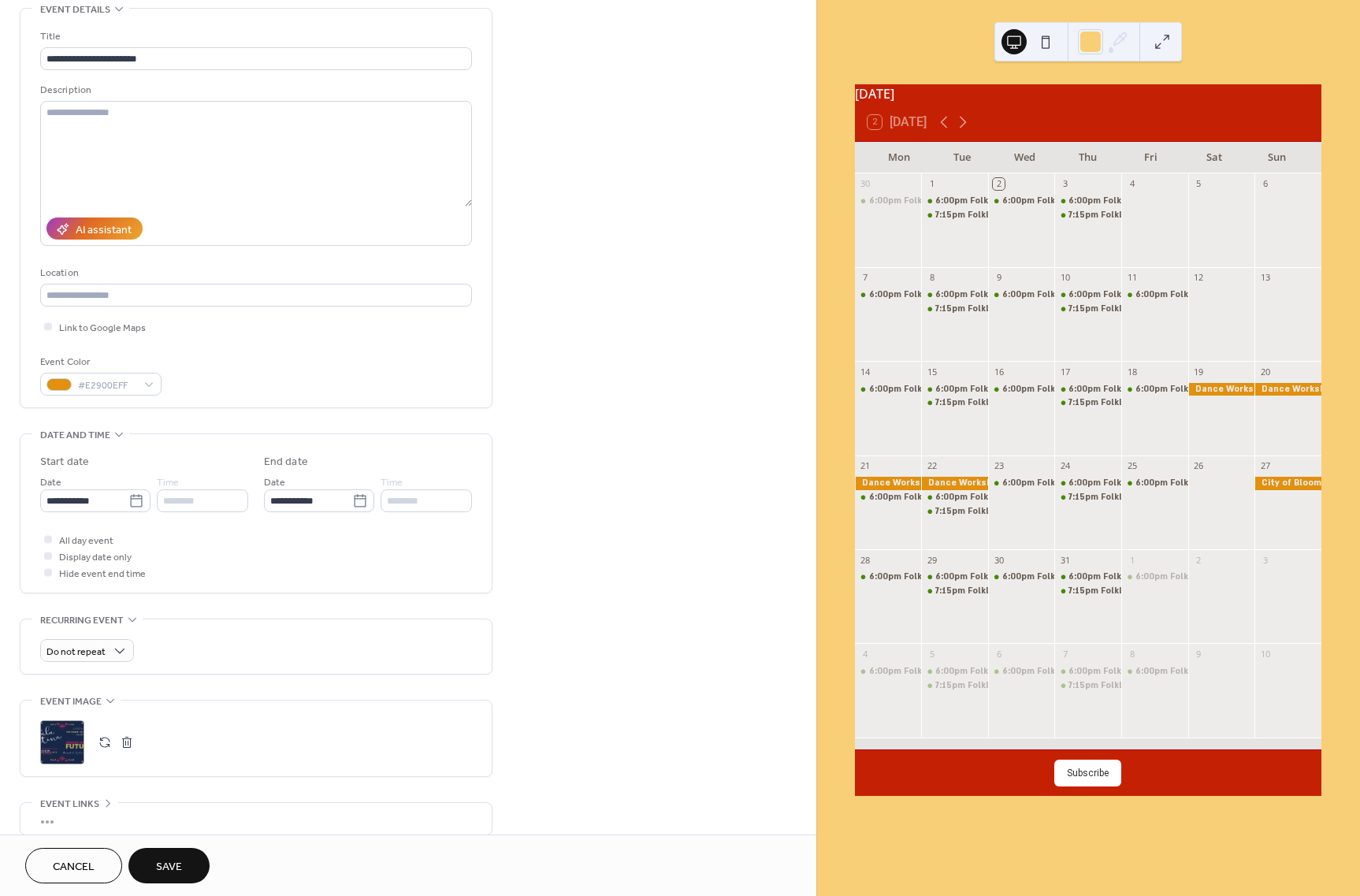 click at bounding box center [127, 742] 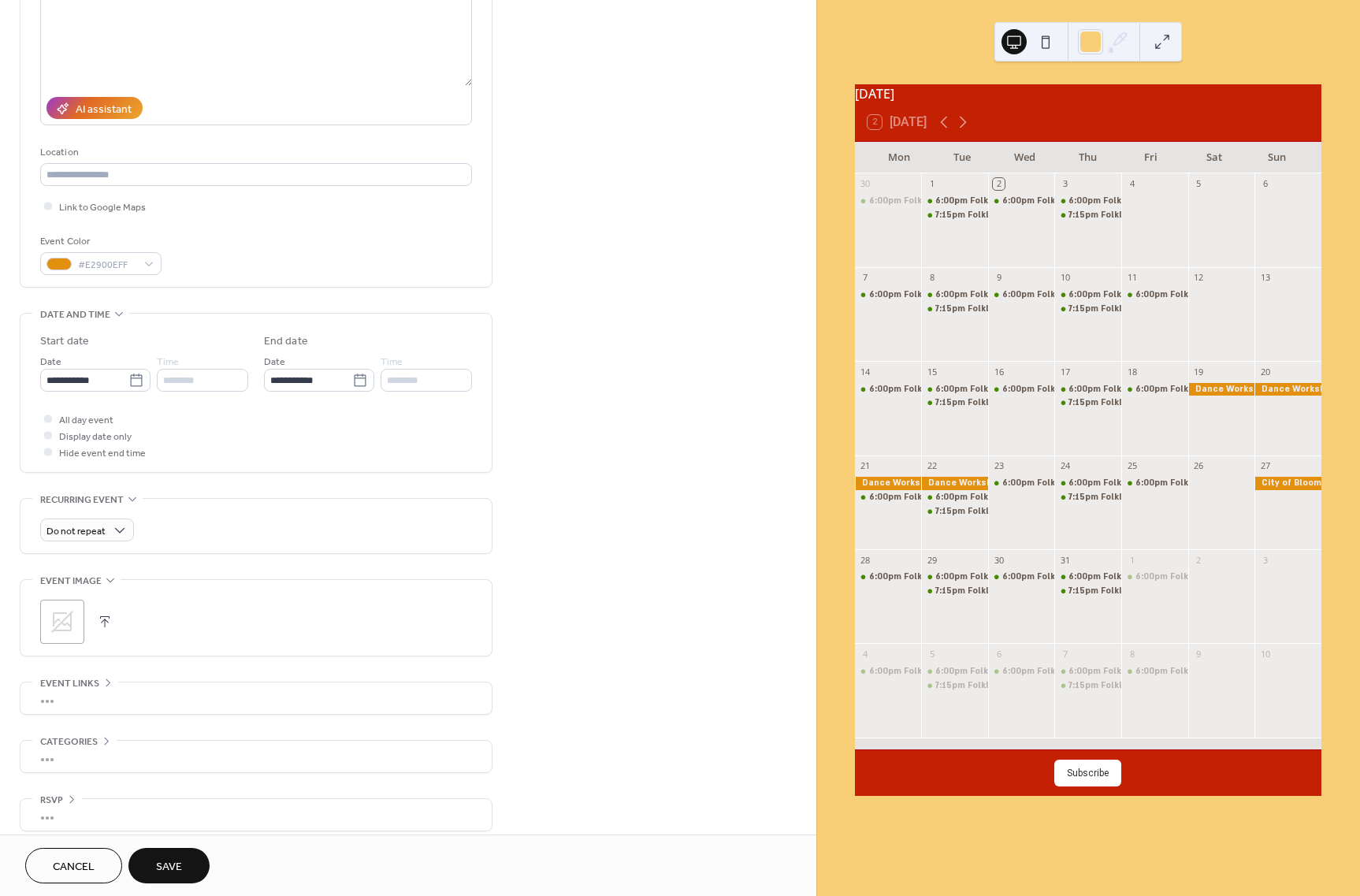 scroll, scrollTop: 212, scrollLeft: 0, axis: vertical 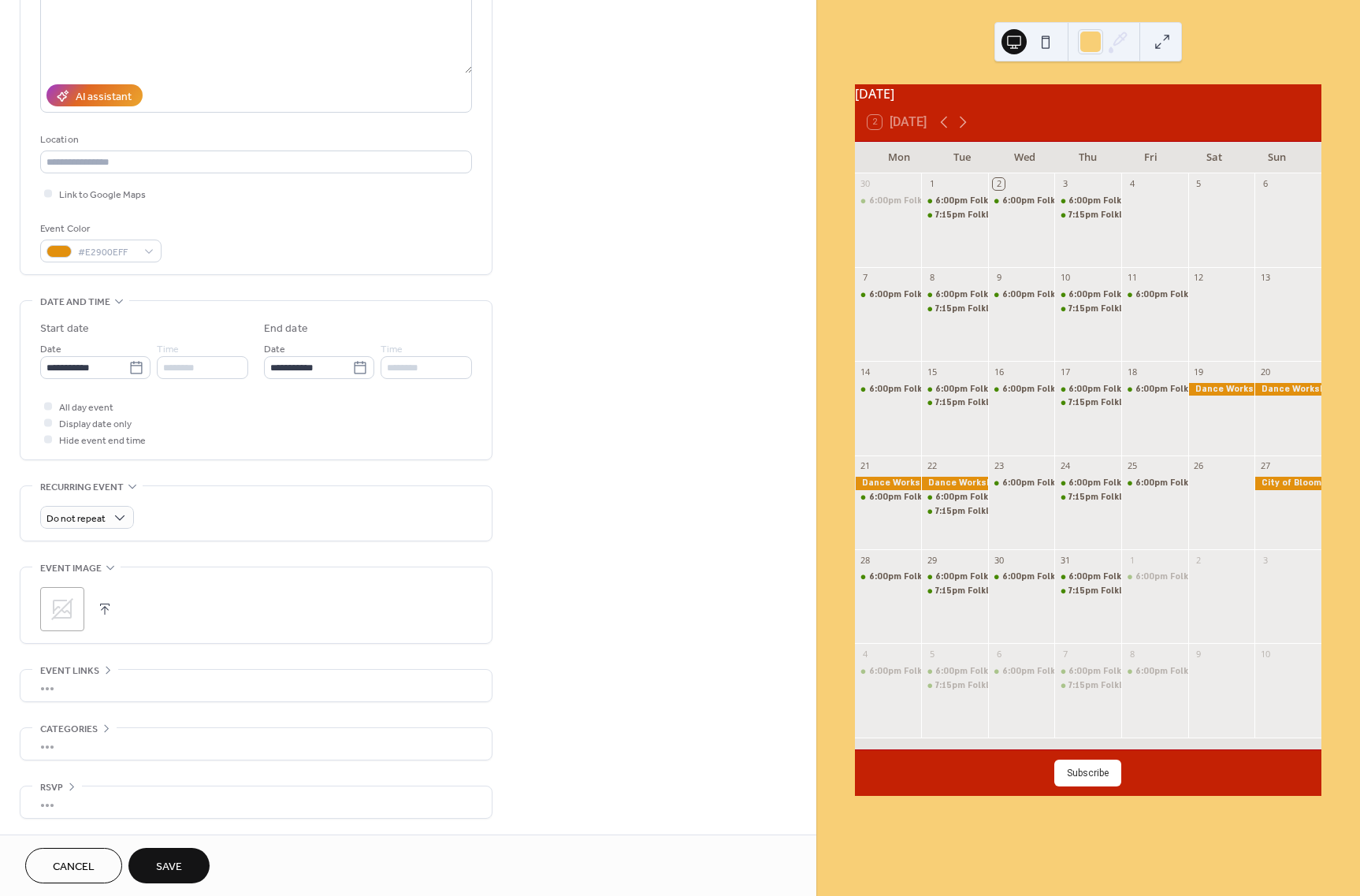 click on "Save" at bounding box center (169, 867) 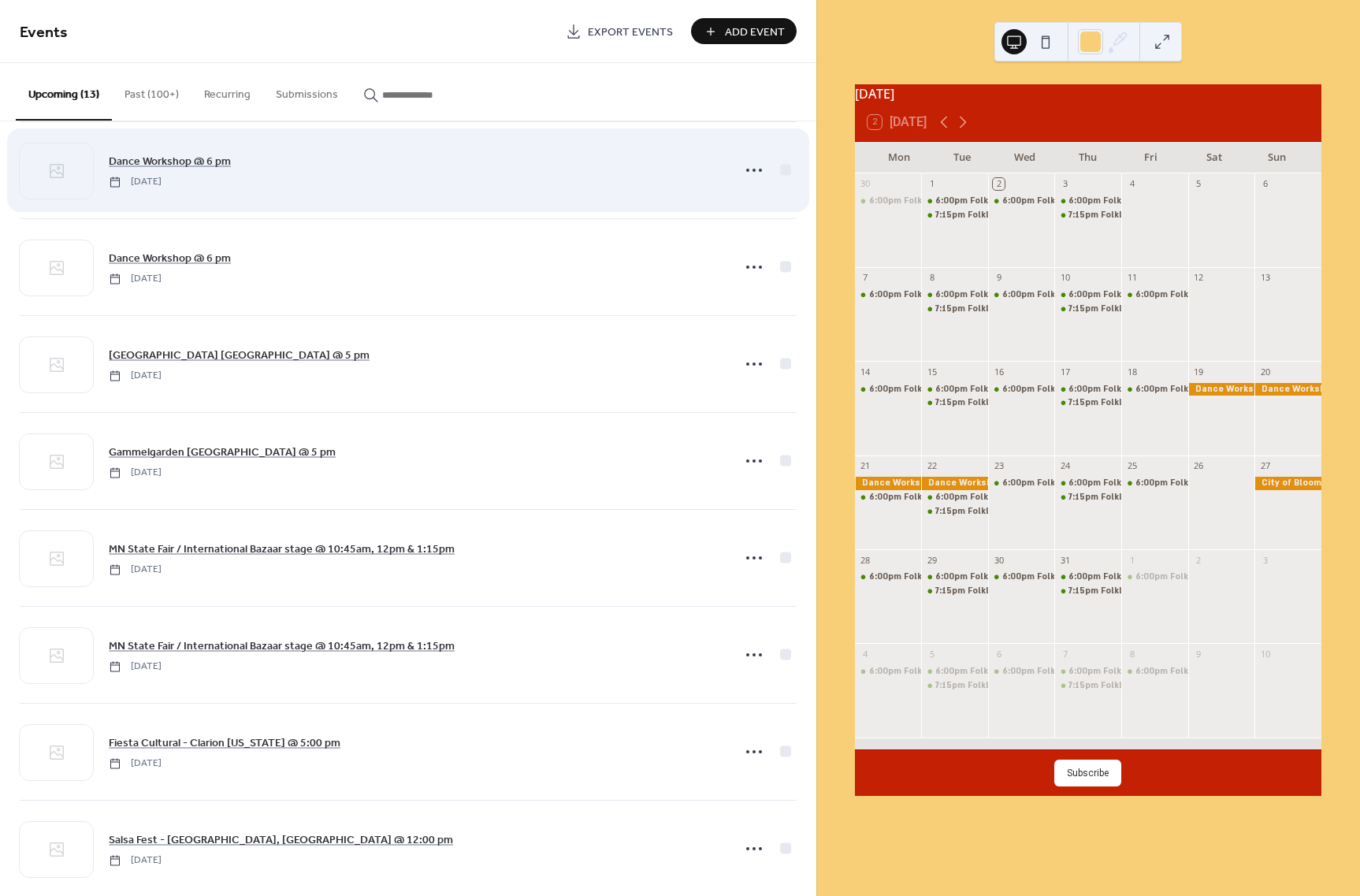 scroll, scrollTop: 0, scrollLeft: 0, axis: both 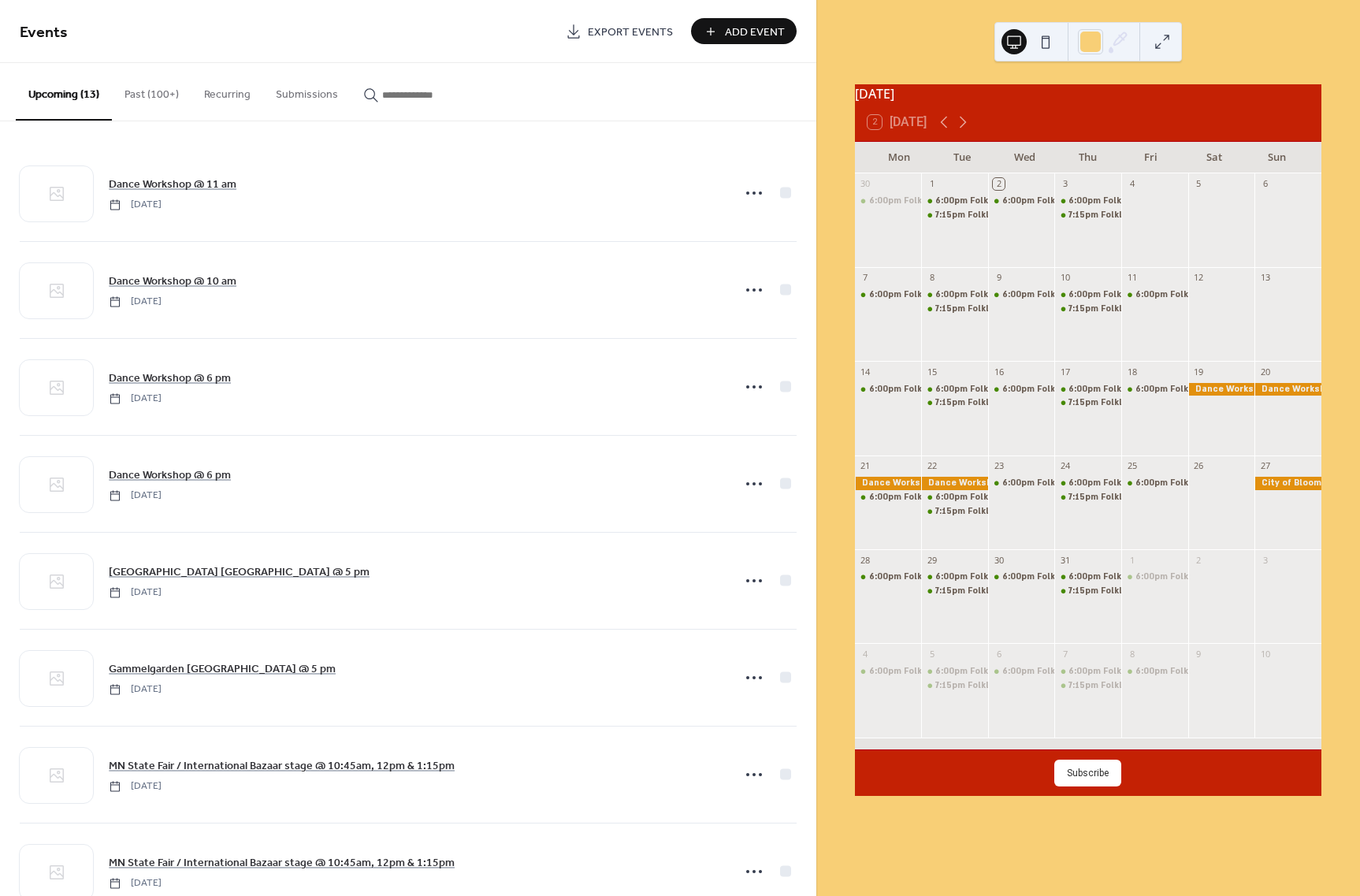 click at bounding box center (422, 95) 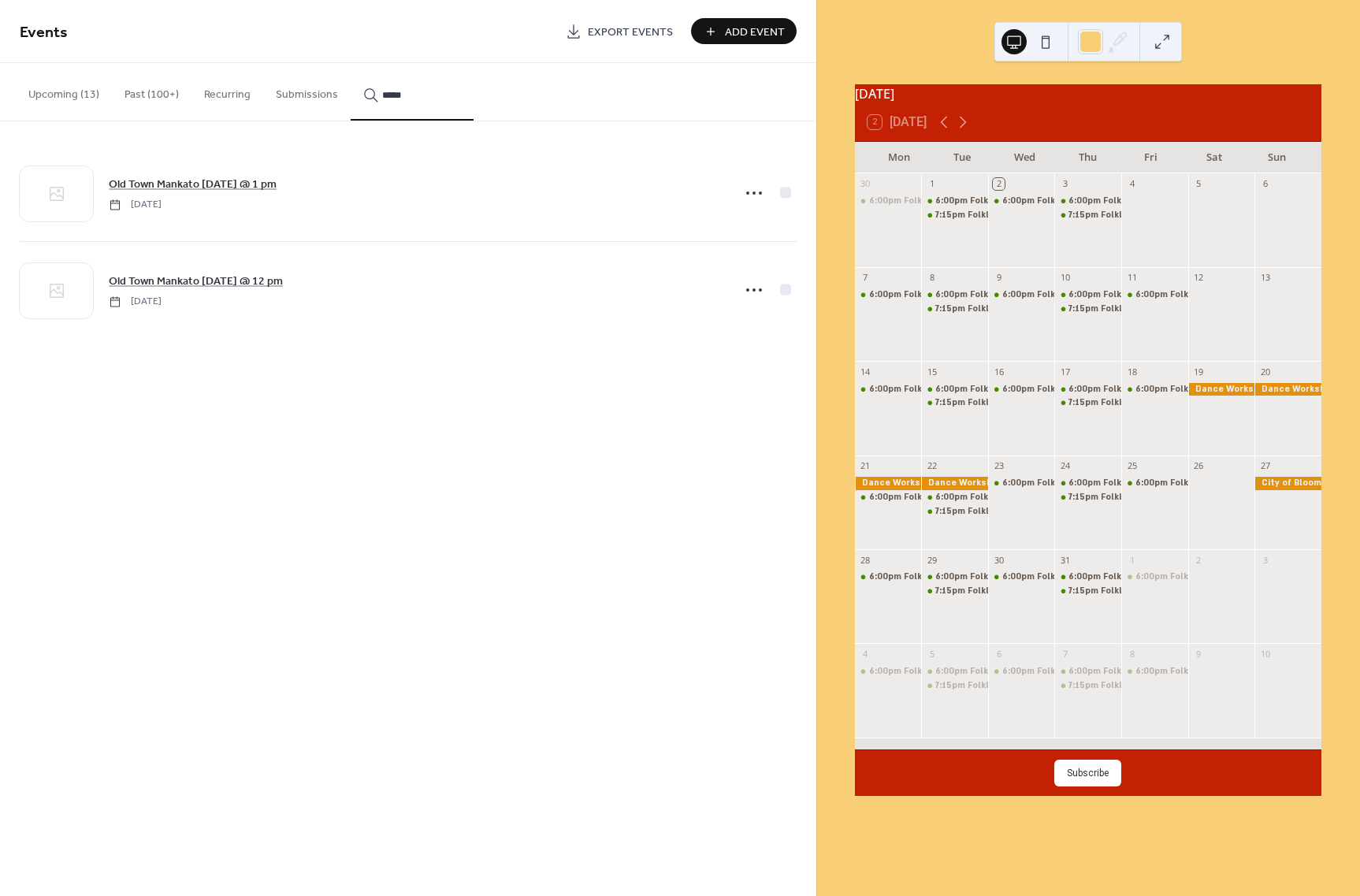 type on "*****" 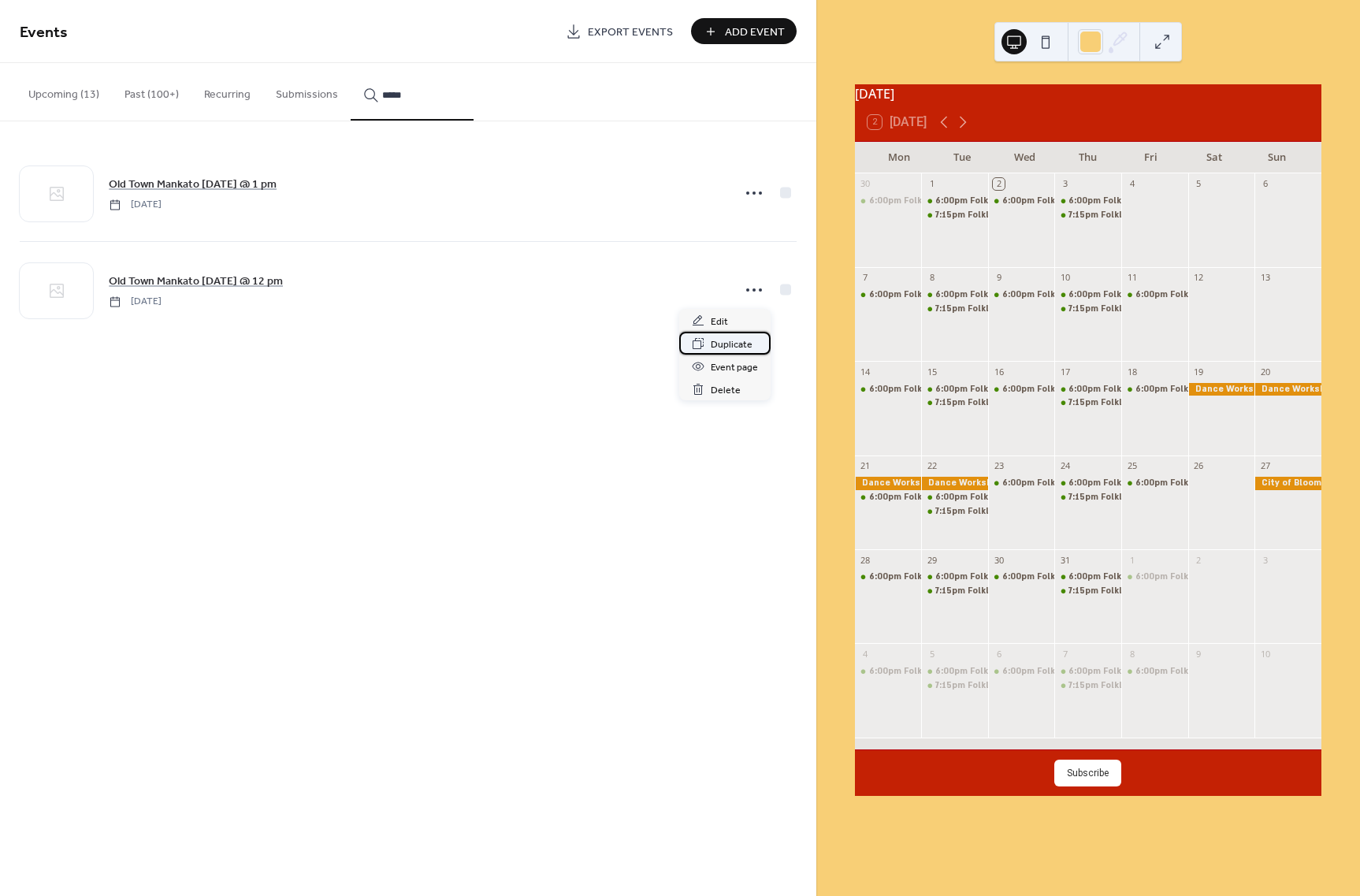 click on "Duplicate" at bounding box center [731, 344] 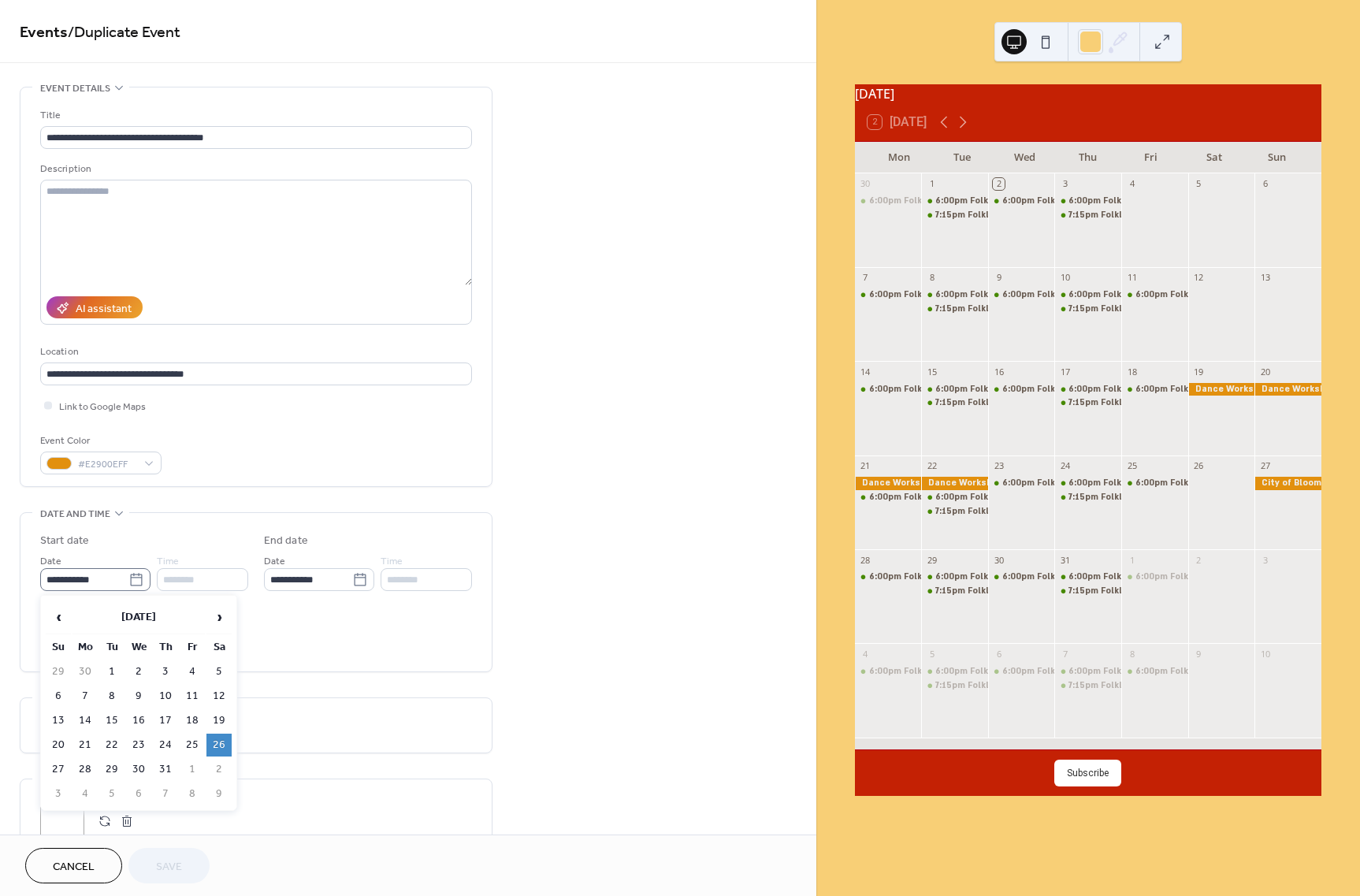 click 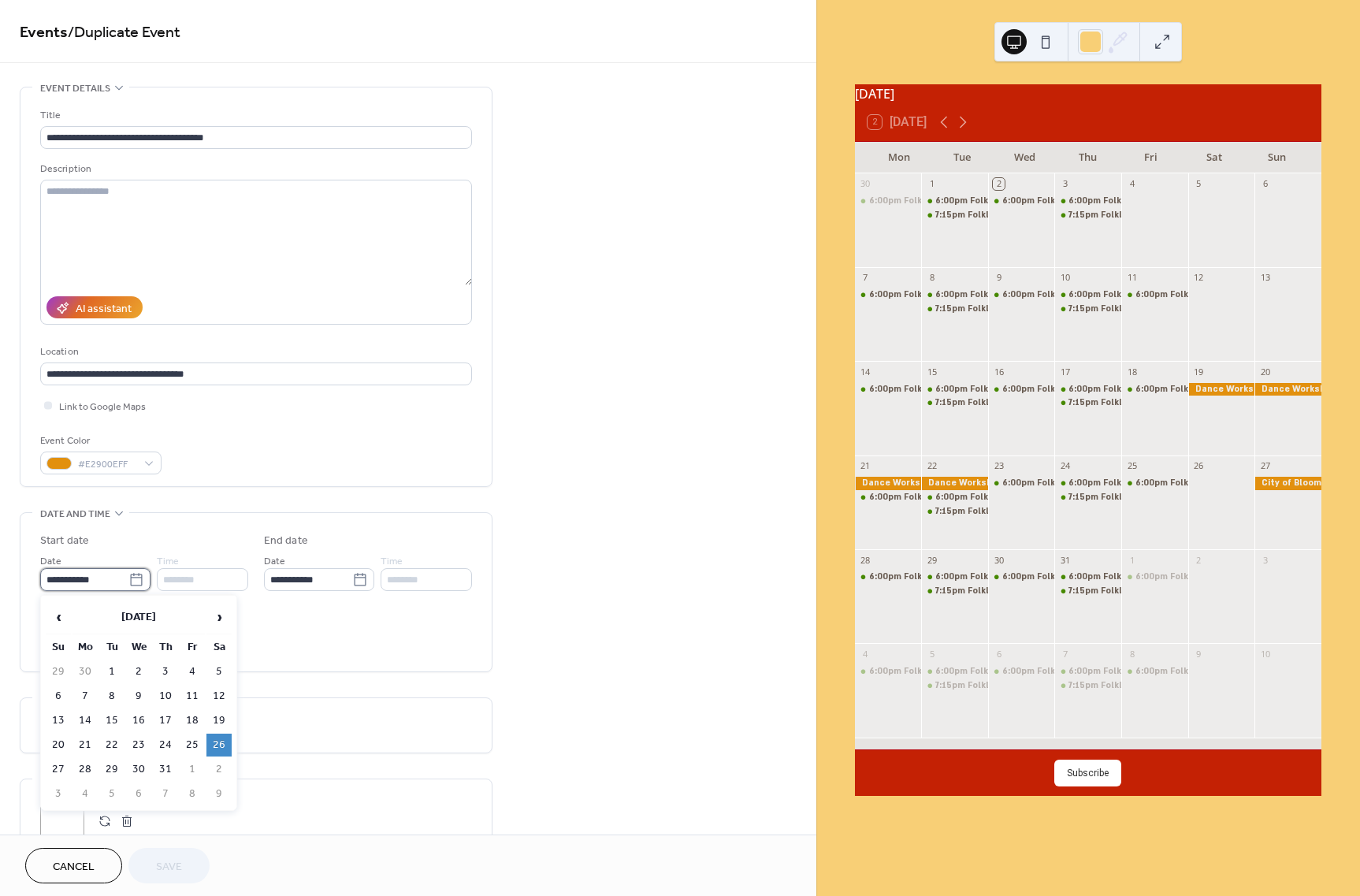 click on "**********" at bounding box center [84, 579] 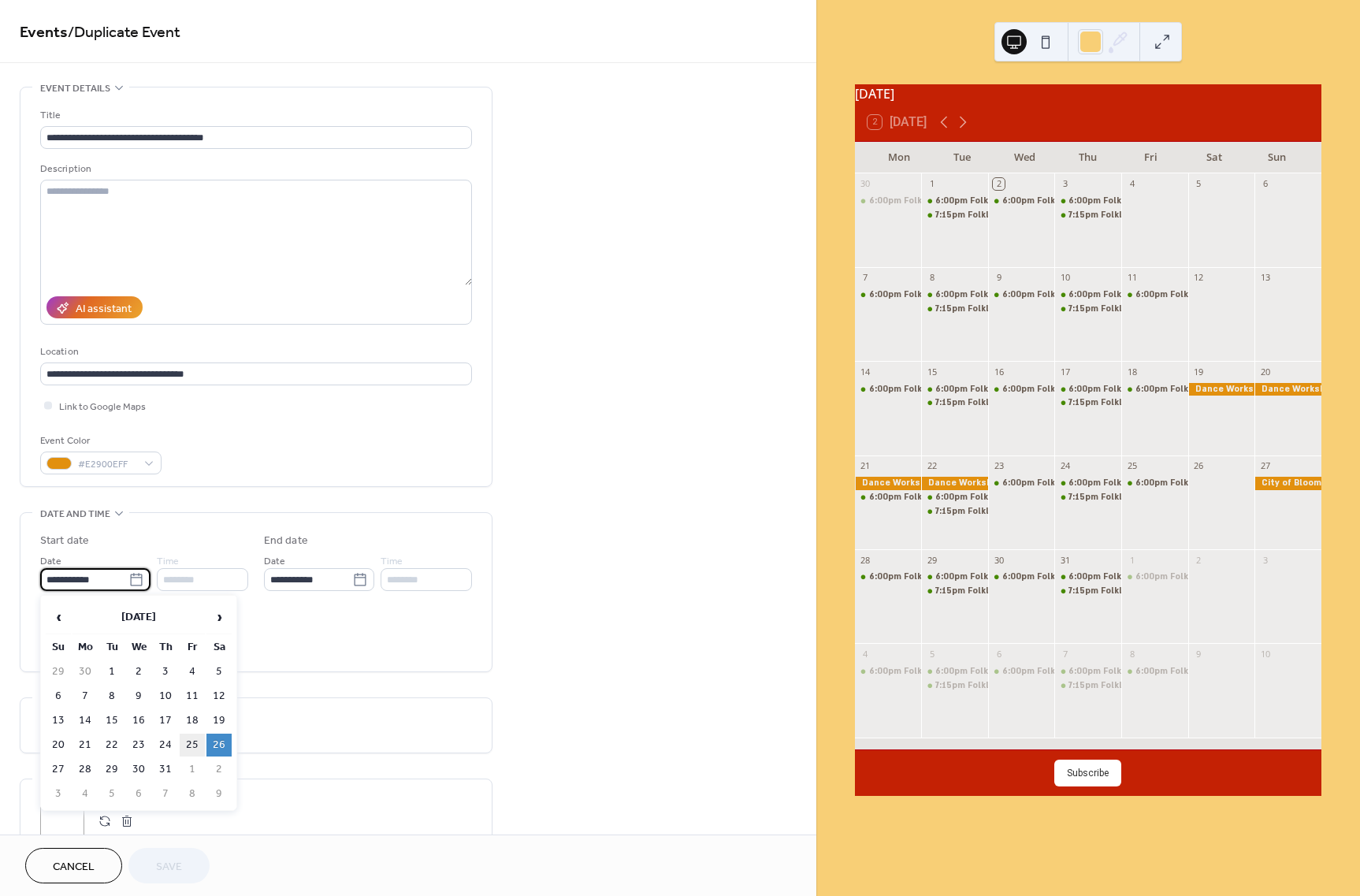 click on "25" at bounding box center [192, 745] 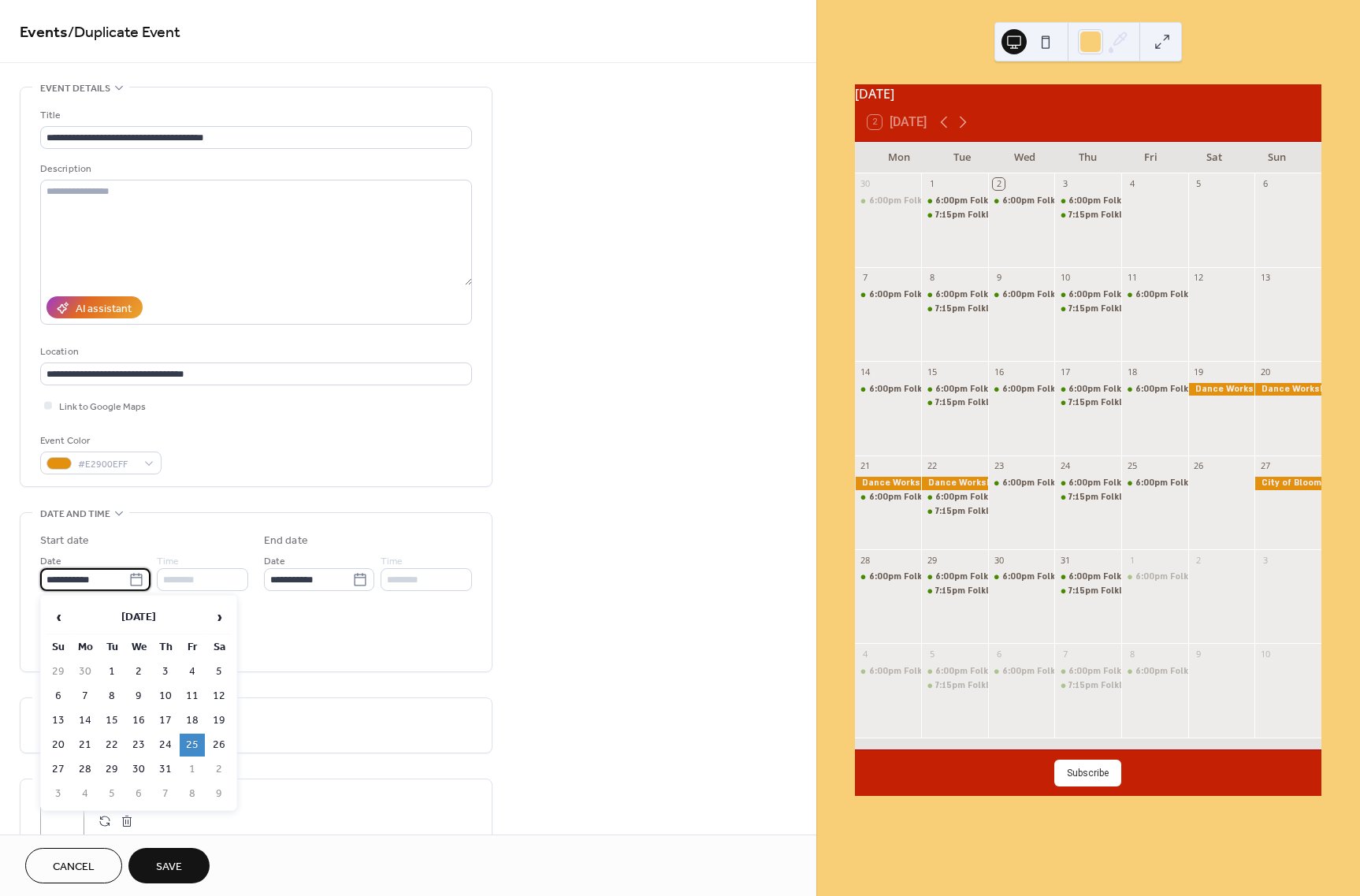 click on "**********" at bounding box center [84, 579] 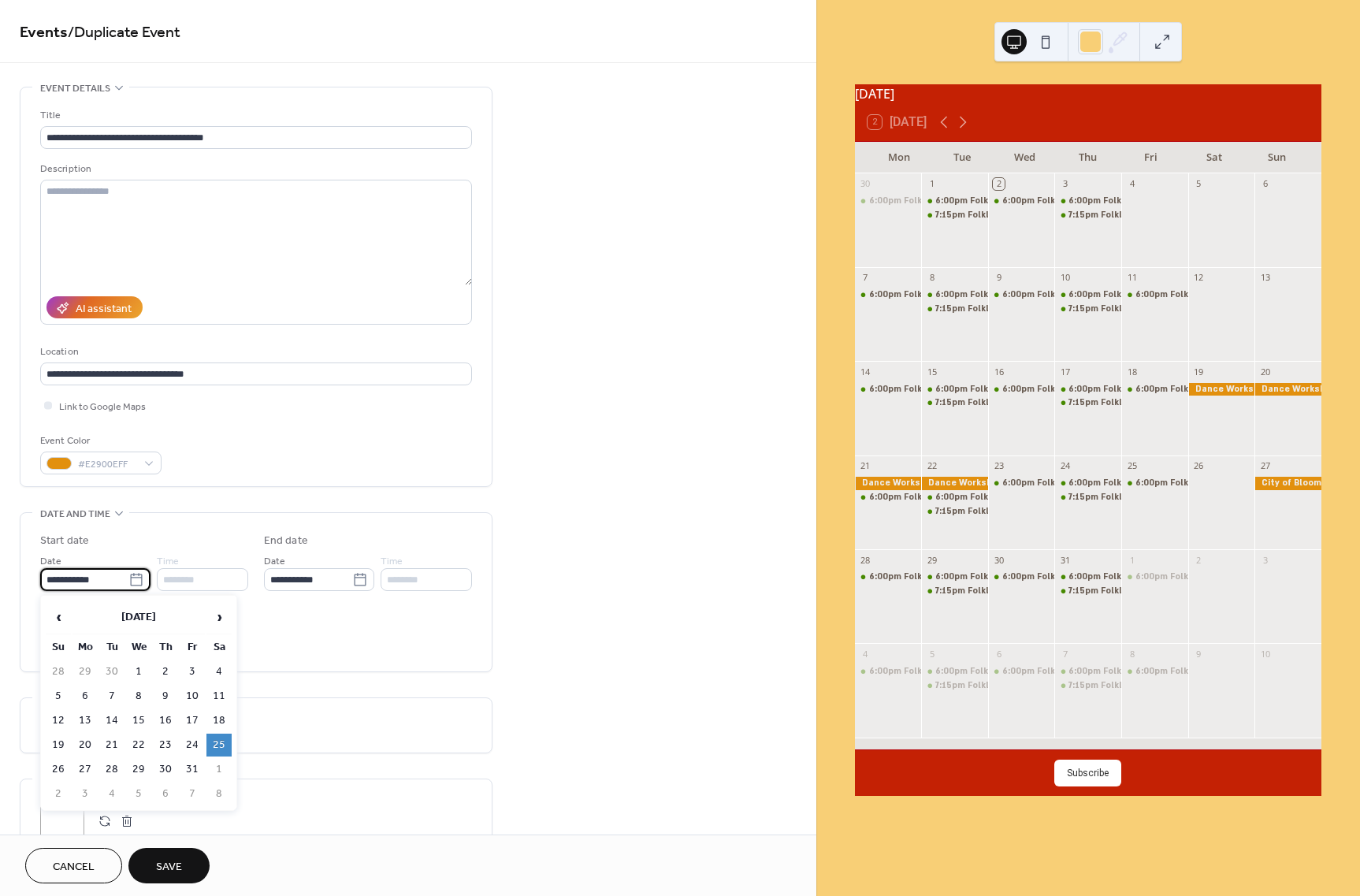 type on "**********" 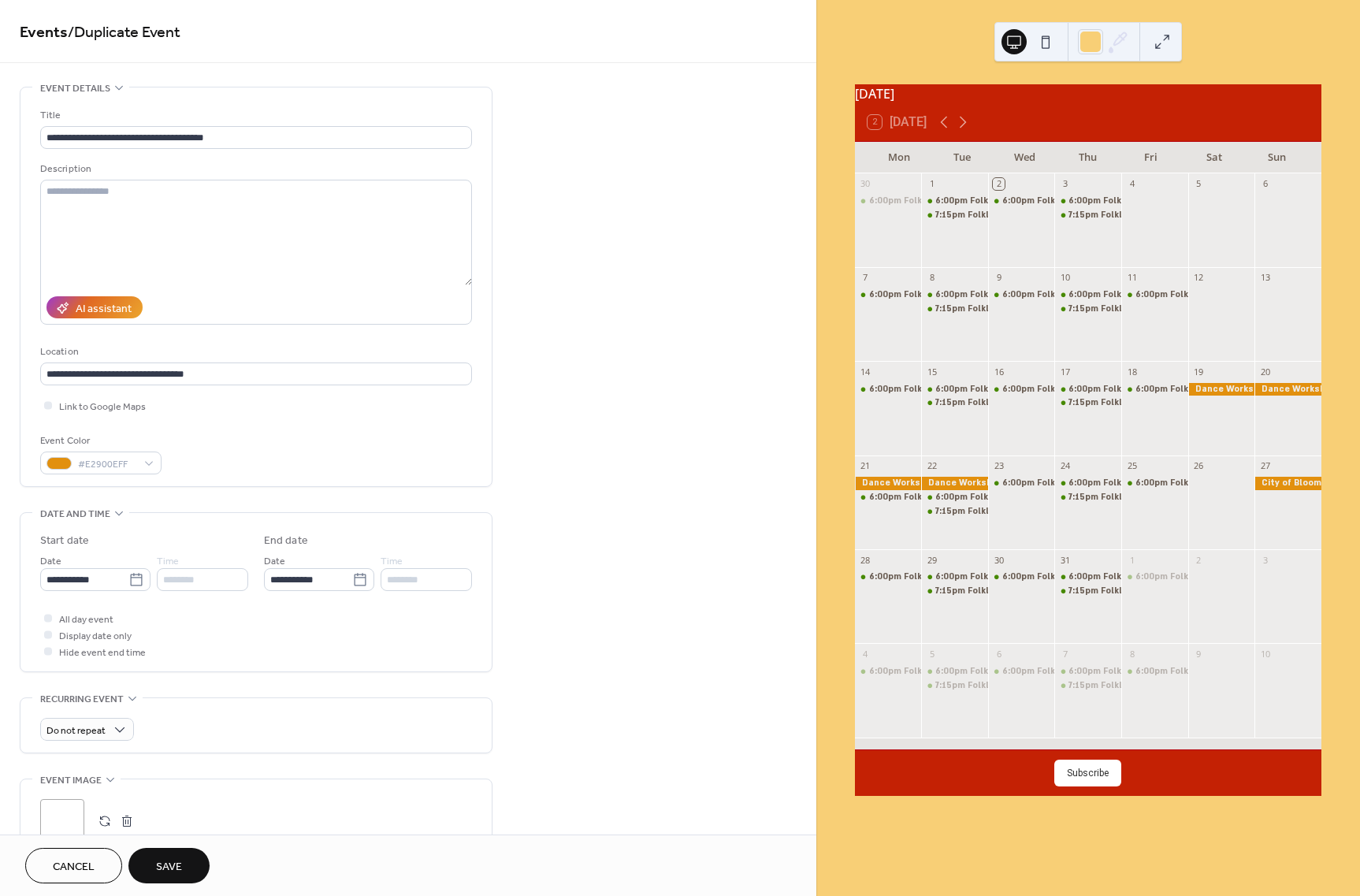 click on "Save" at bounding box center [169, 867] 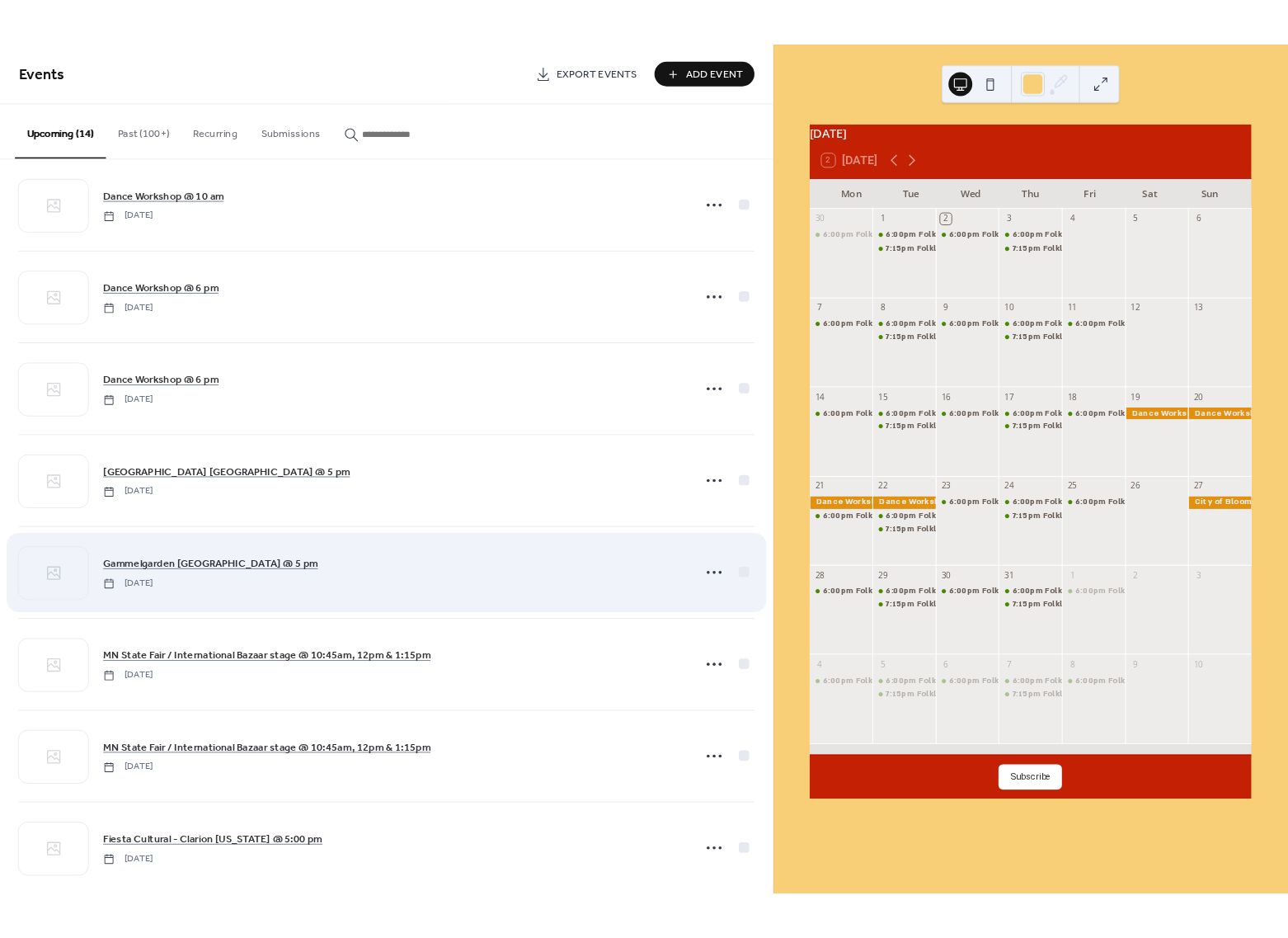 scroll, scrollTop: 0, scrollLeft: 0, axis: both 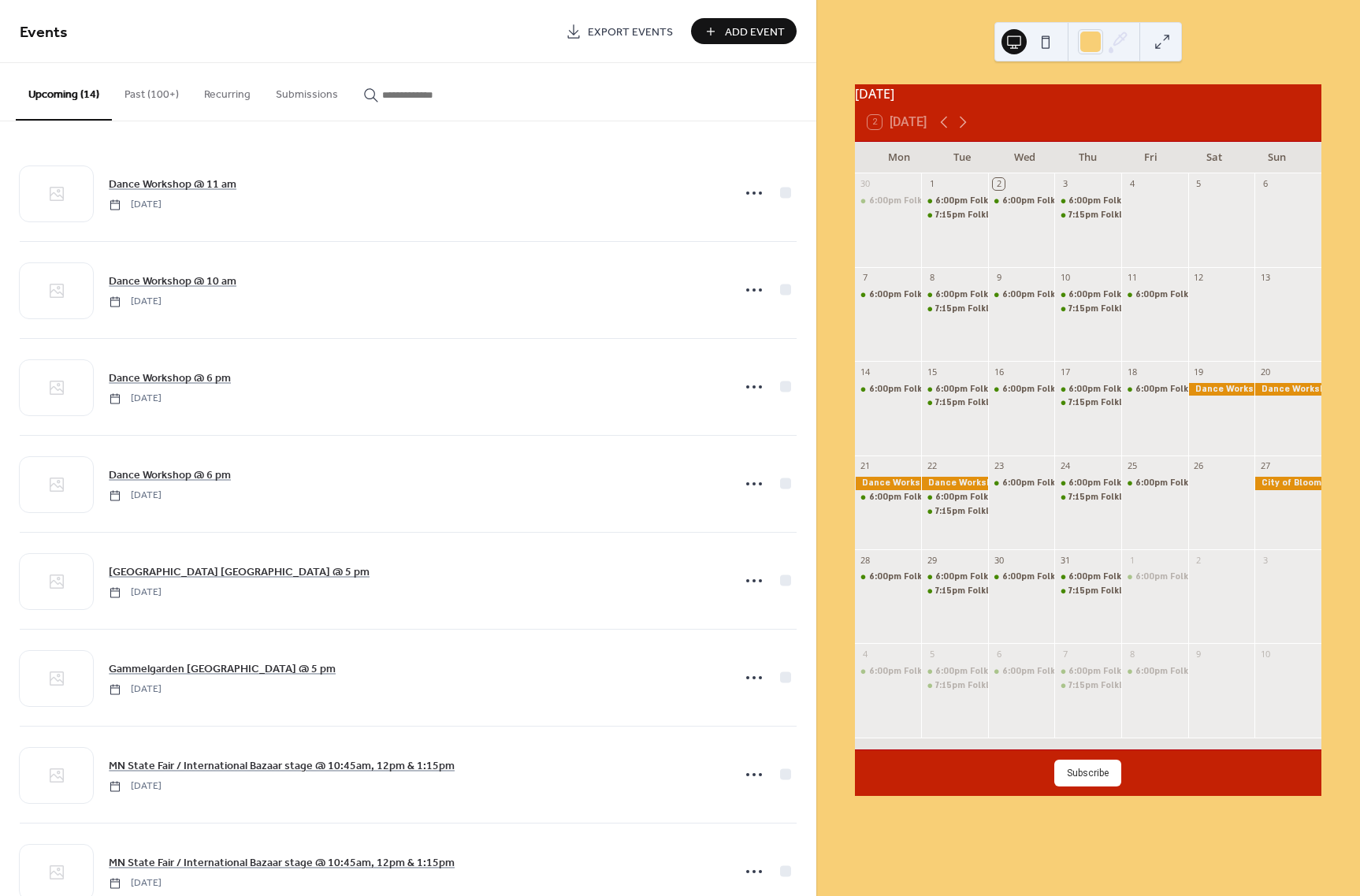 click on "Events" at bounding box center (287, 32) 